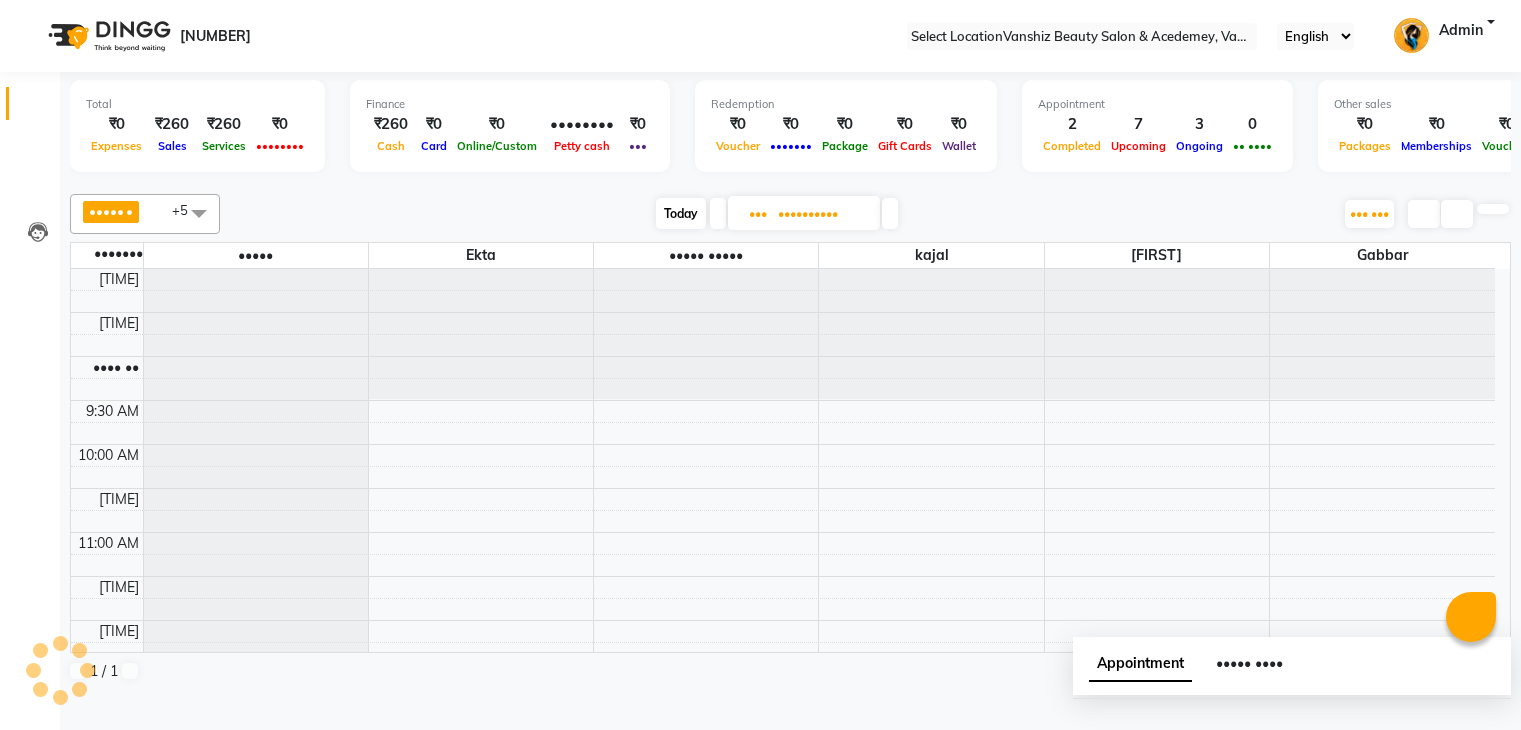 scroll, scrollTop: 0, scrollLeft: 0, axis: both 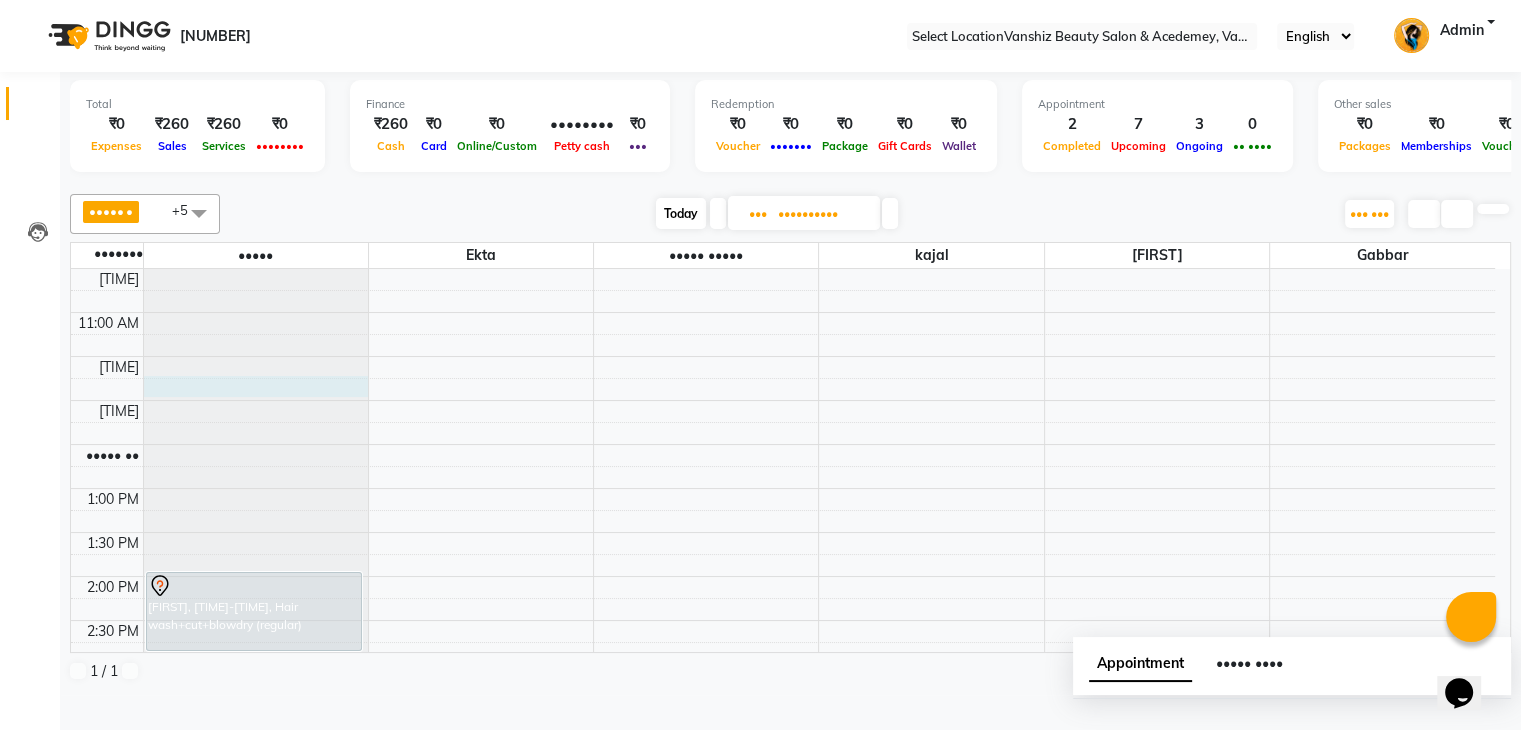 click at bounding box center [256, 49] 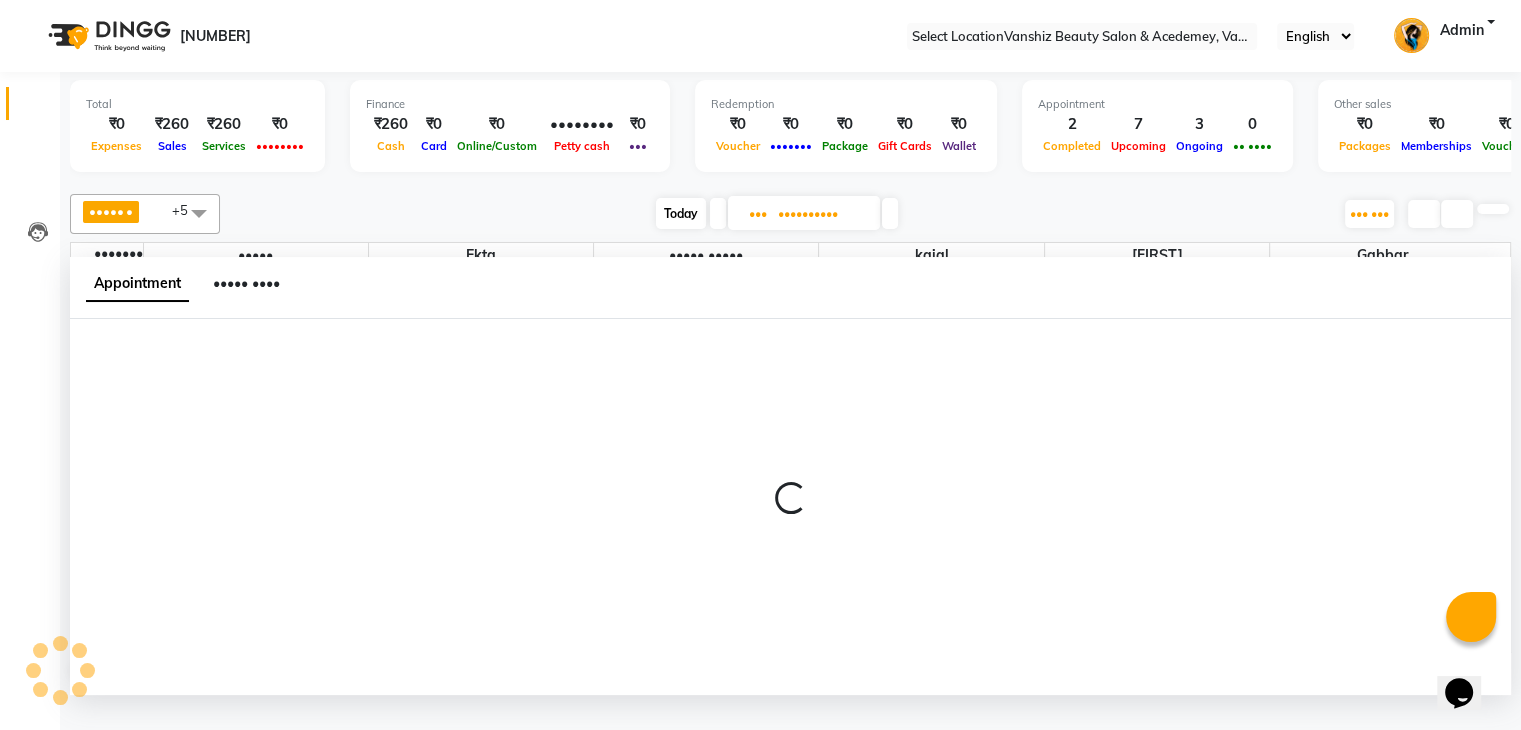 scroll, scrollTop: 1, scrollLeft: 0, axis: vertical 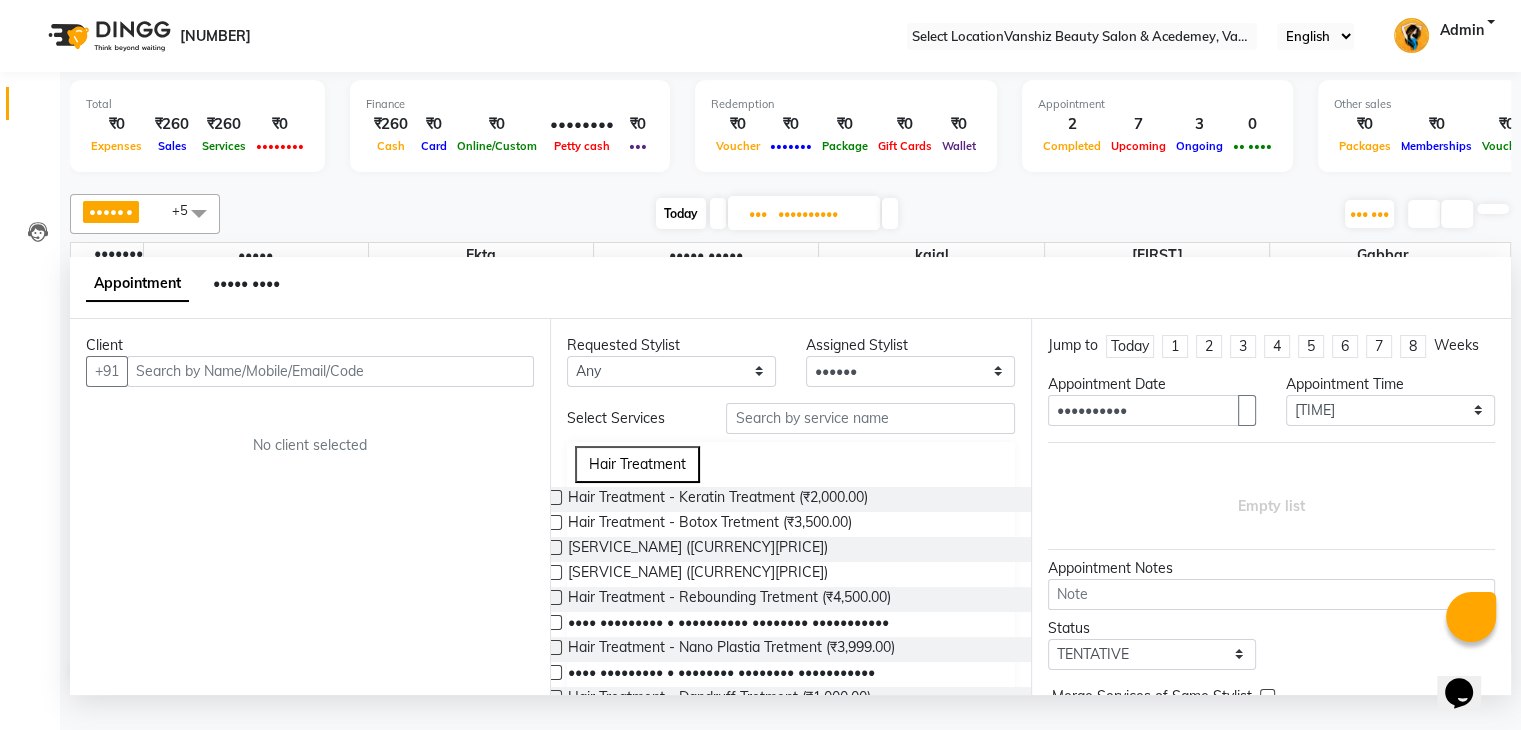 click at bounding box center (330, 371) 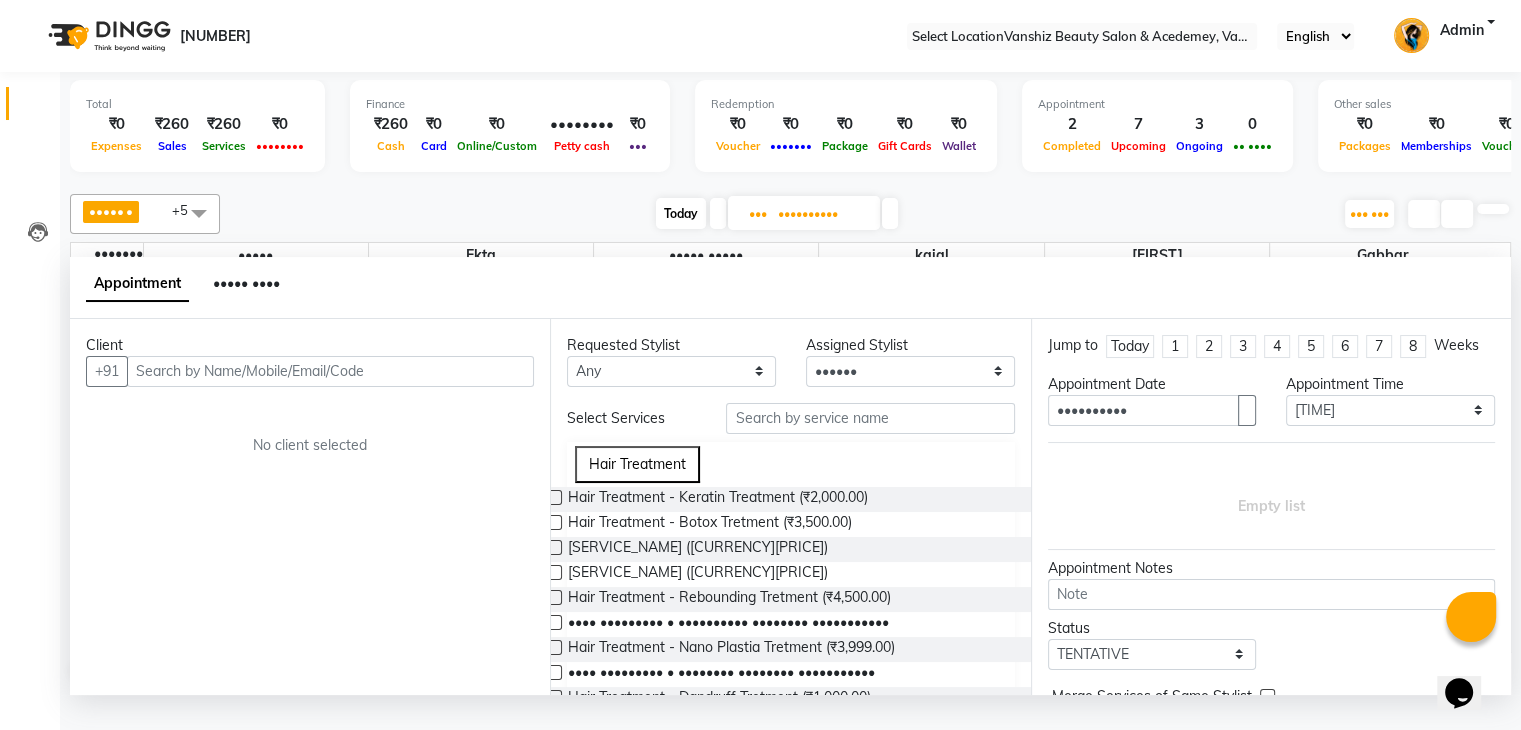 click at bounding box center (330, 371) 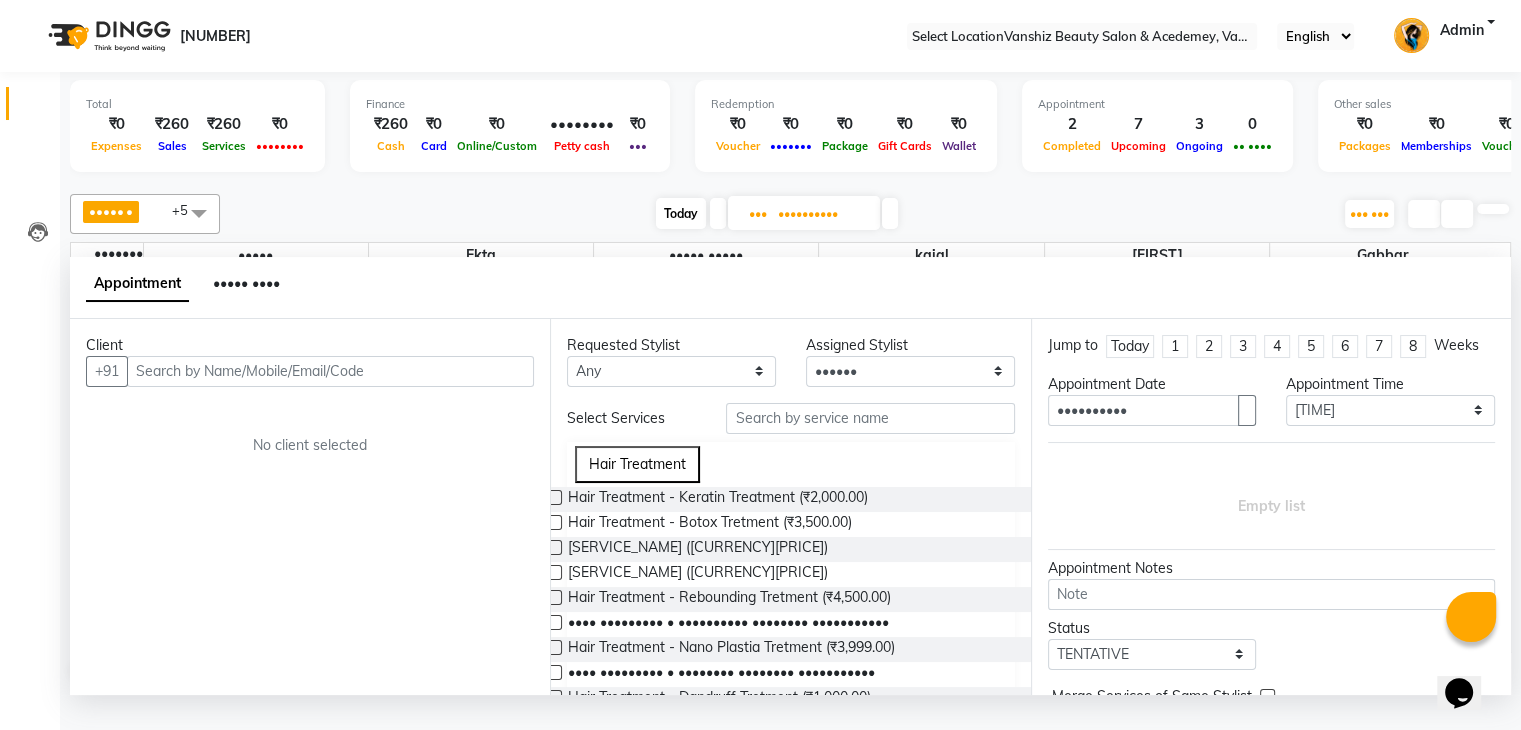 click at bounding box center (330, 371) 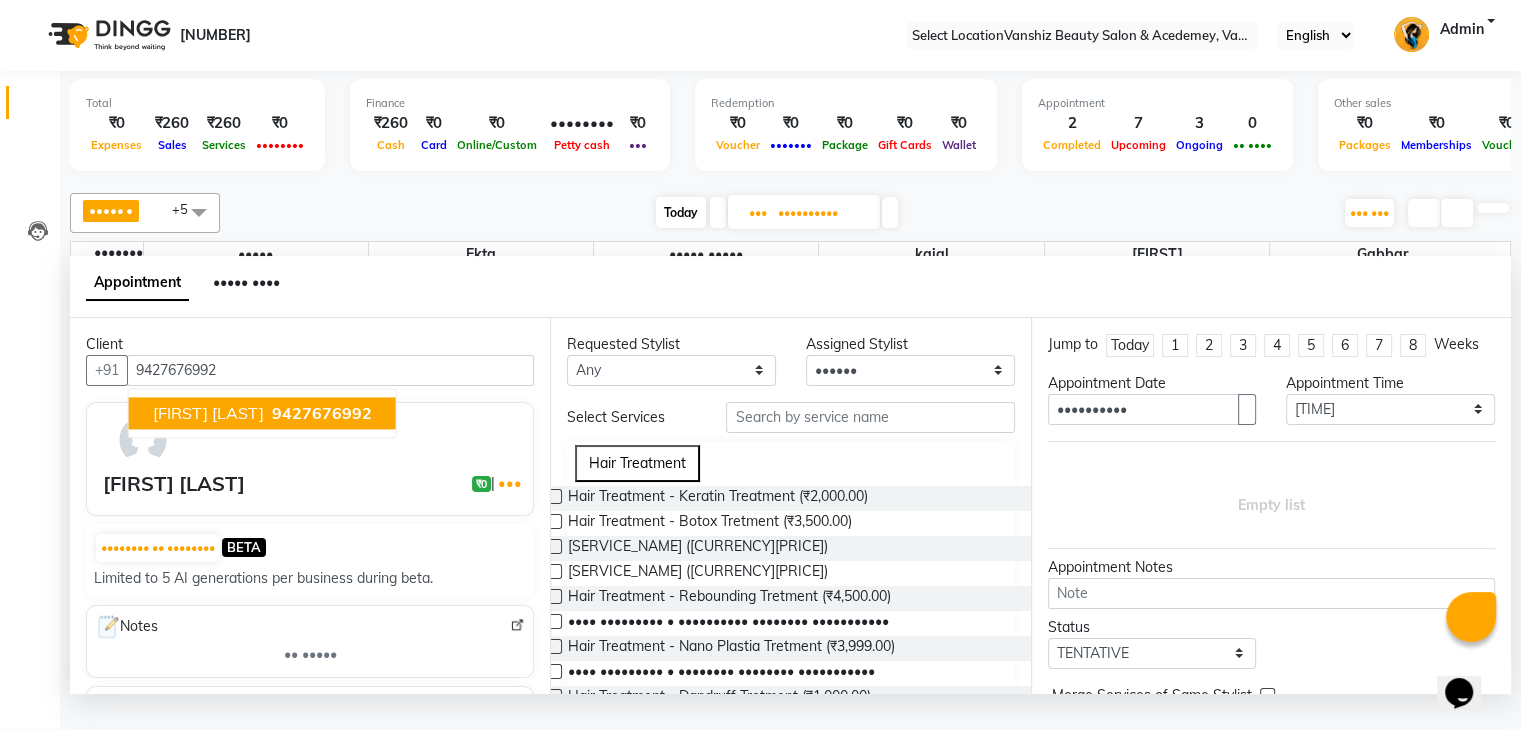 click on "[FIRST] [LAST]" at bounding box center [208, 413] 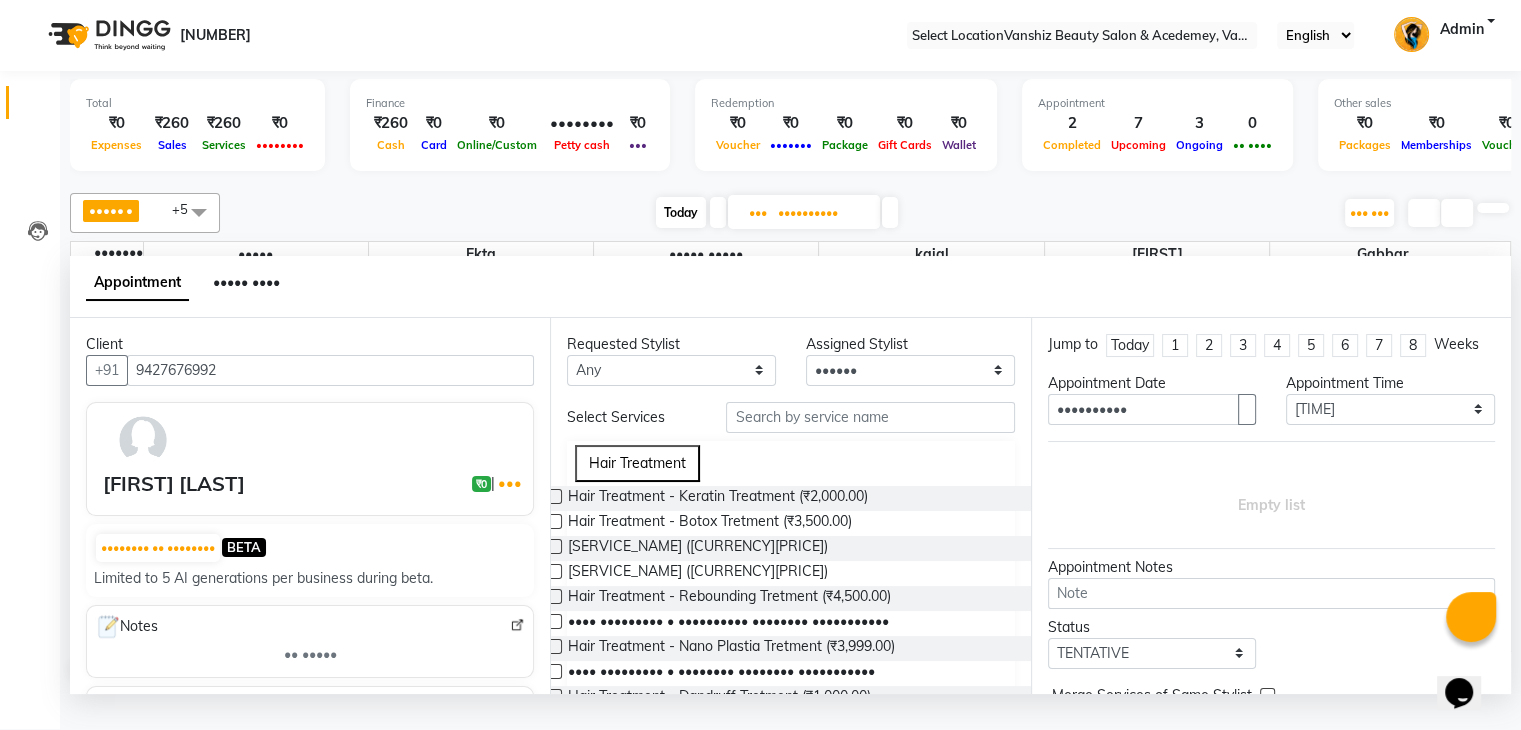 type on "9427676992" 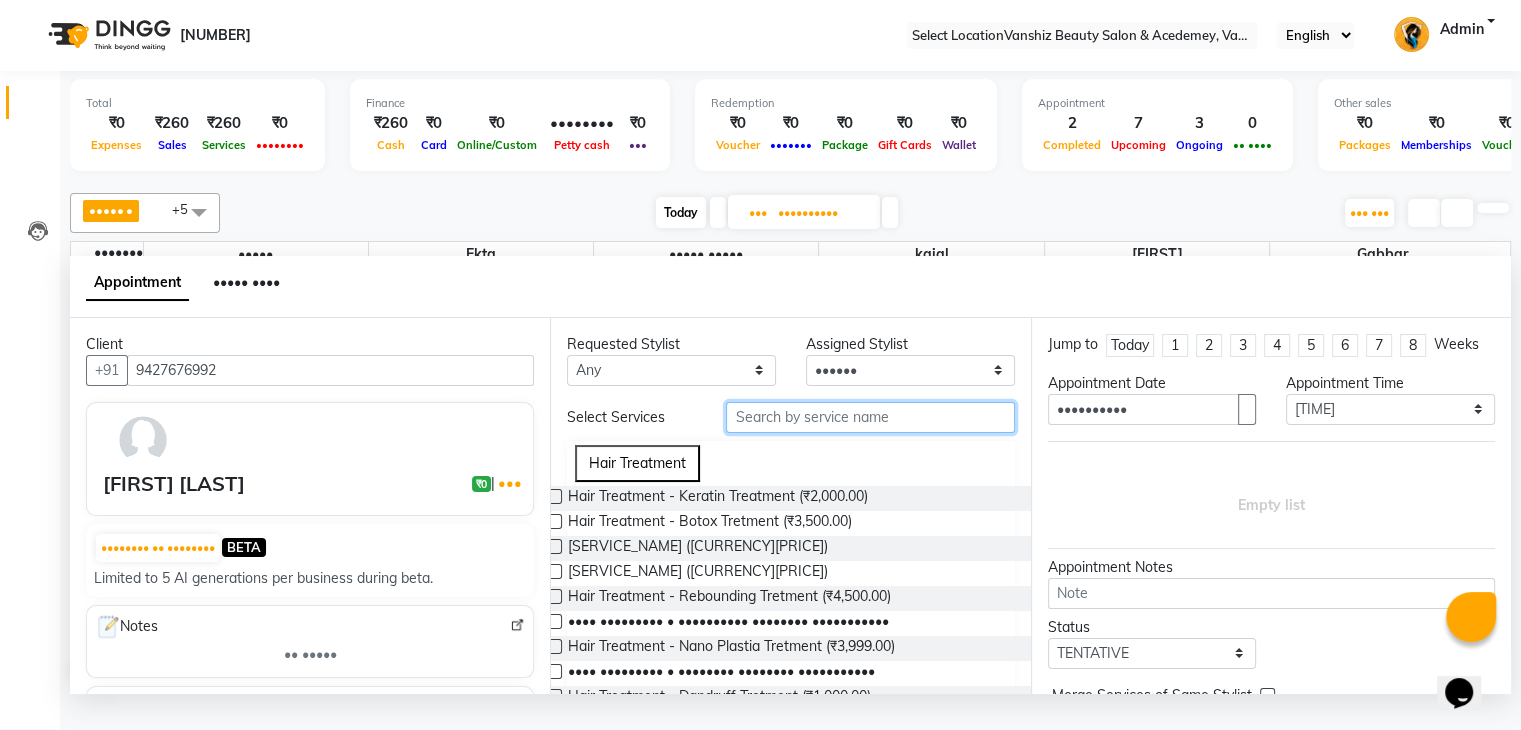 click at bounding box center [870, 417] 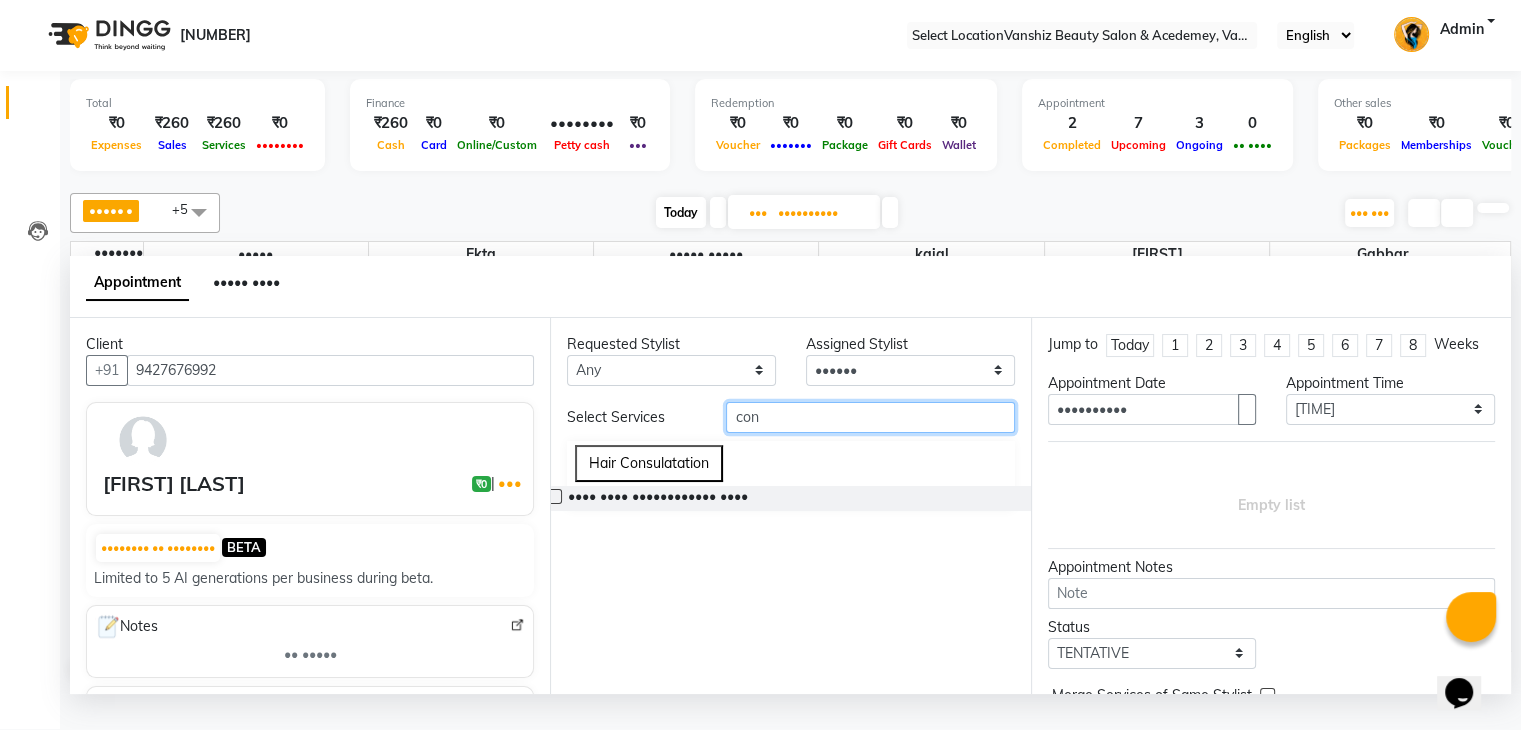 type on "con" 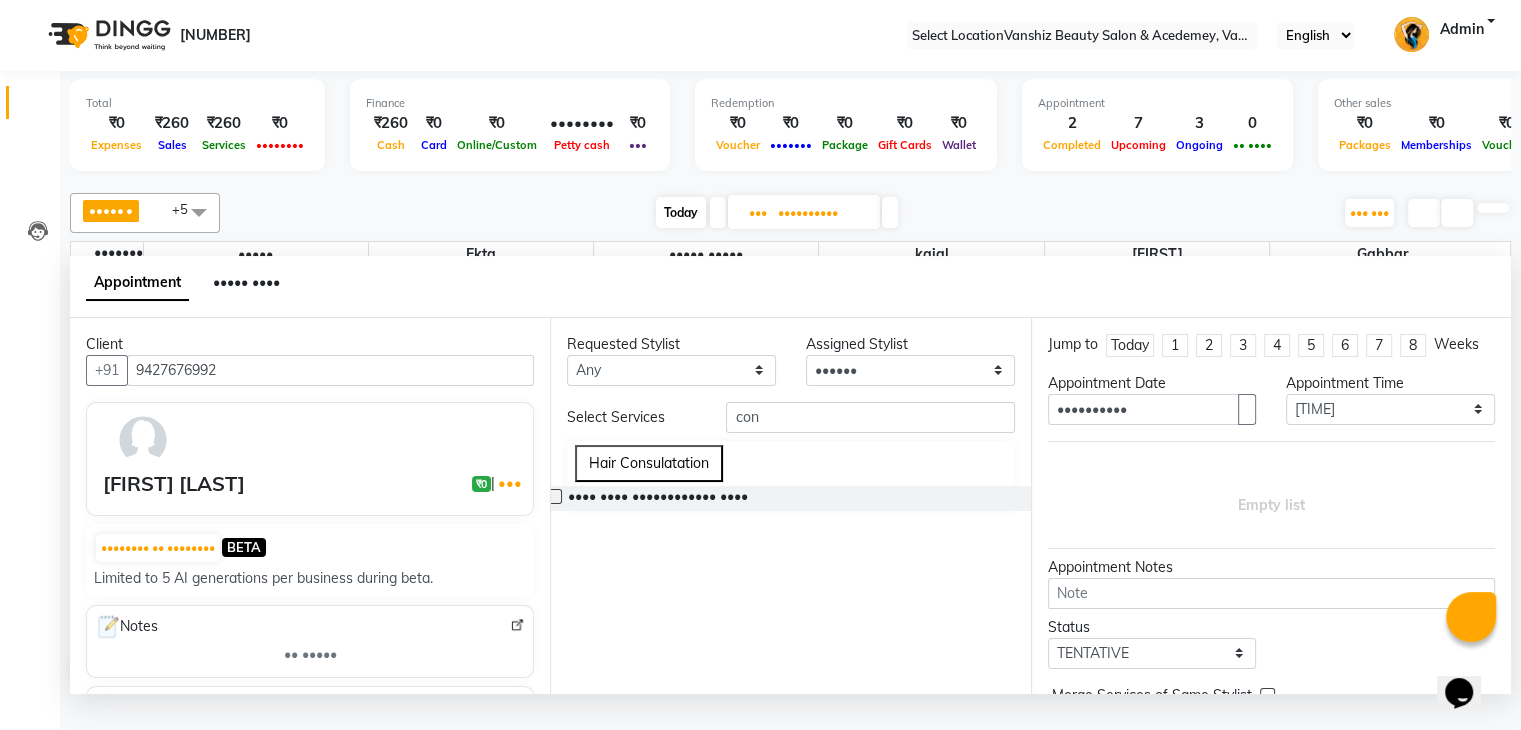 click at bounding box center (554, 496) 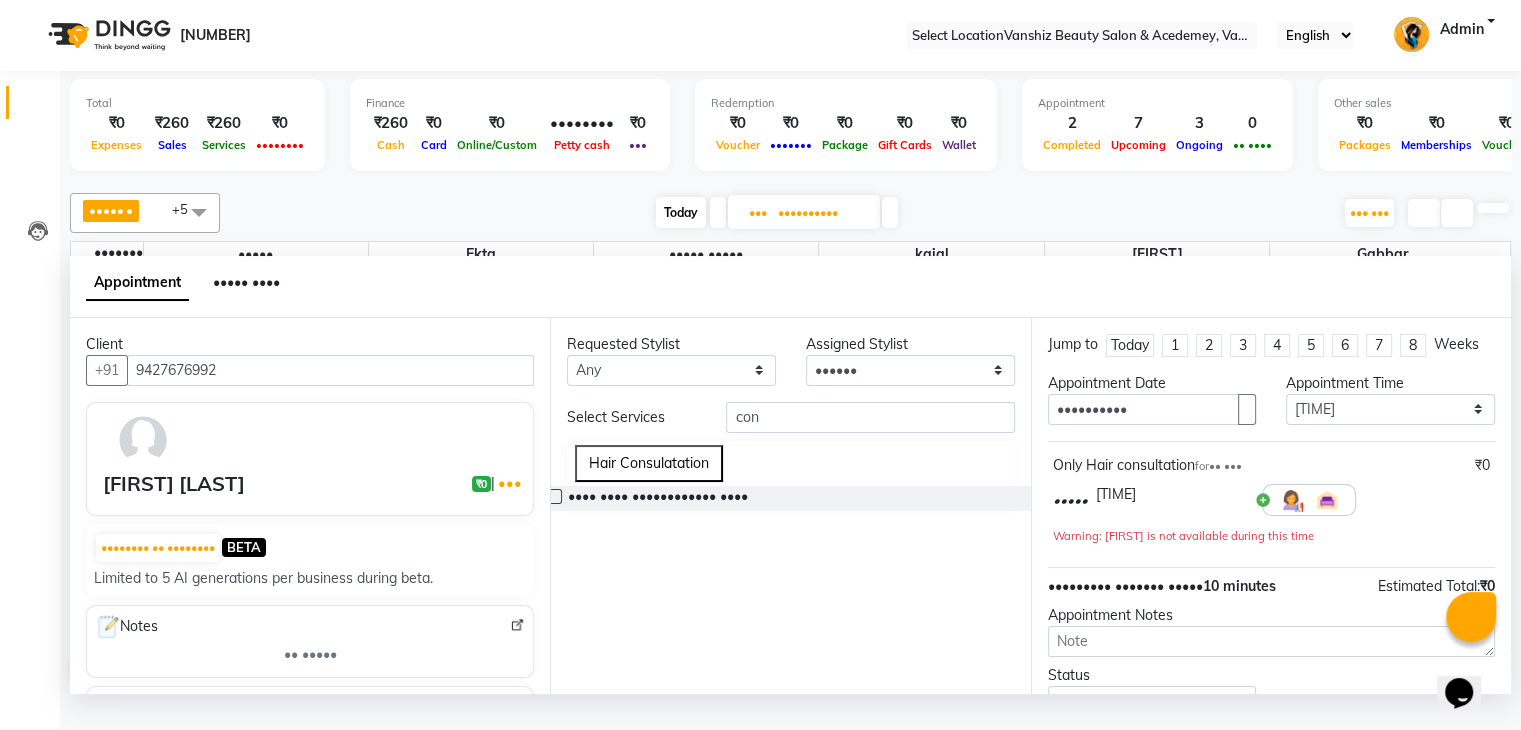 scroll, scrollTop: 151, scrollLeft: 0, axis: vertical 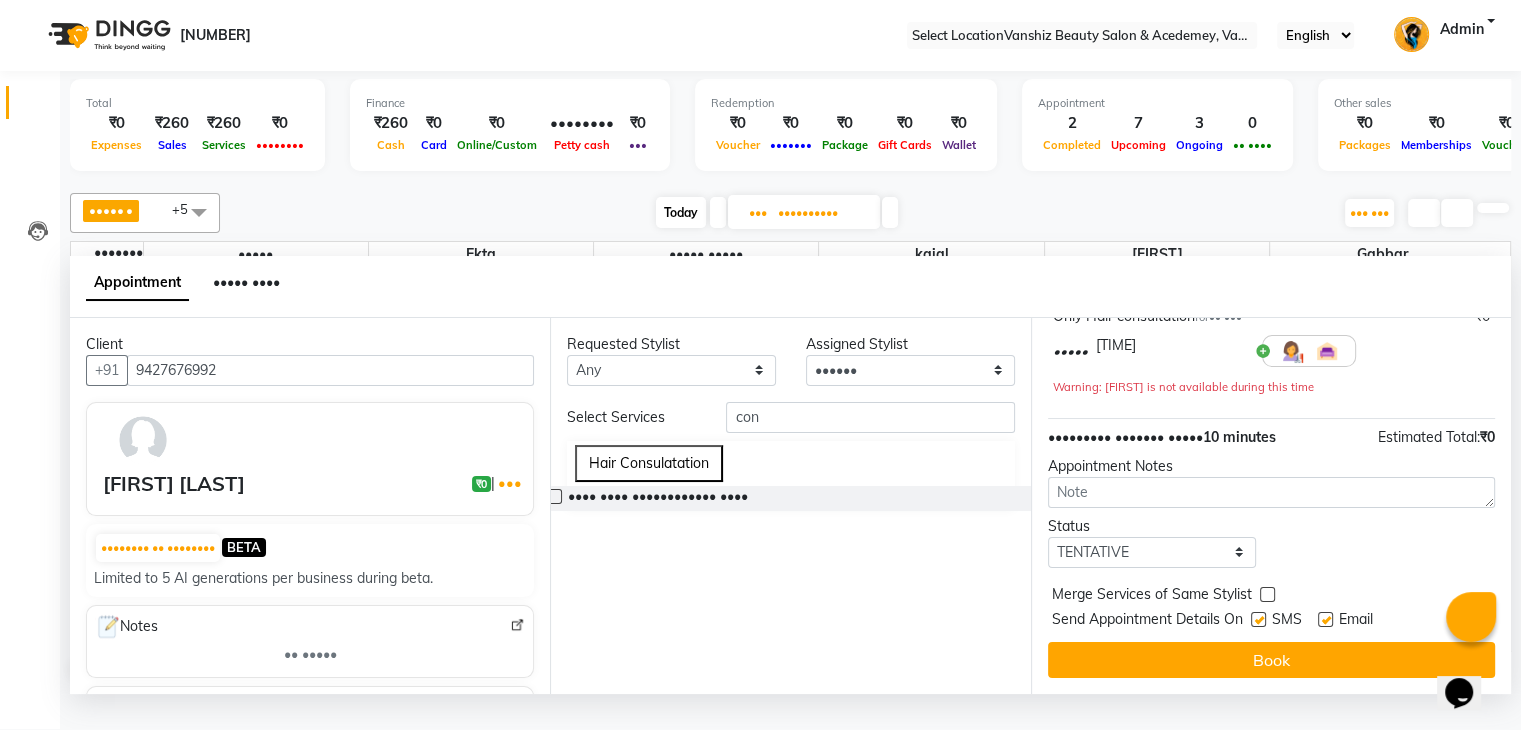 click at bounding box center (1325, 619) 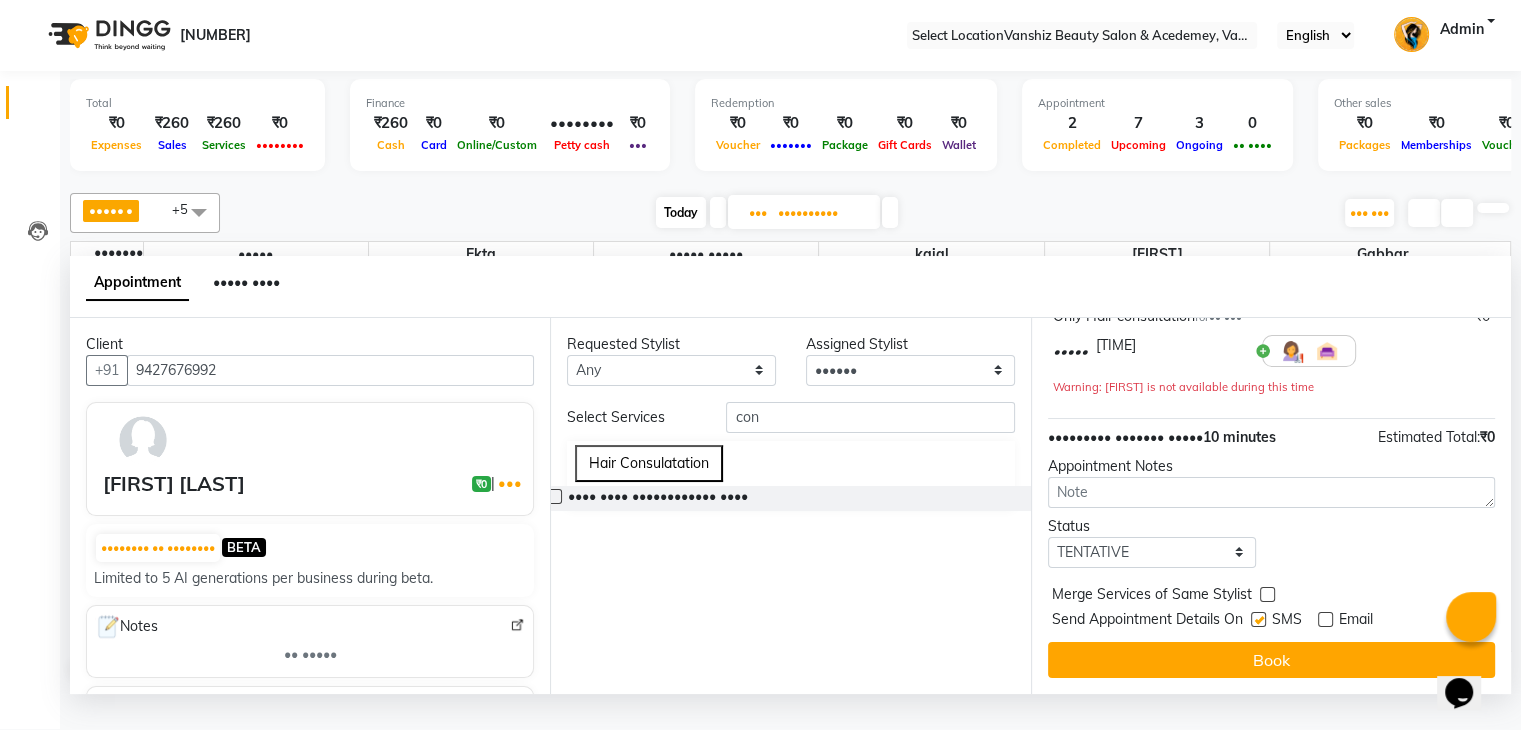 click at bounding box center (1258, 619) 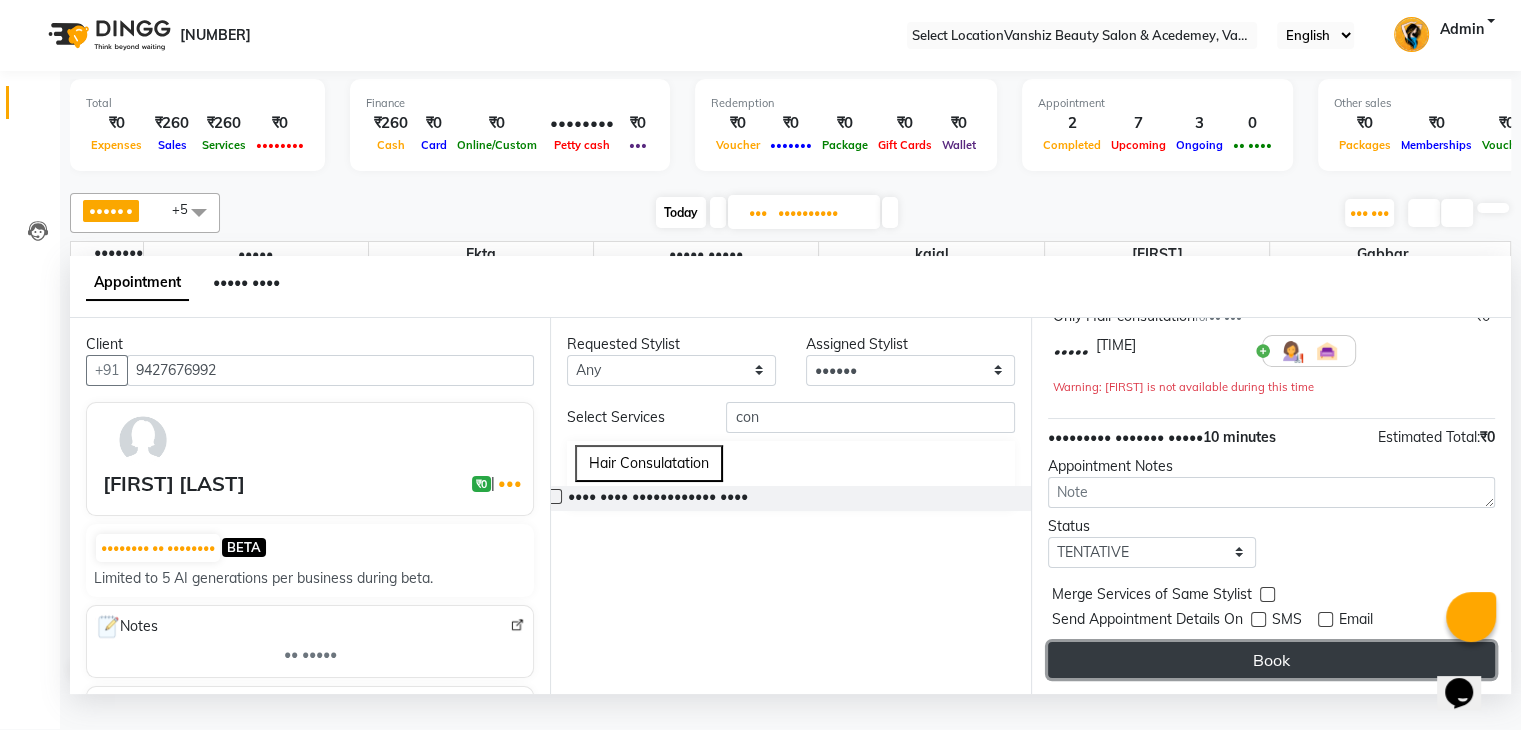 click on "Book" at bounding box center [1271, 660] 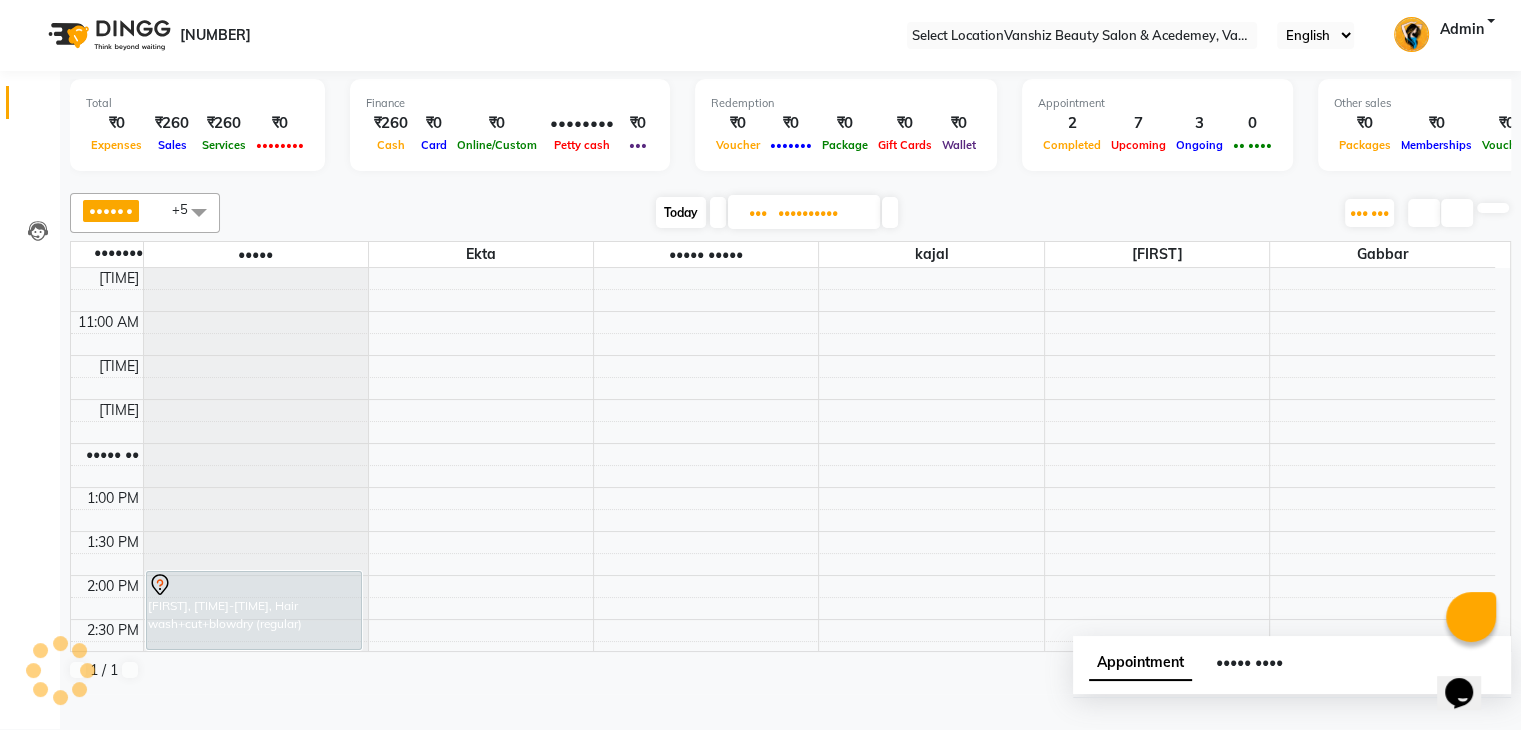 scroll, scrollTop: 0, scrollLeft: 0, axis: both 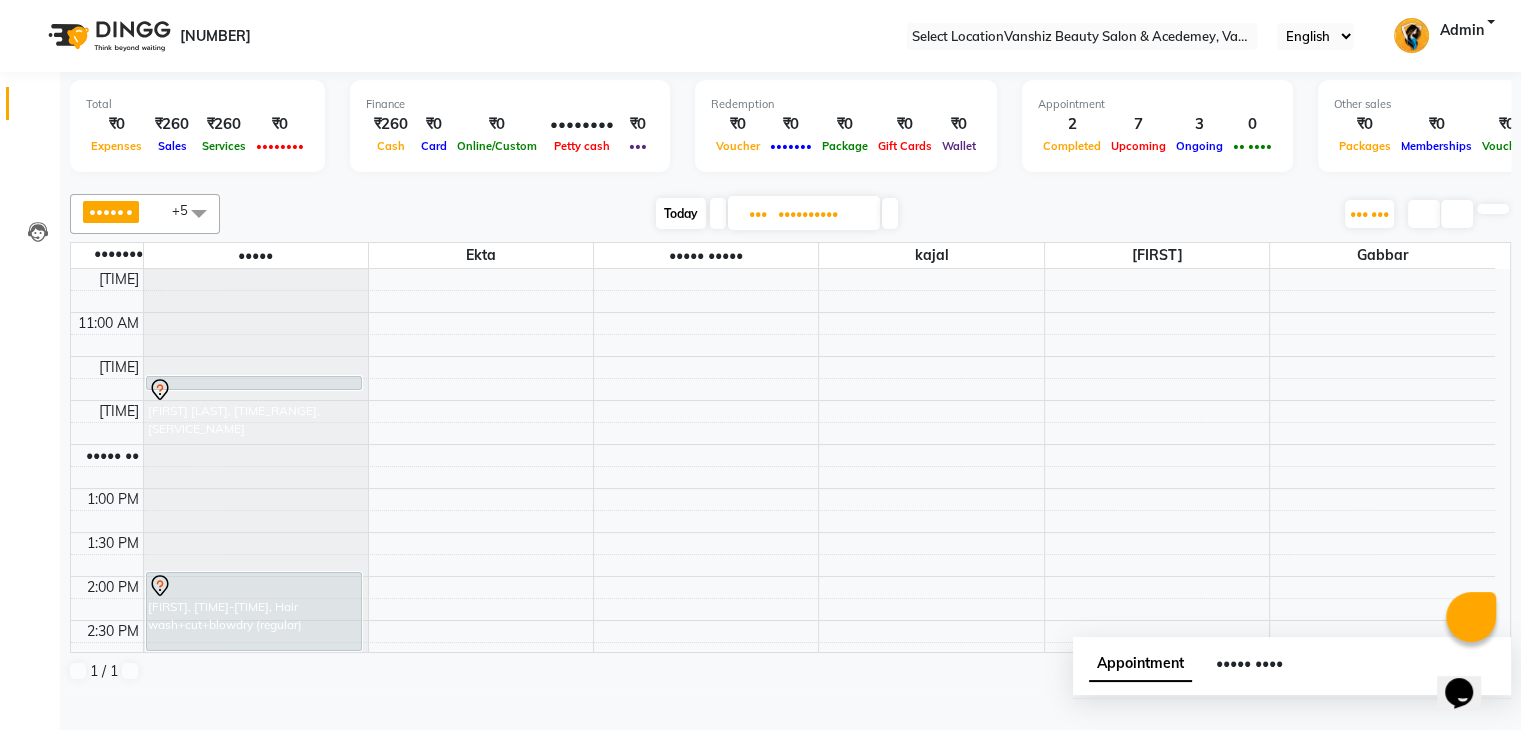 click on "Today" at bounding box center (681, 213) 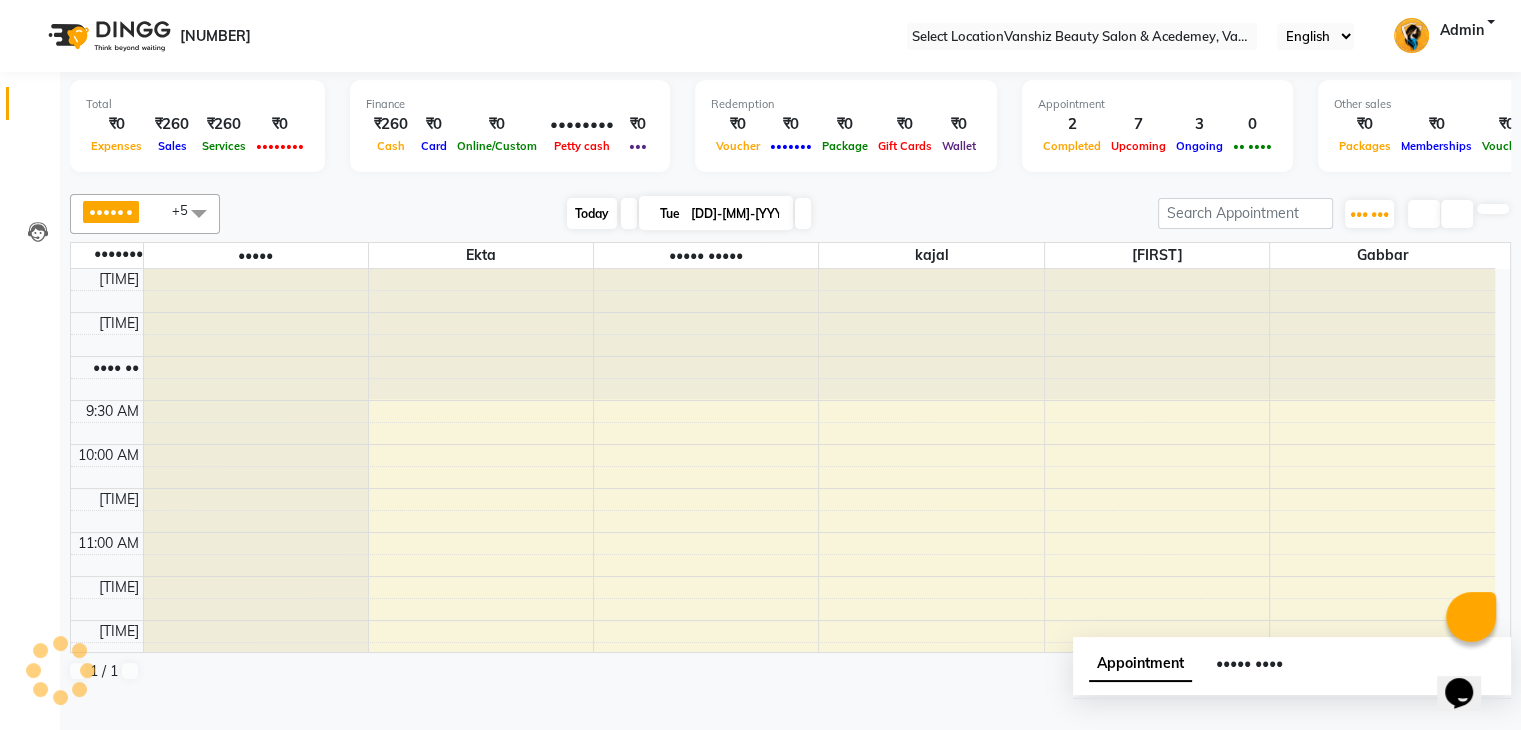 scroll, scrollTop: 524, scrollLeft: 0, axis: vertical 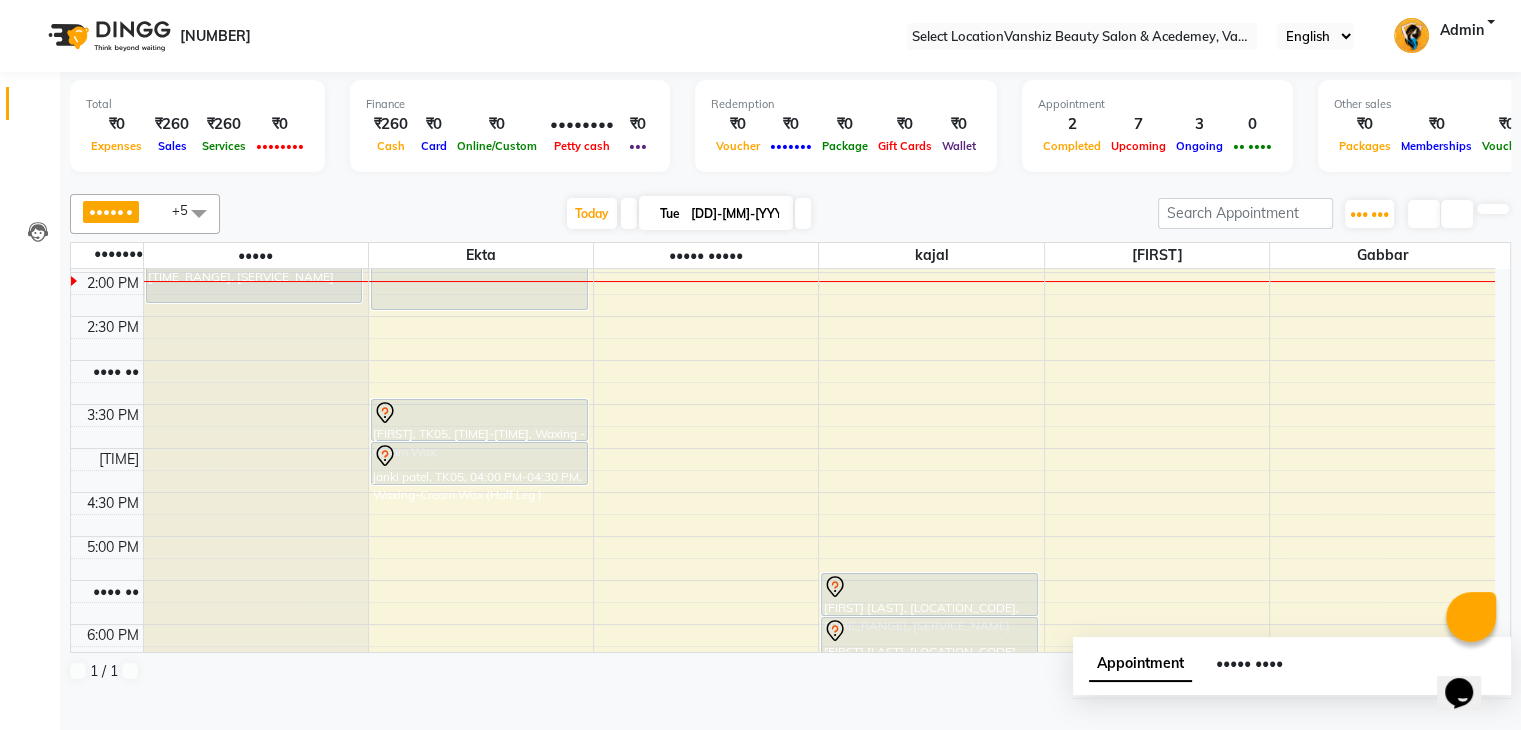 click at bounding box center (660, 213) 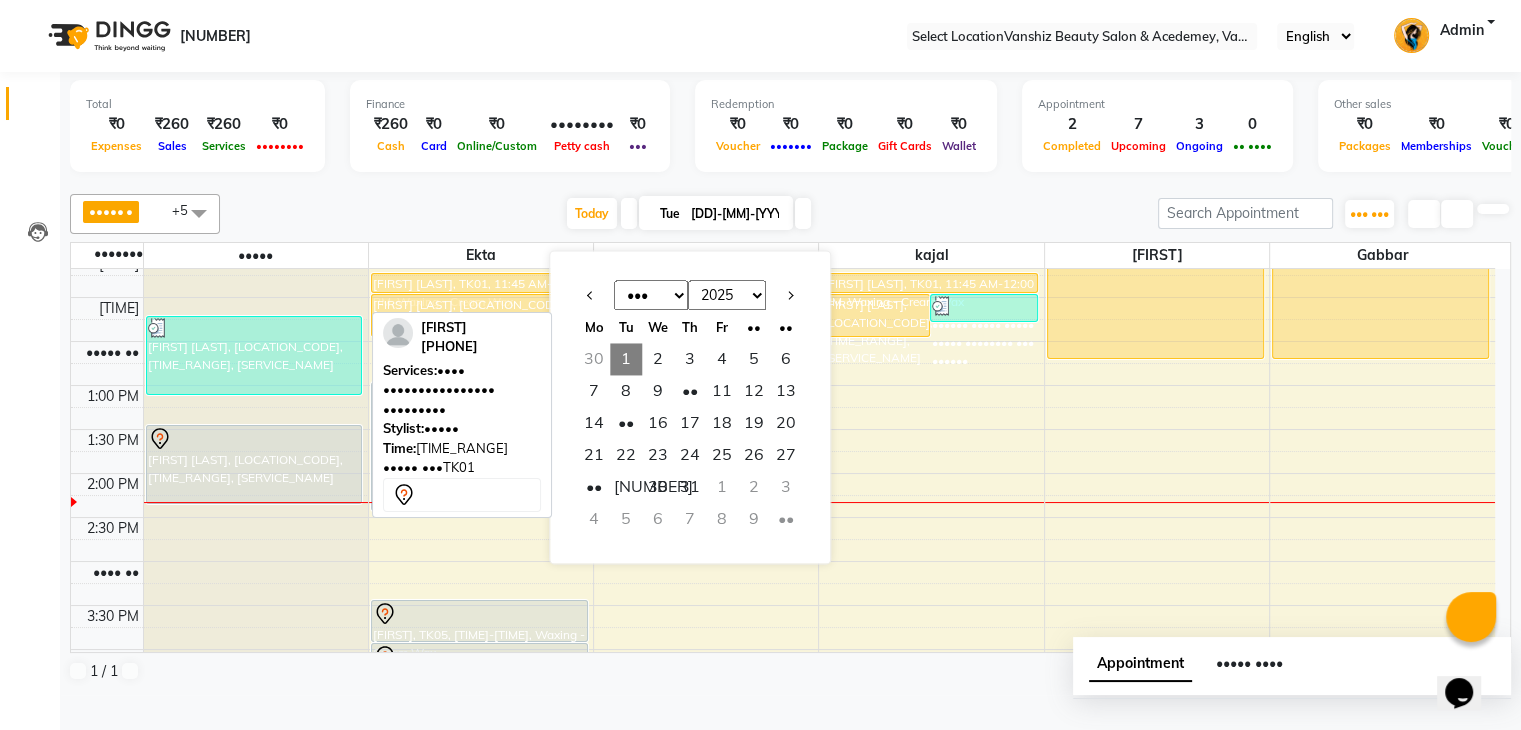 scroll, scrollTop: 324, scrollLeft: 0, axis: vertical 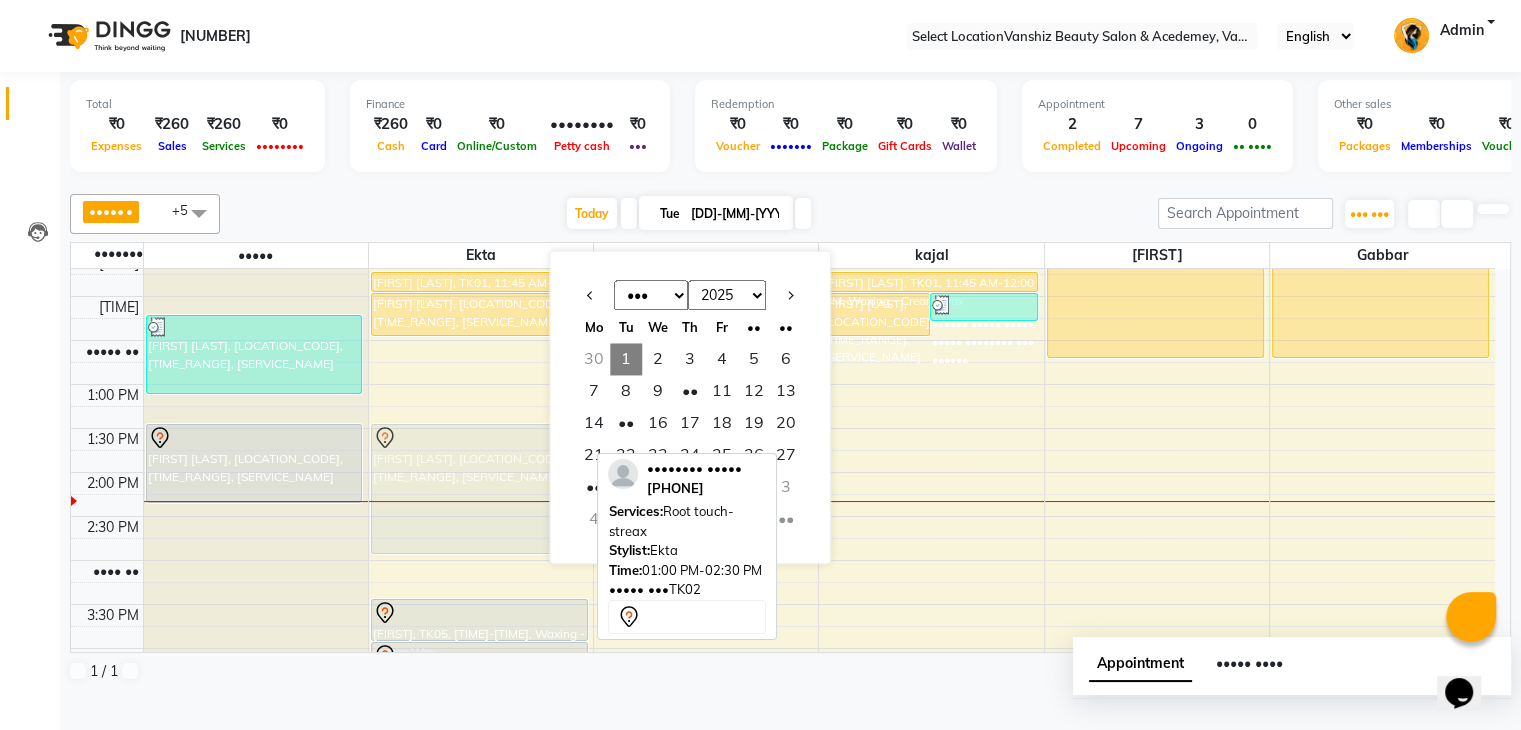 drag, startPoint x: 472, startPoint y: 460, endPoint x: 472, endPoint y: 509, distance: 49 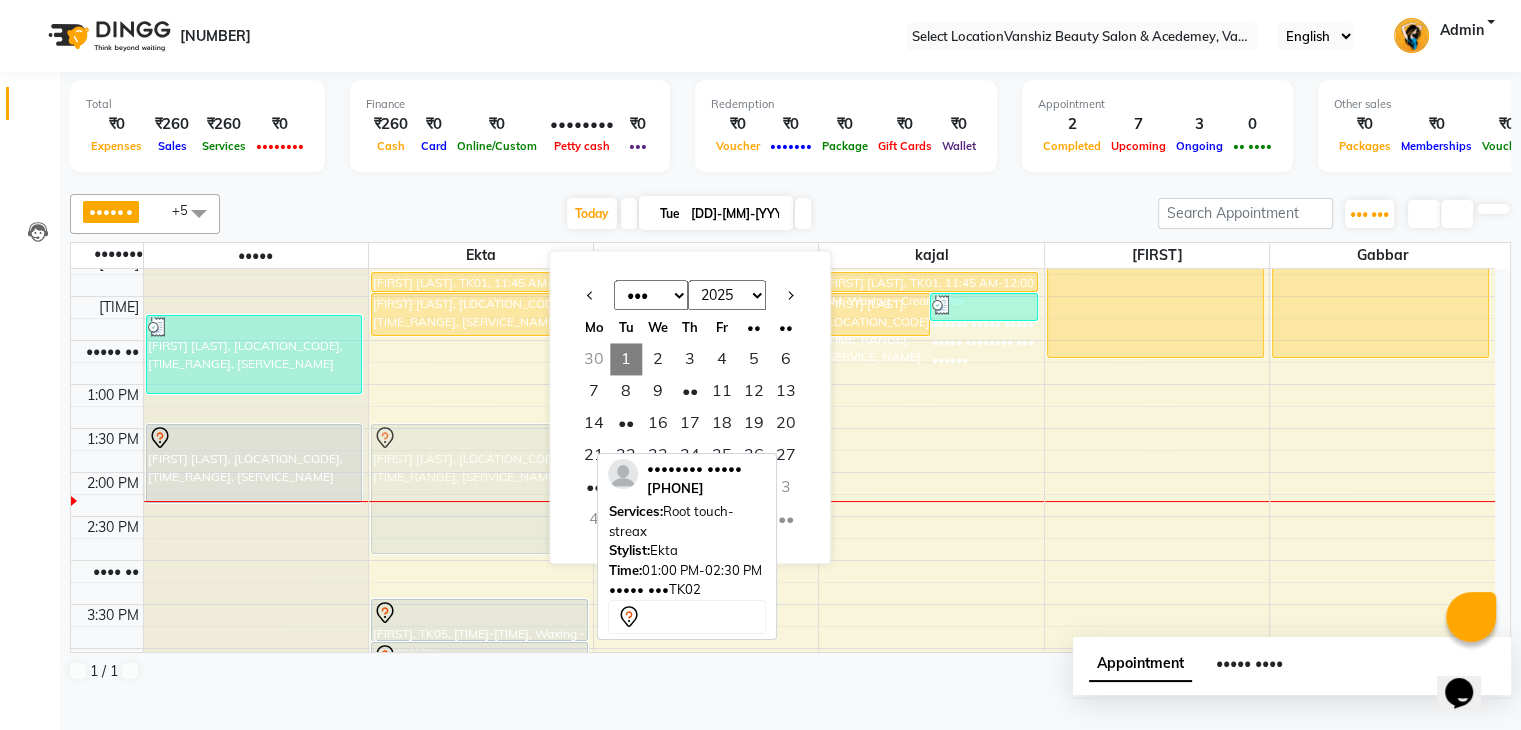 click on "[FIRST], TK01, [TIME]-[TIME], Waxing - Cream Wax [FIRST], TK01, [TIME]-[TIME], Waxing-Cream Wax (Half Leg ) [FIRST], TK02, [TIME]-[TIME], Root touch- streax [FIRST], TK05, [TIME]-[TIME], Waxing - Cream Wax [FIRST], TK05, [TIME]-[TIME], Waxing-Cream Wax (Half Leg ) [FIRST], TK02, [TIME]-[TIME], Root touch- streax" at bounding box center (256, 516) 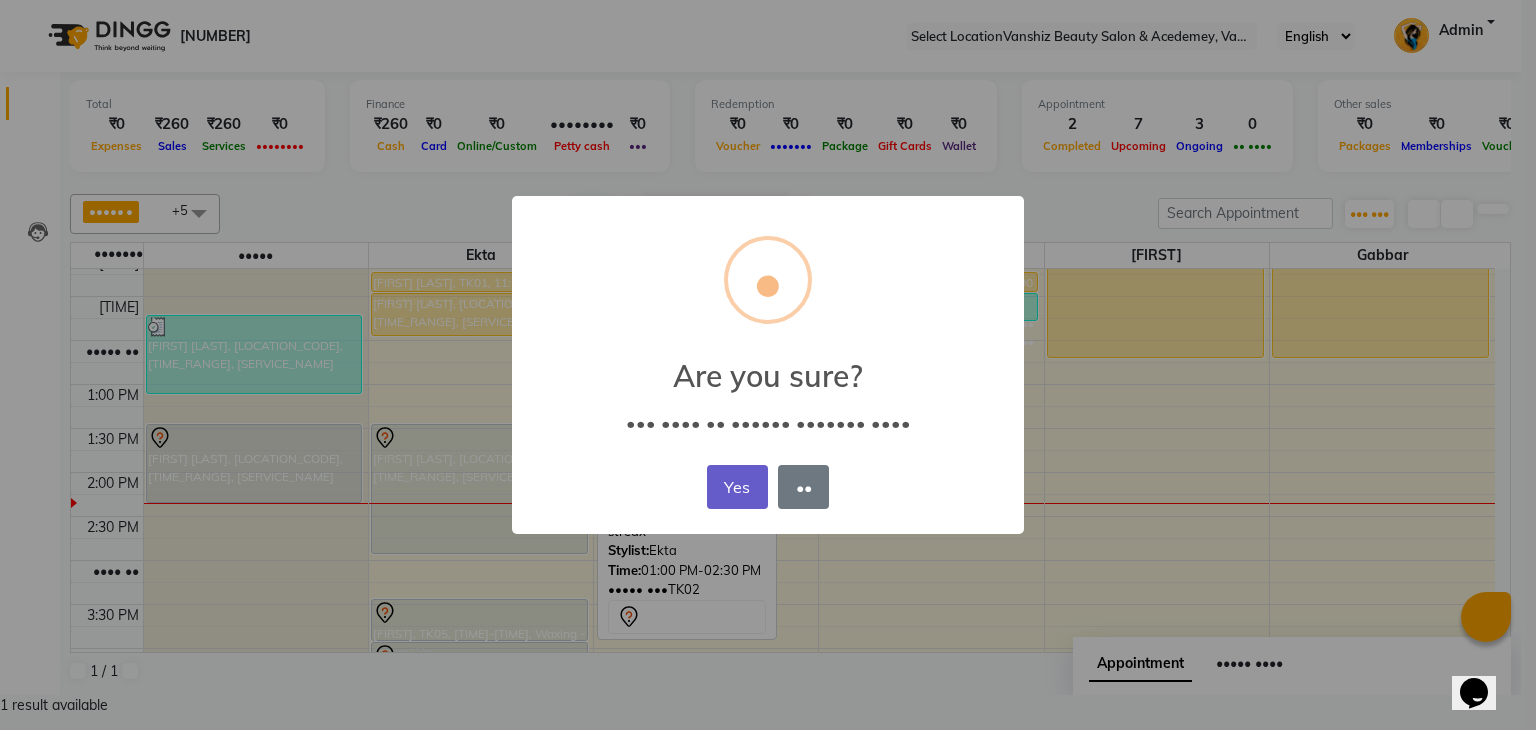 click on "Yes" at bounding box center (737, 487) 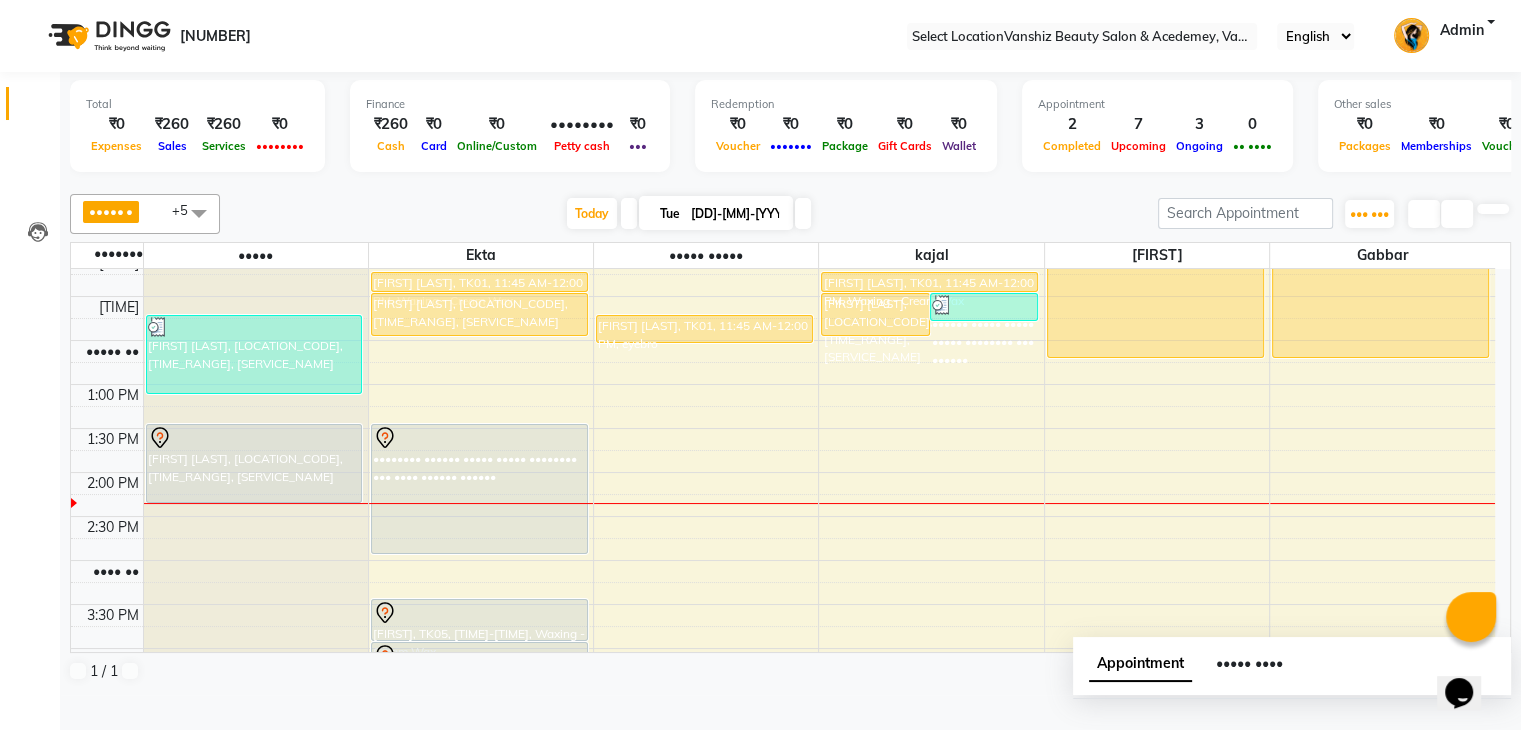 click on "Edit" at bounding box center [50, 785] 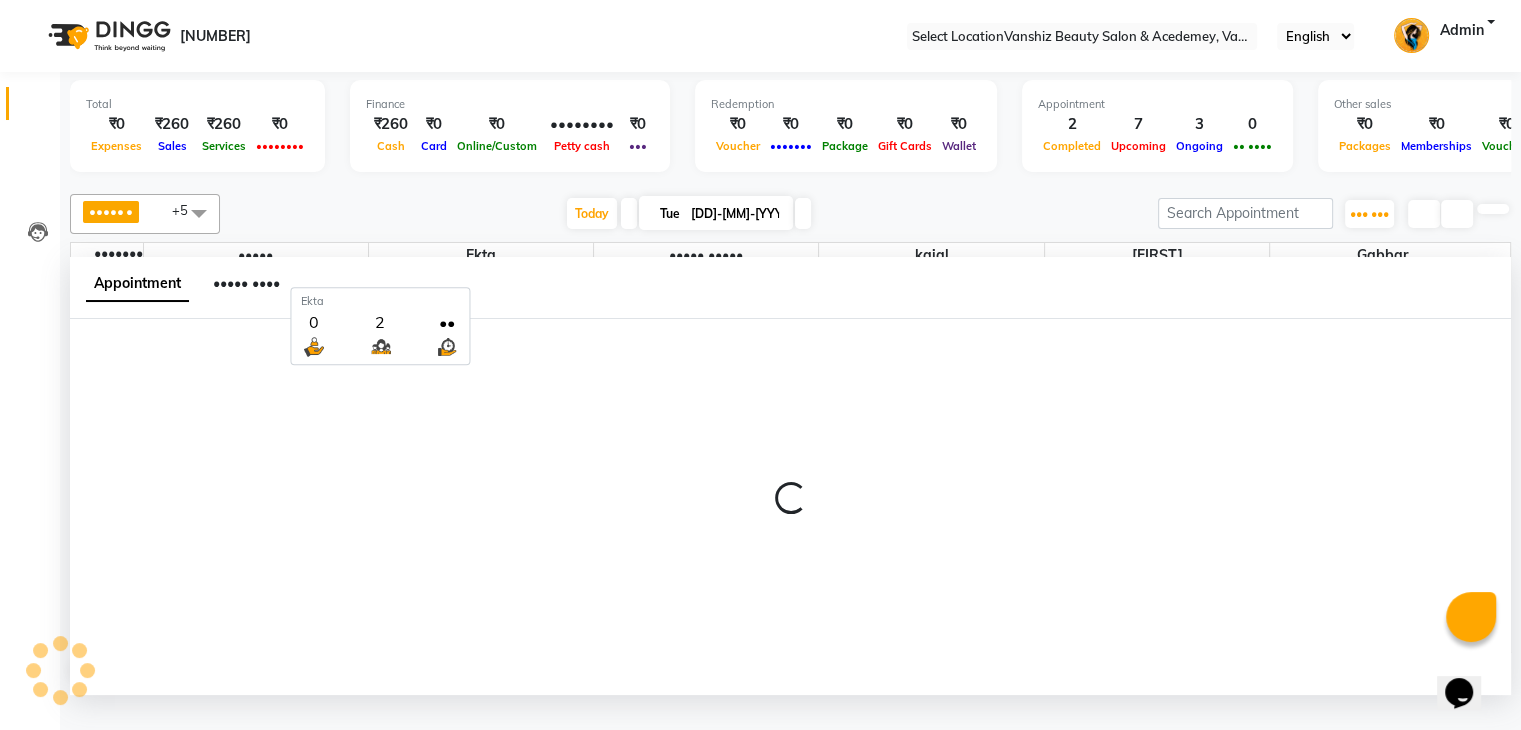 scroll, scrollTop: 1, scrollLeft: 0, axis: vertical 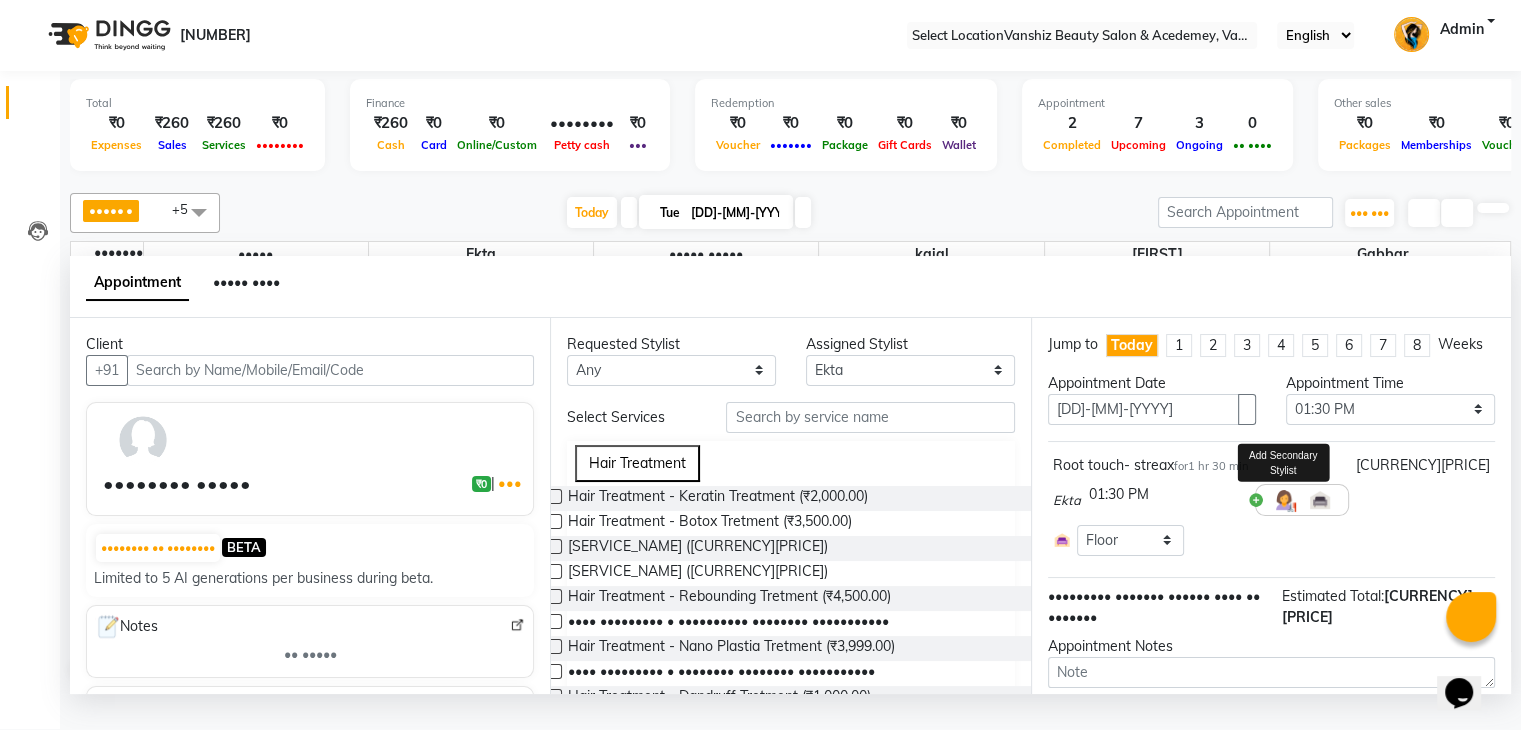 click at bounding box center [1284, 500] 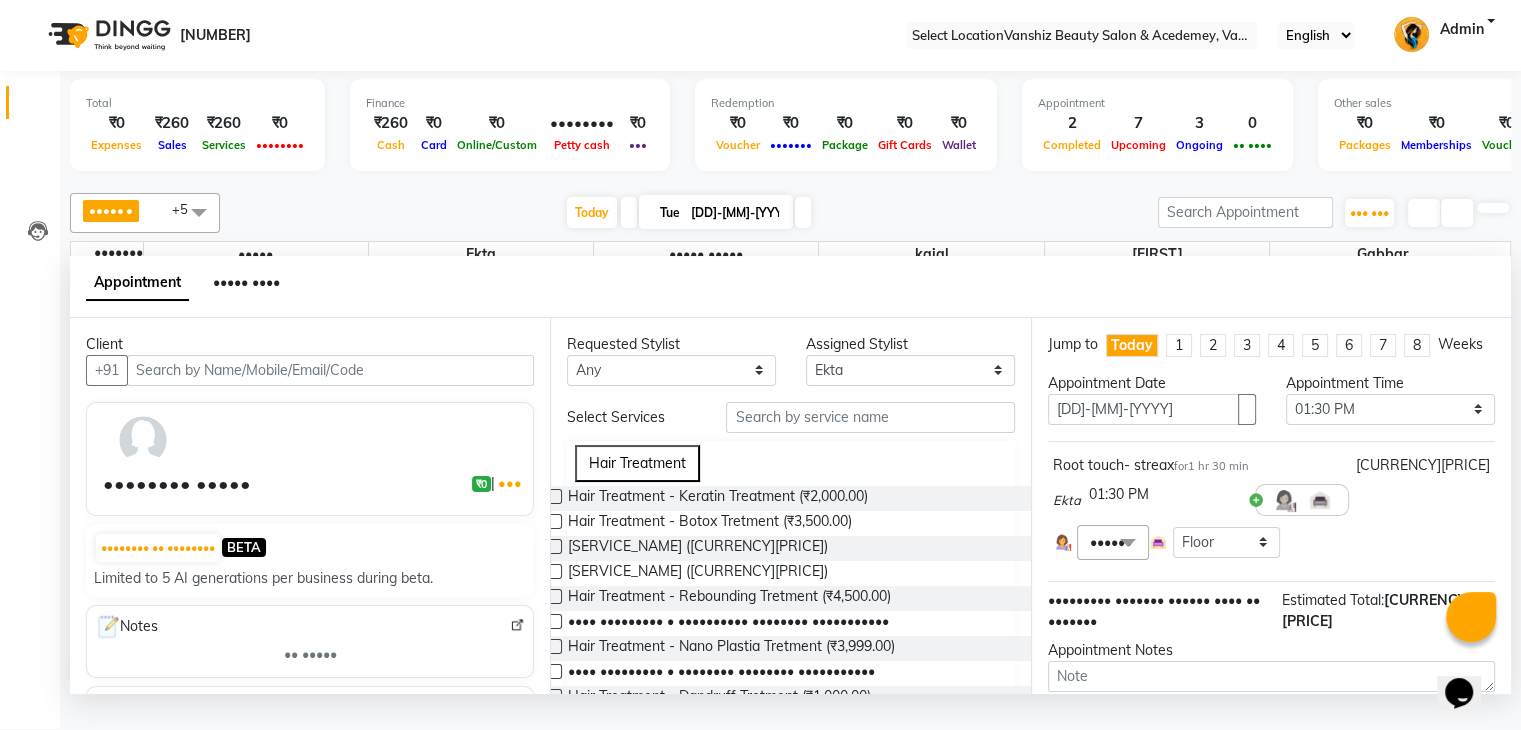 click on "••••••" at bounding box center [1113, 542] 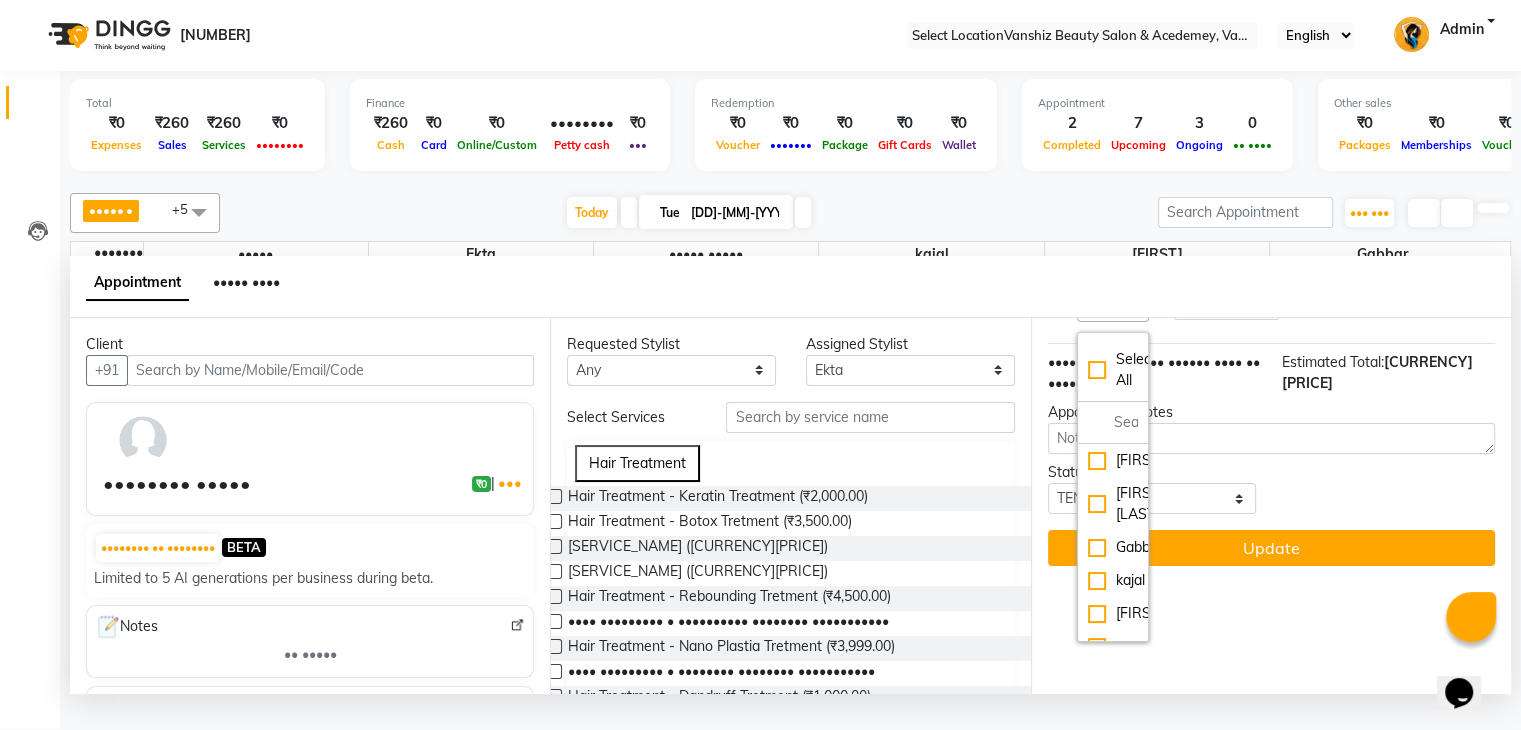 scroll, scrollTop: 246, scrollLeft: 0, axis: vertical 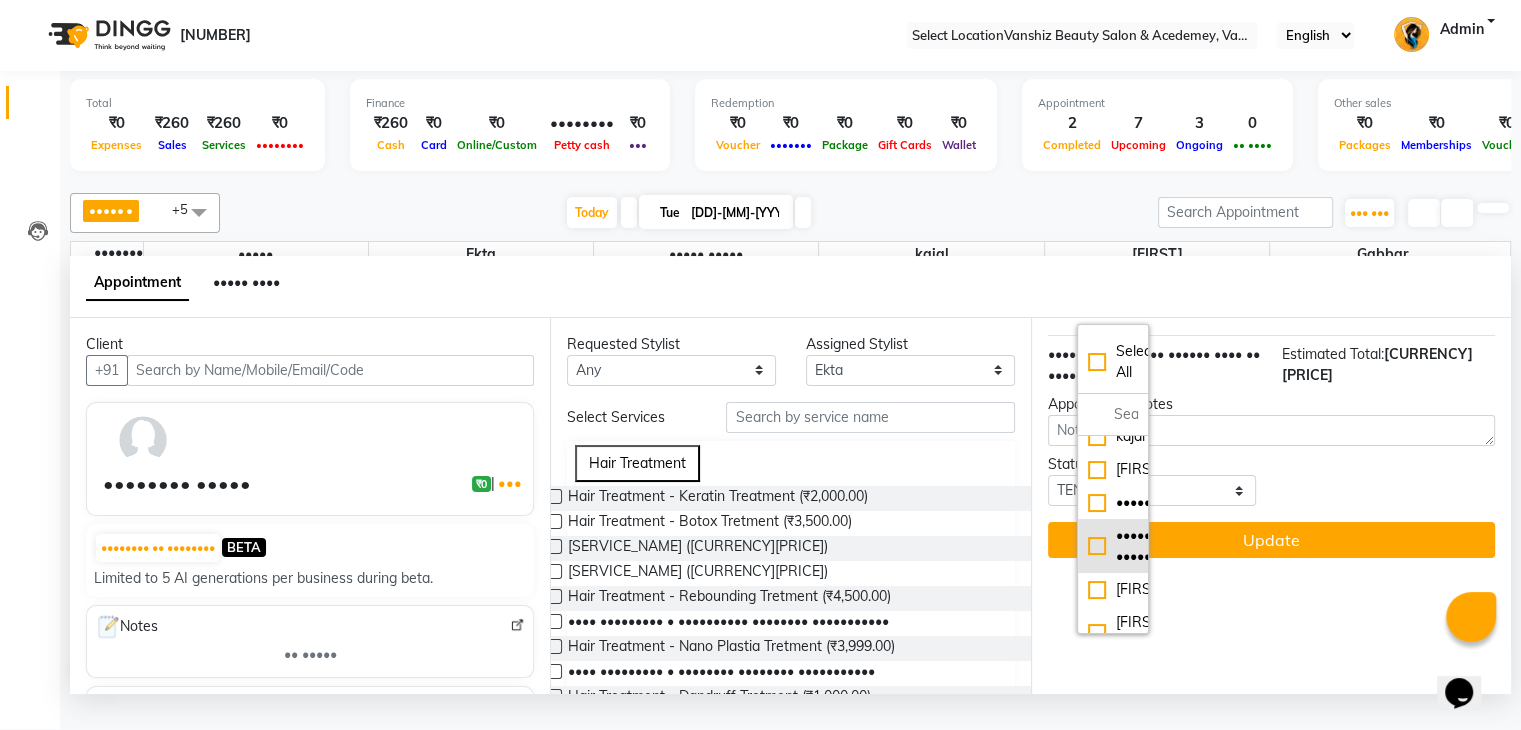 click on "••••• •••••" at bounding box center [1113, 316] 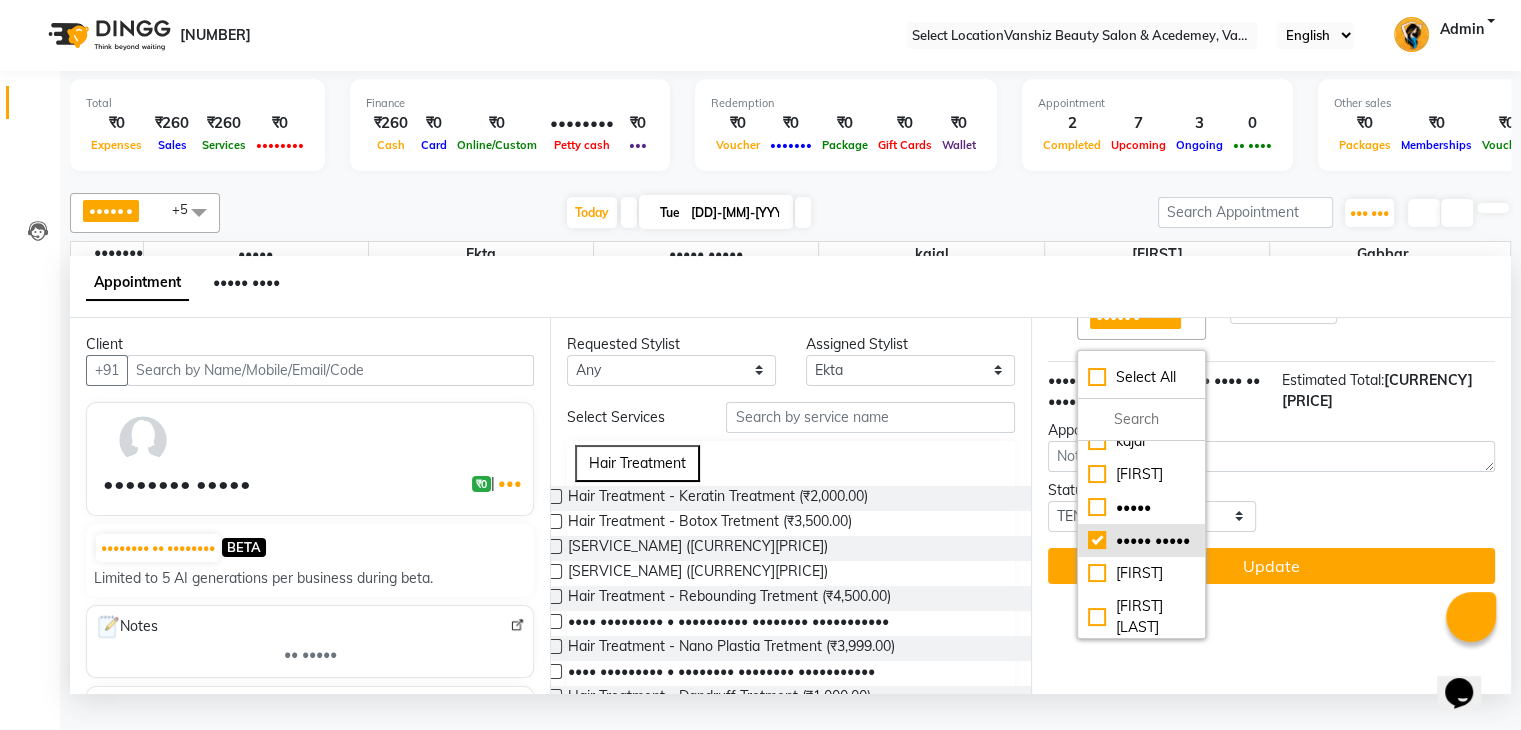 click on "••••• •••••" at bounding box center (1141, 321) 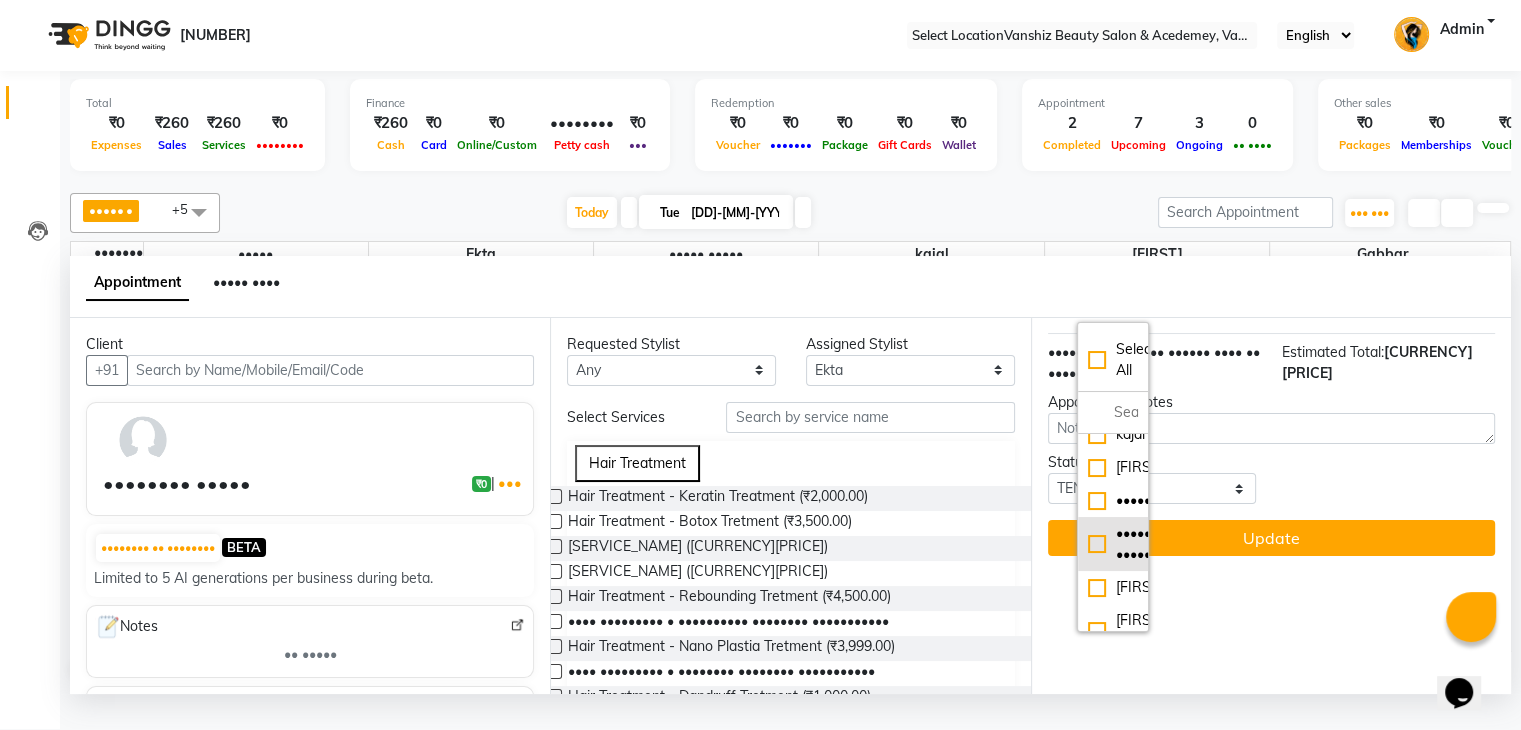 scroll, scrollTop: 246, scrollLeft: 0, axis: vertical 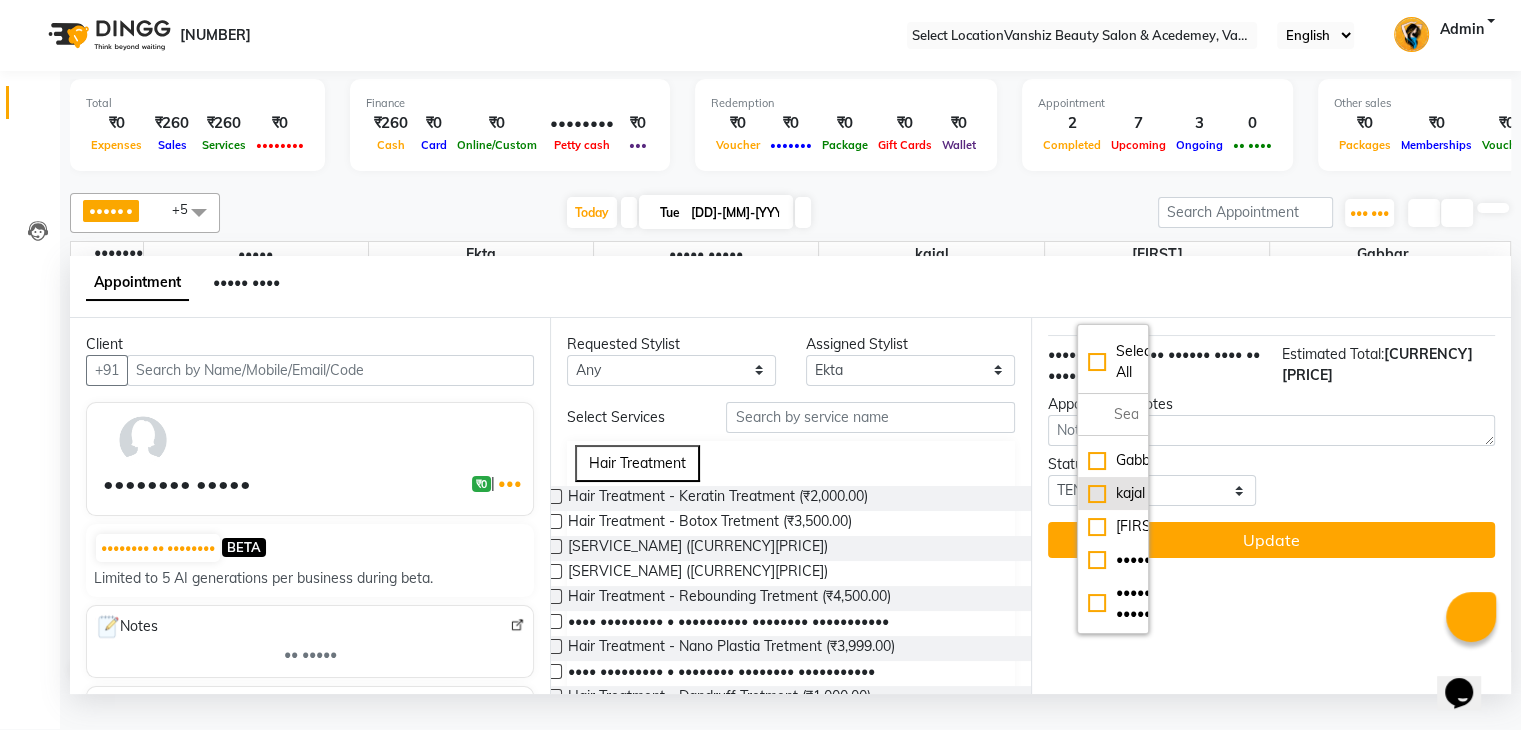 click on "kajal" at bounding box center [1113, 373] 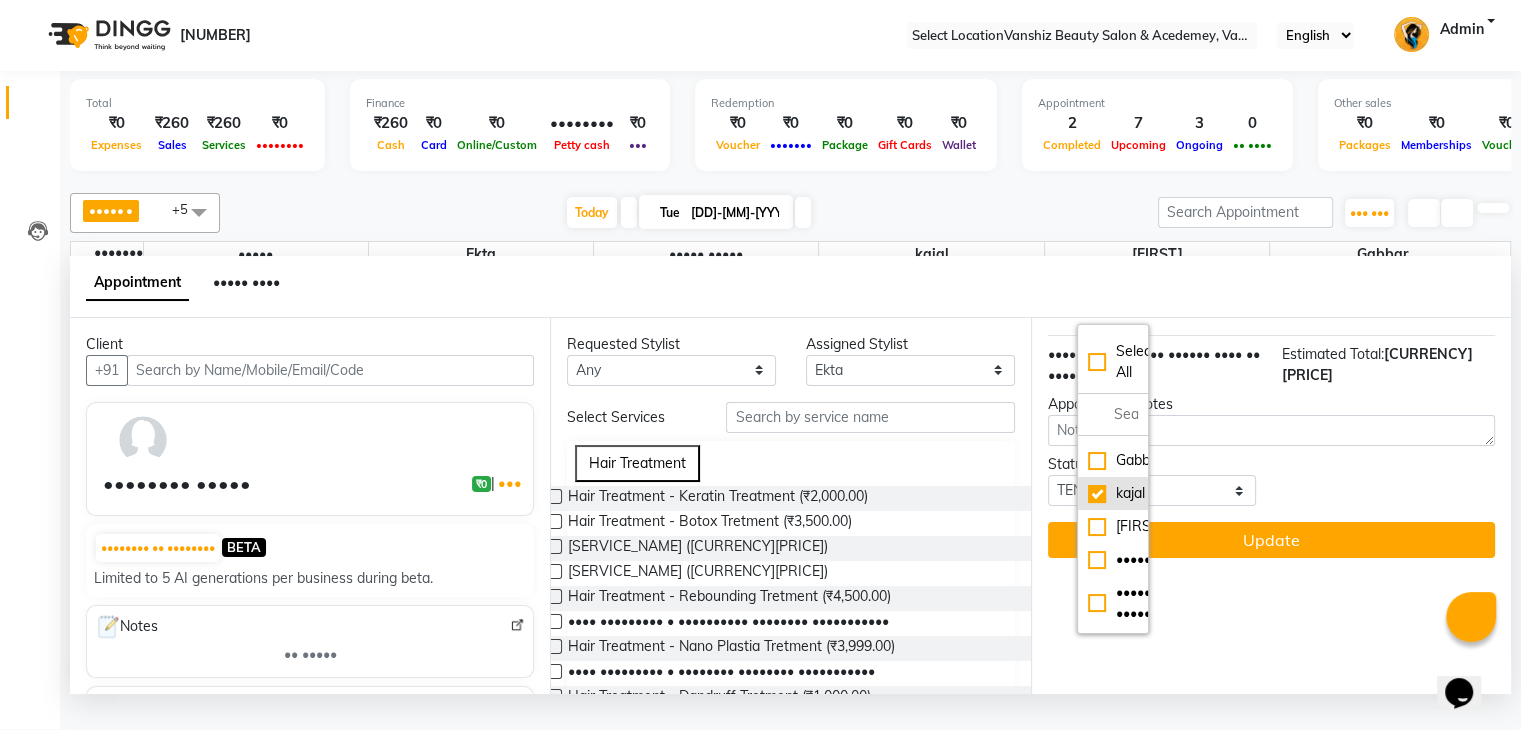 scroll, scrollTop: 248, scrollLeft: 0, axis: vertical 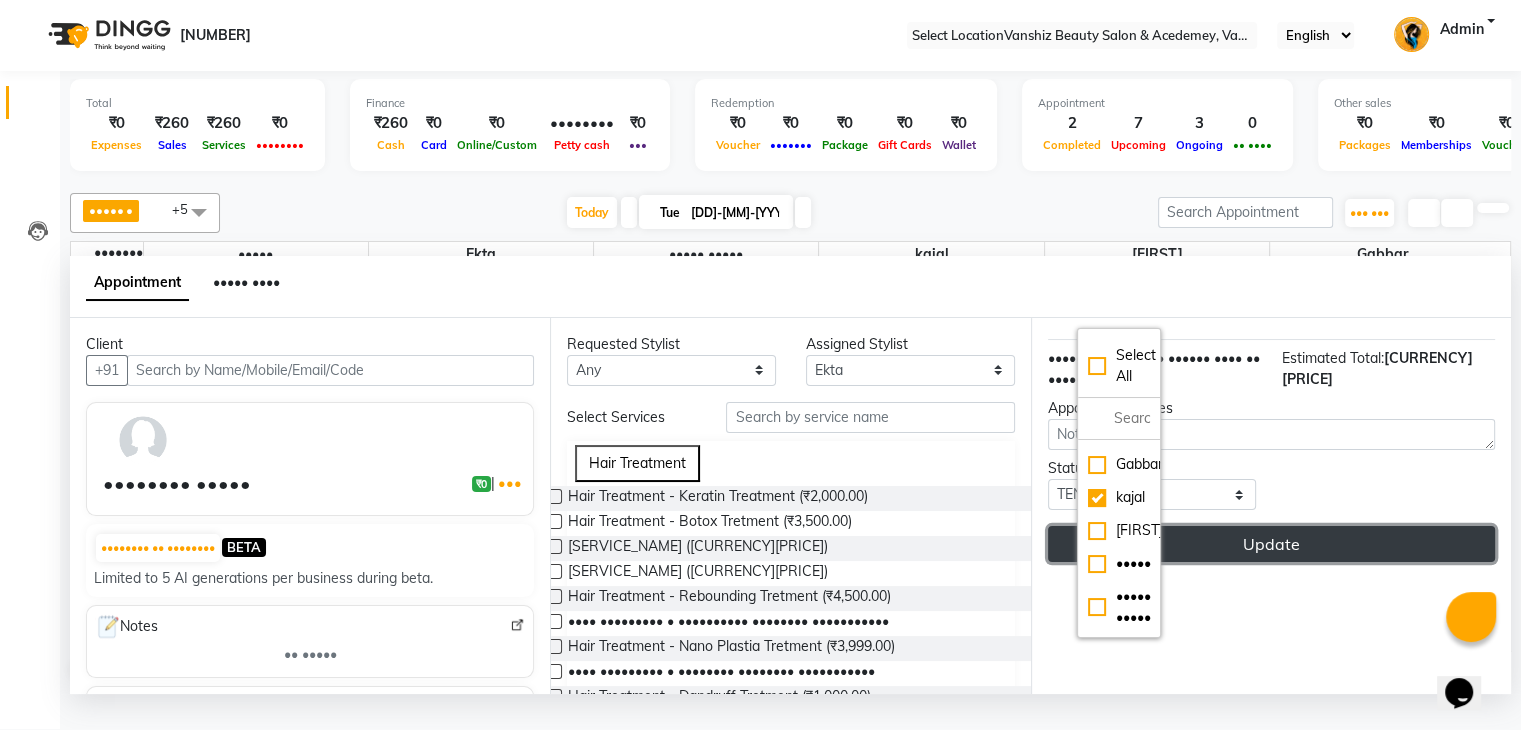 click on "Update" at bounding box center (1271, 544) 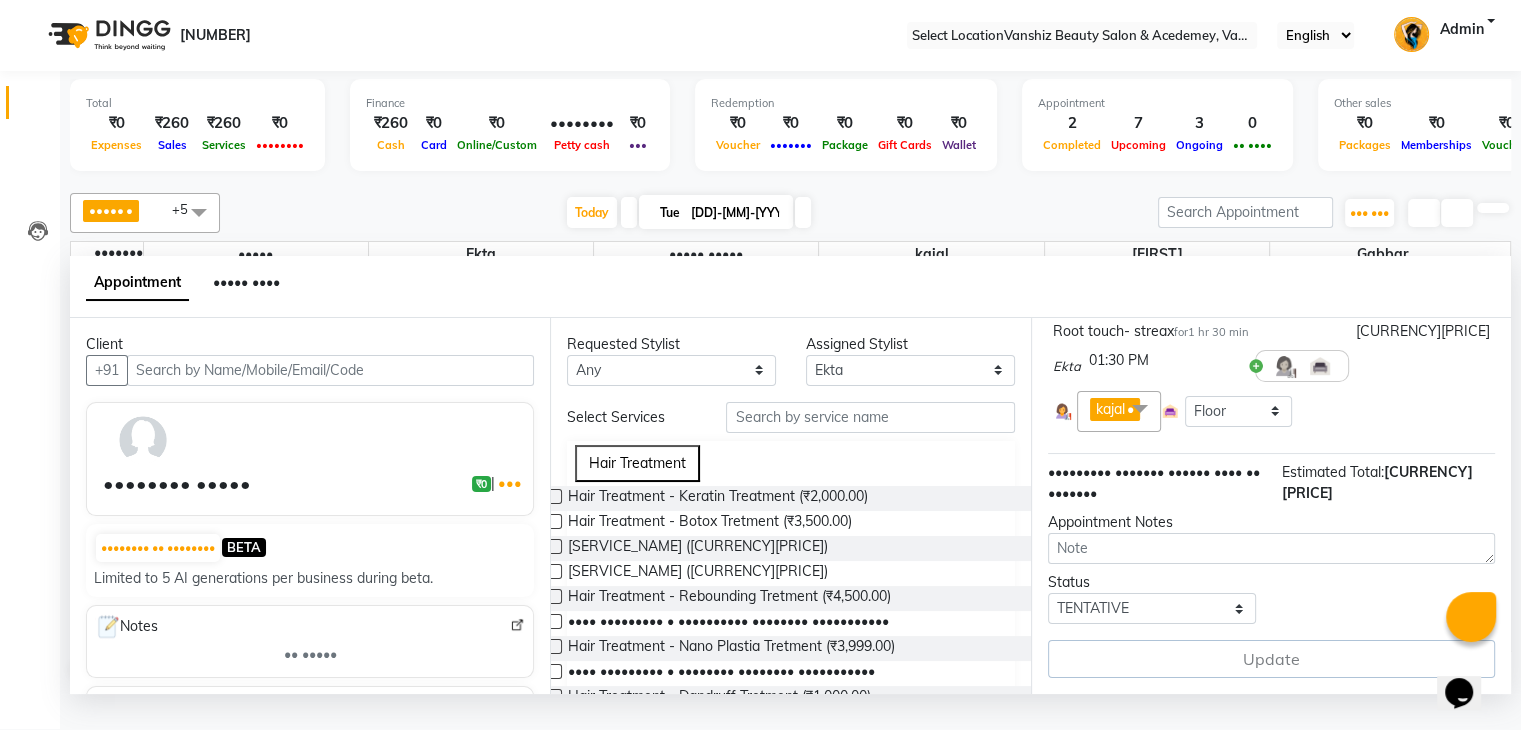 scroll, scrollTop: 155, scrollLeft: 0, axis: vertical 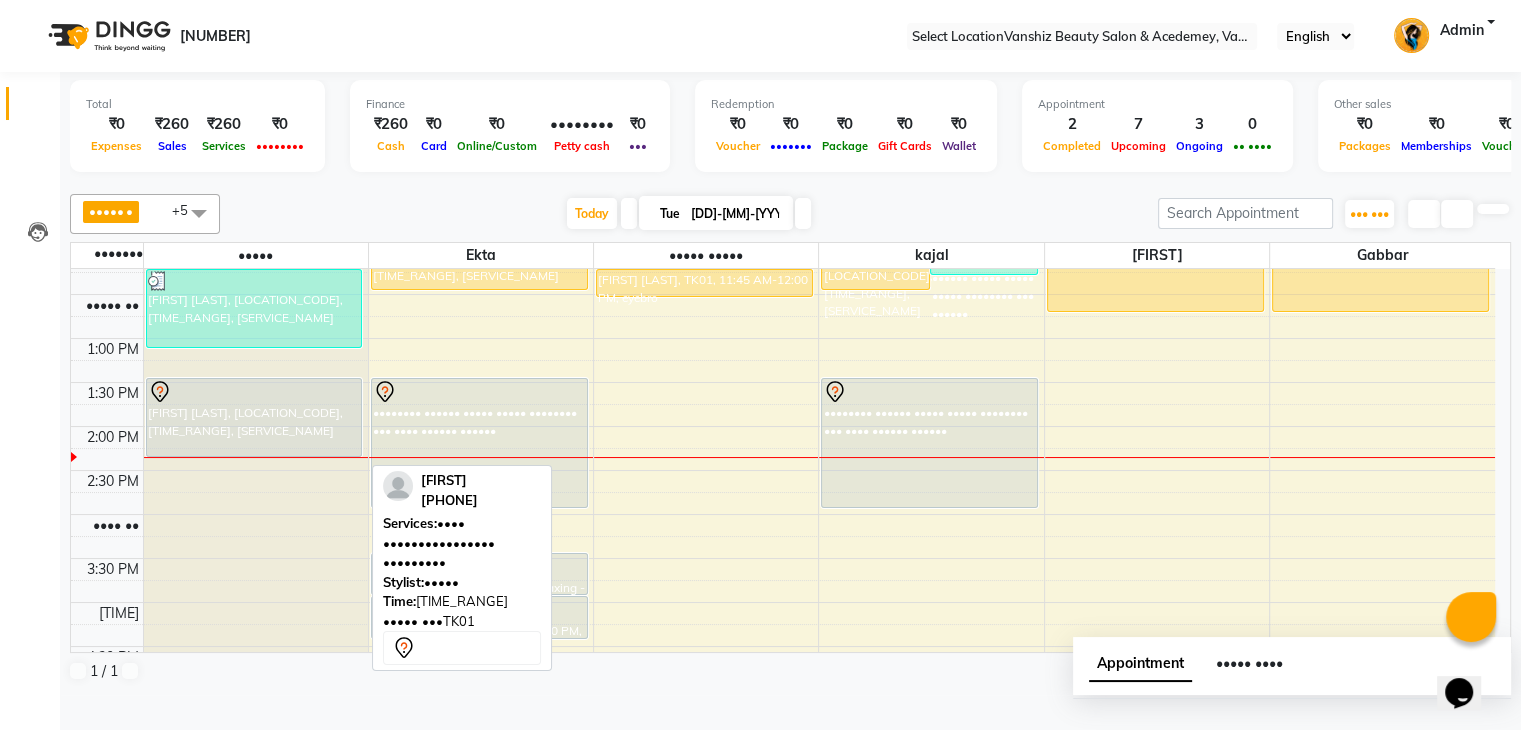 click on "[FIRST] [LAST], [LOCATION_CODE], [TIME_RANGE], [SERVICE_NAME]" at bounding box center [254, 417] 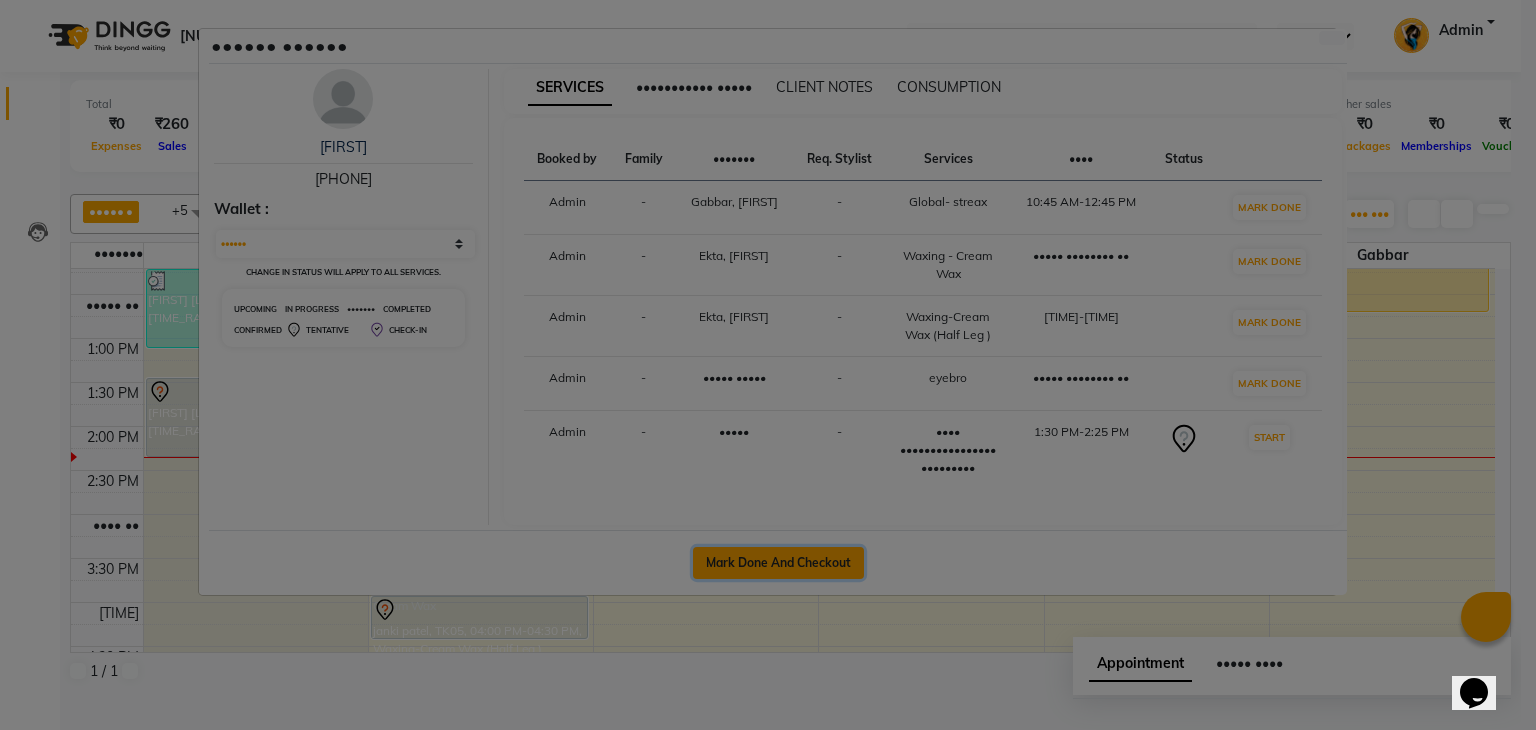 click on "Mark Done And Checkout" at bounding box center [778, 563] 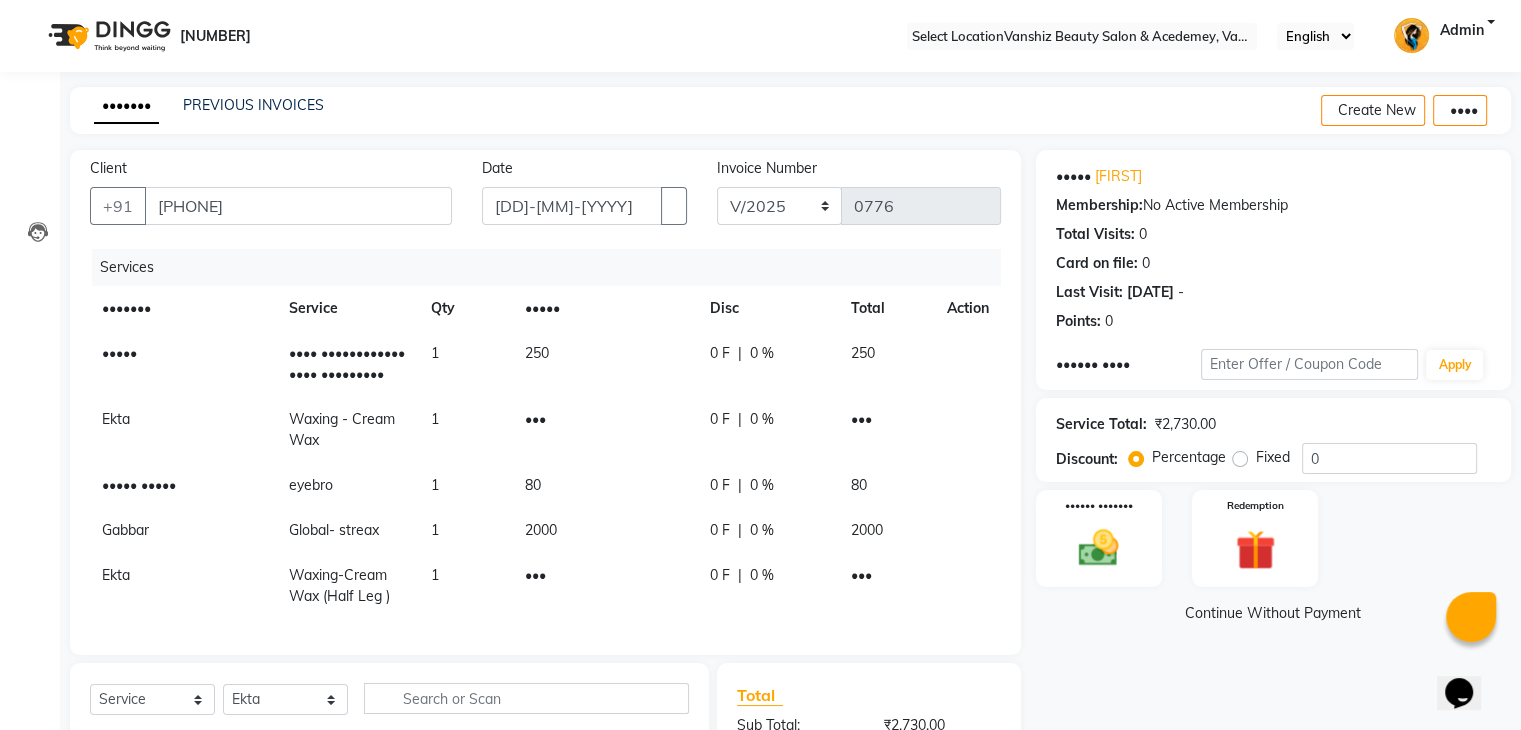 click on "250" at bounding box center (119, 353) 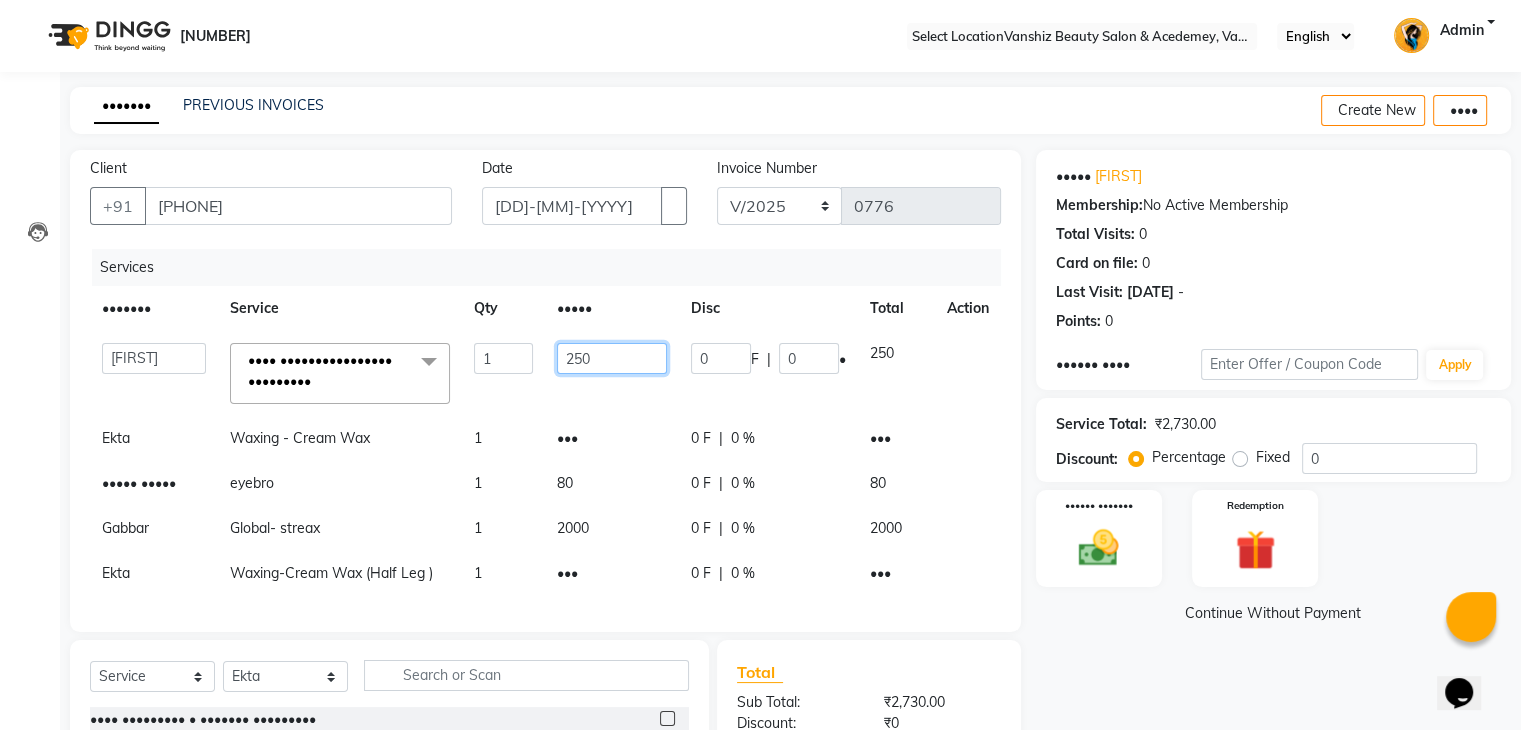 click on "250" at bounding box center (503, 358) 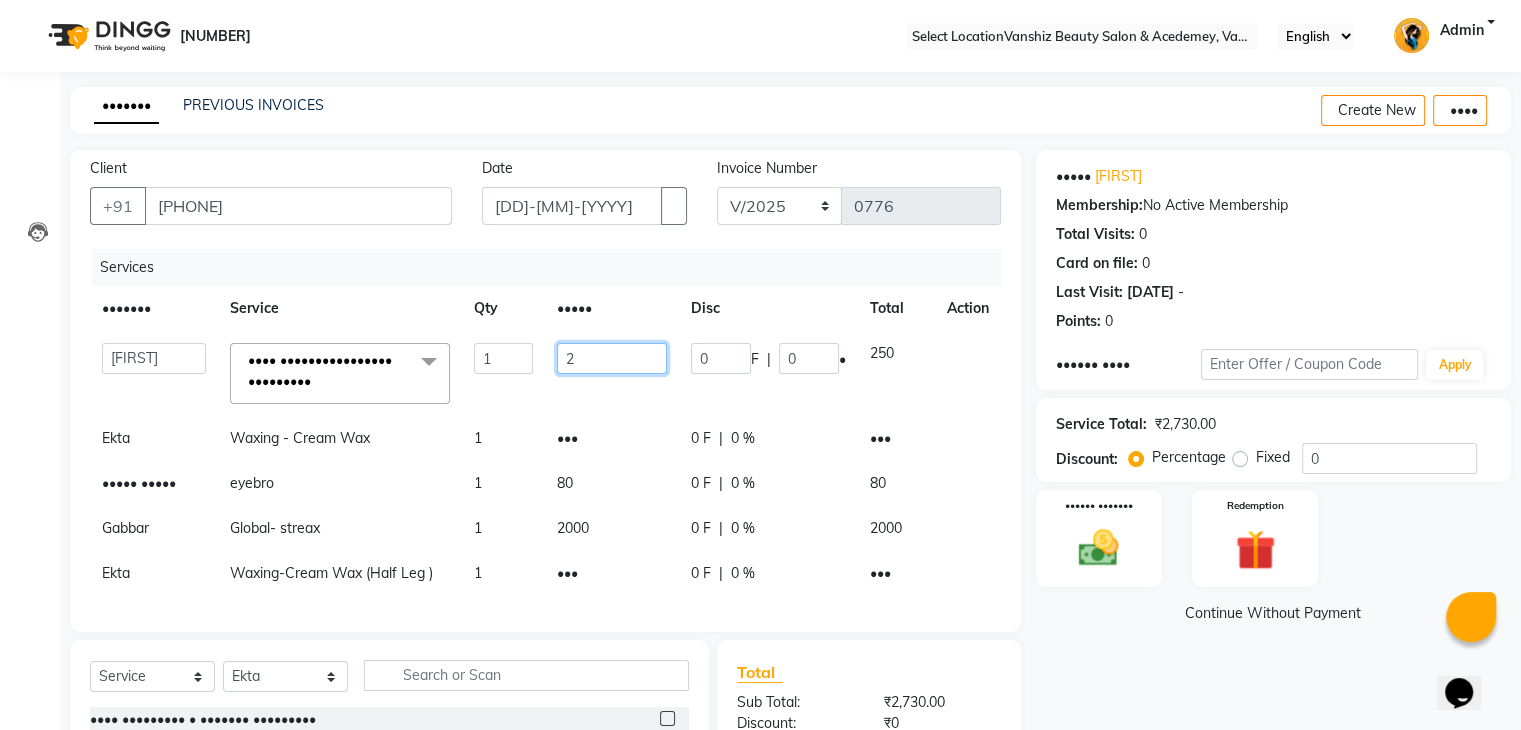 type on "20" 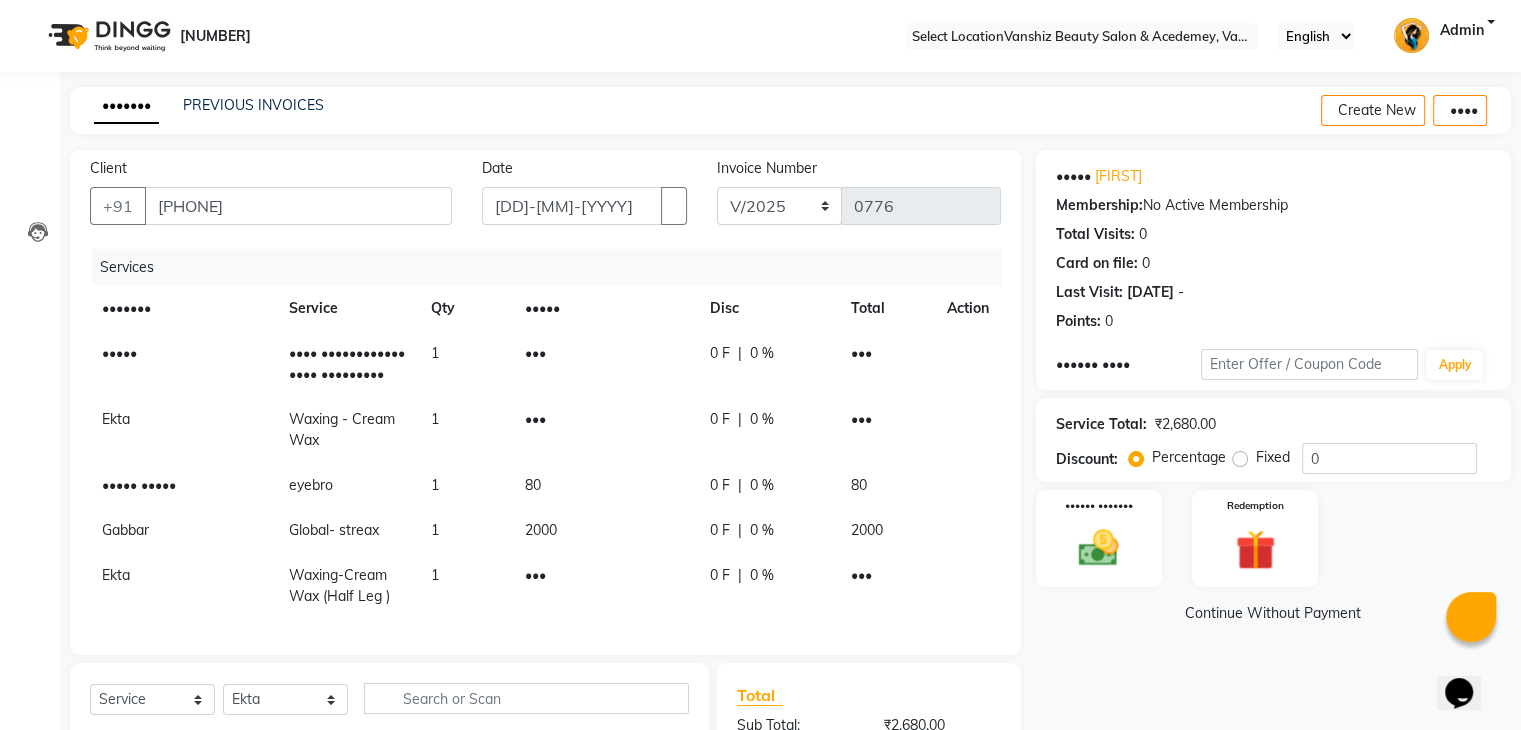 click on "•••" at bounding box center [605, 364] 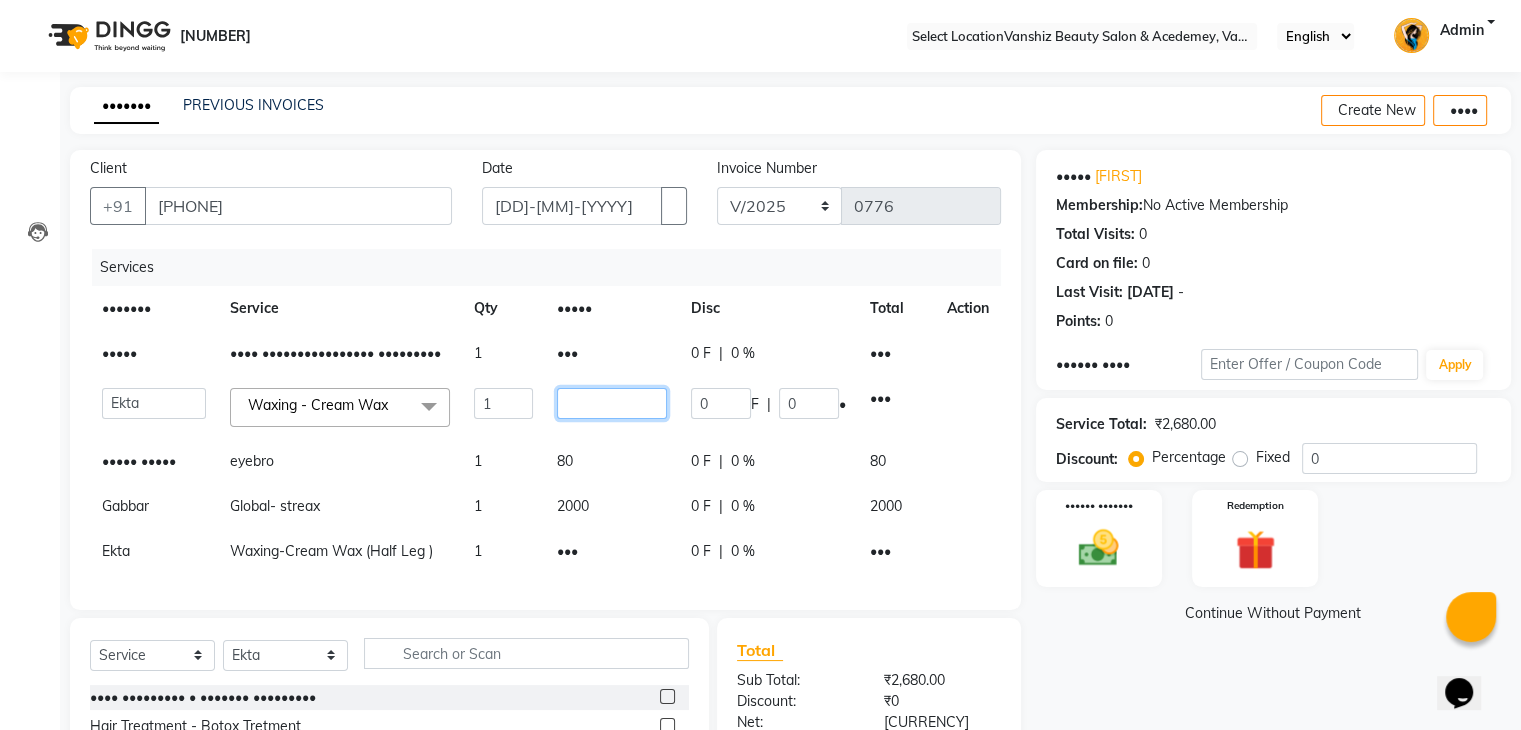 click on "•••" at bounding box center [503, 403] 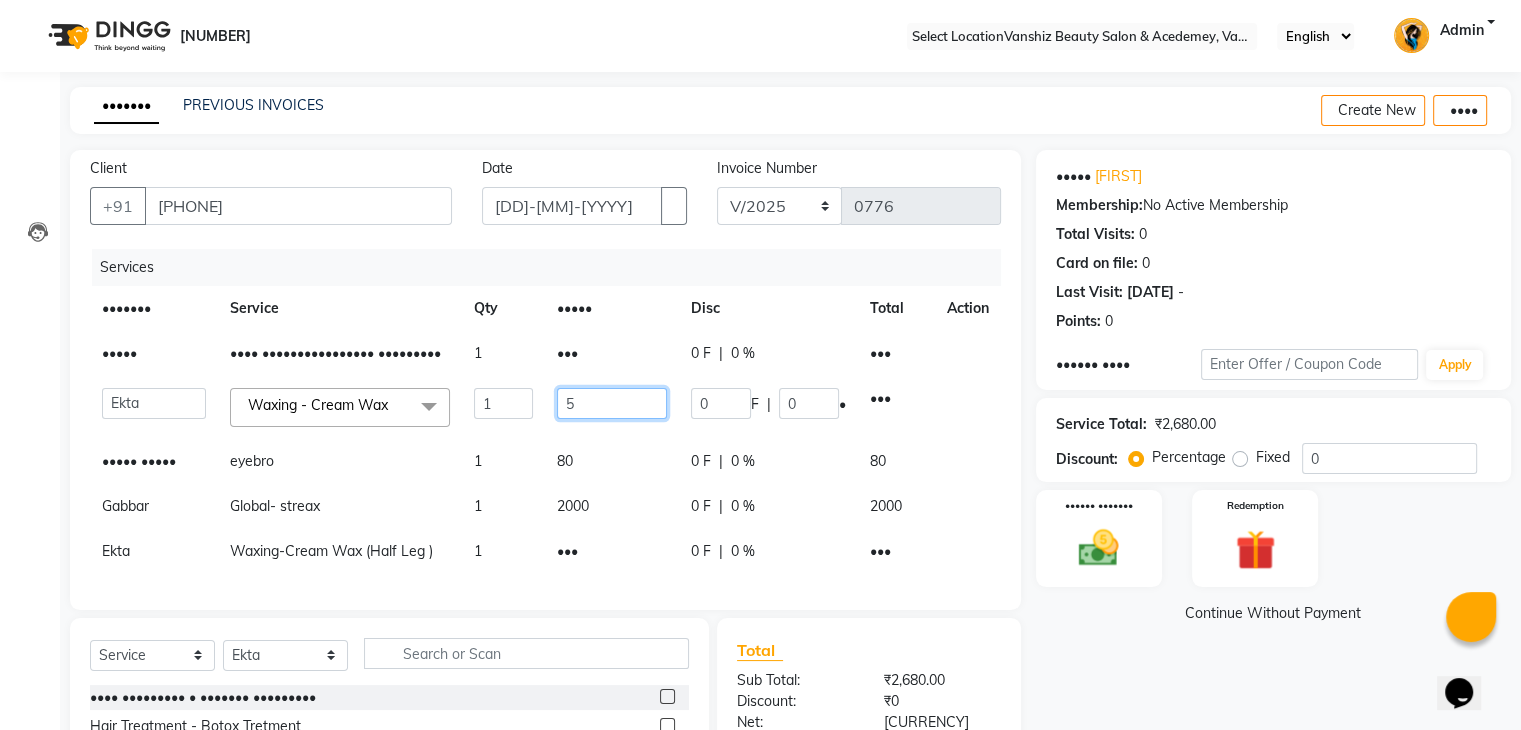 type on "••" 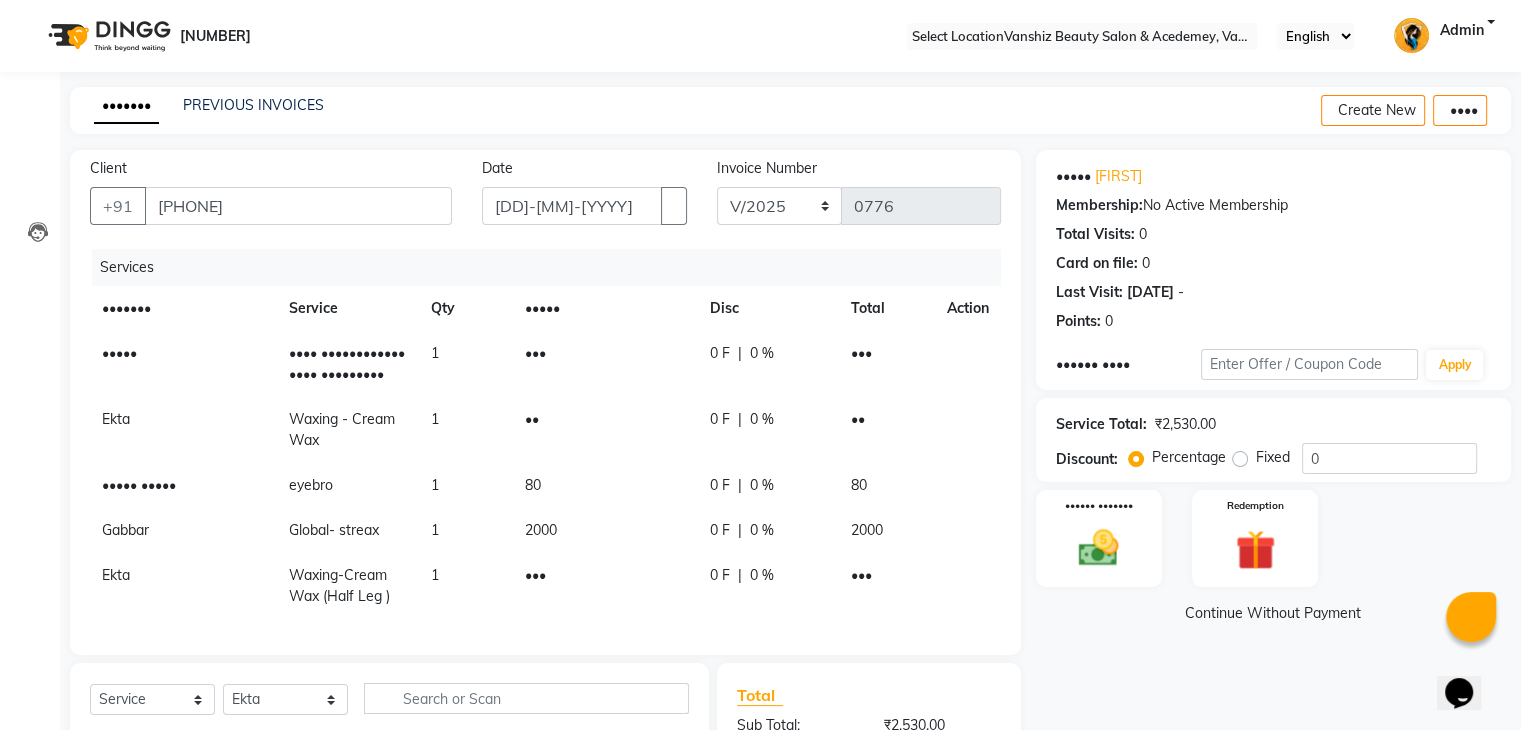 click on "80" at bounding box center [605, 364] 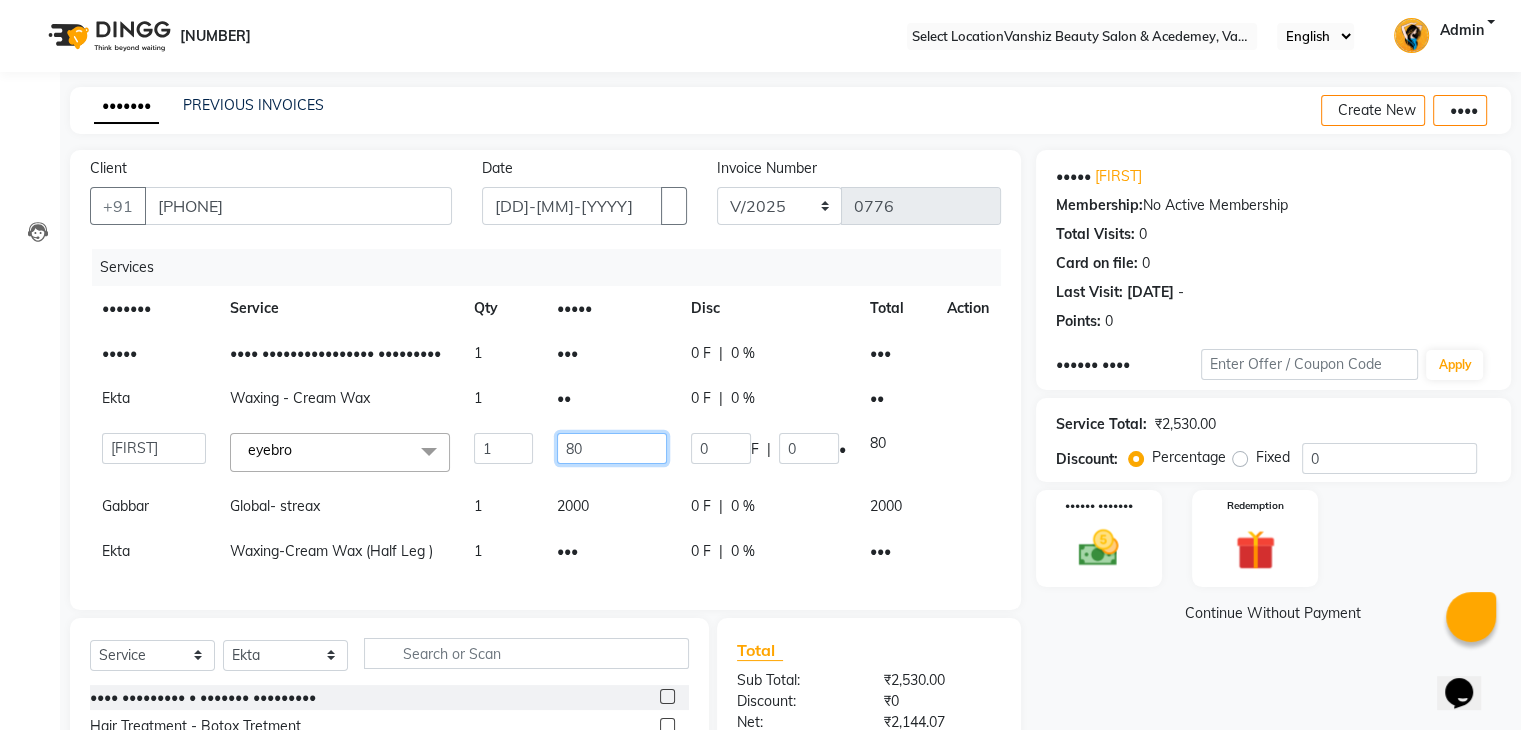 click on "80" at bounding box center (503, 448) 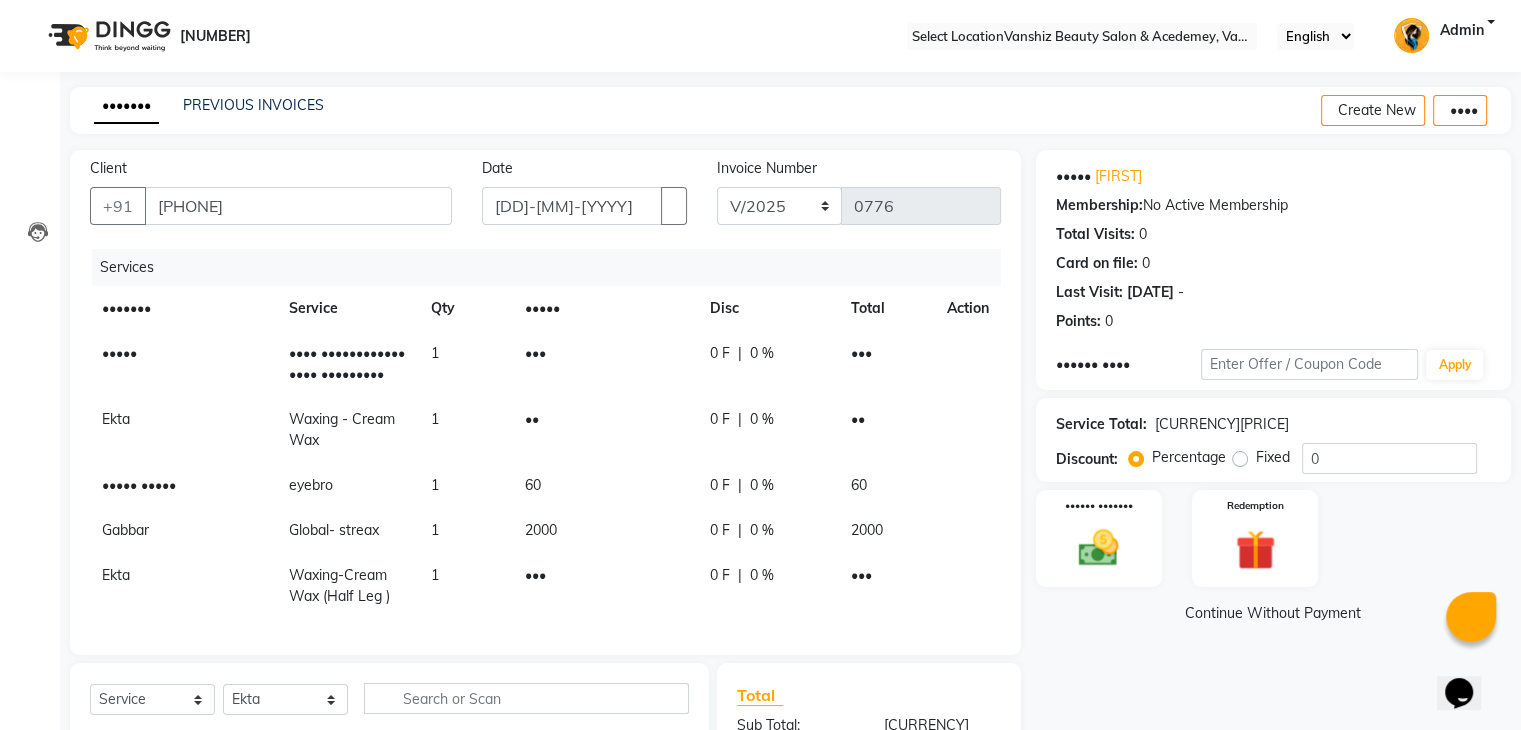 click on "2000" at bounding box center [605, 364] 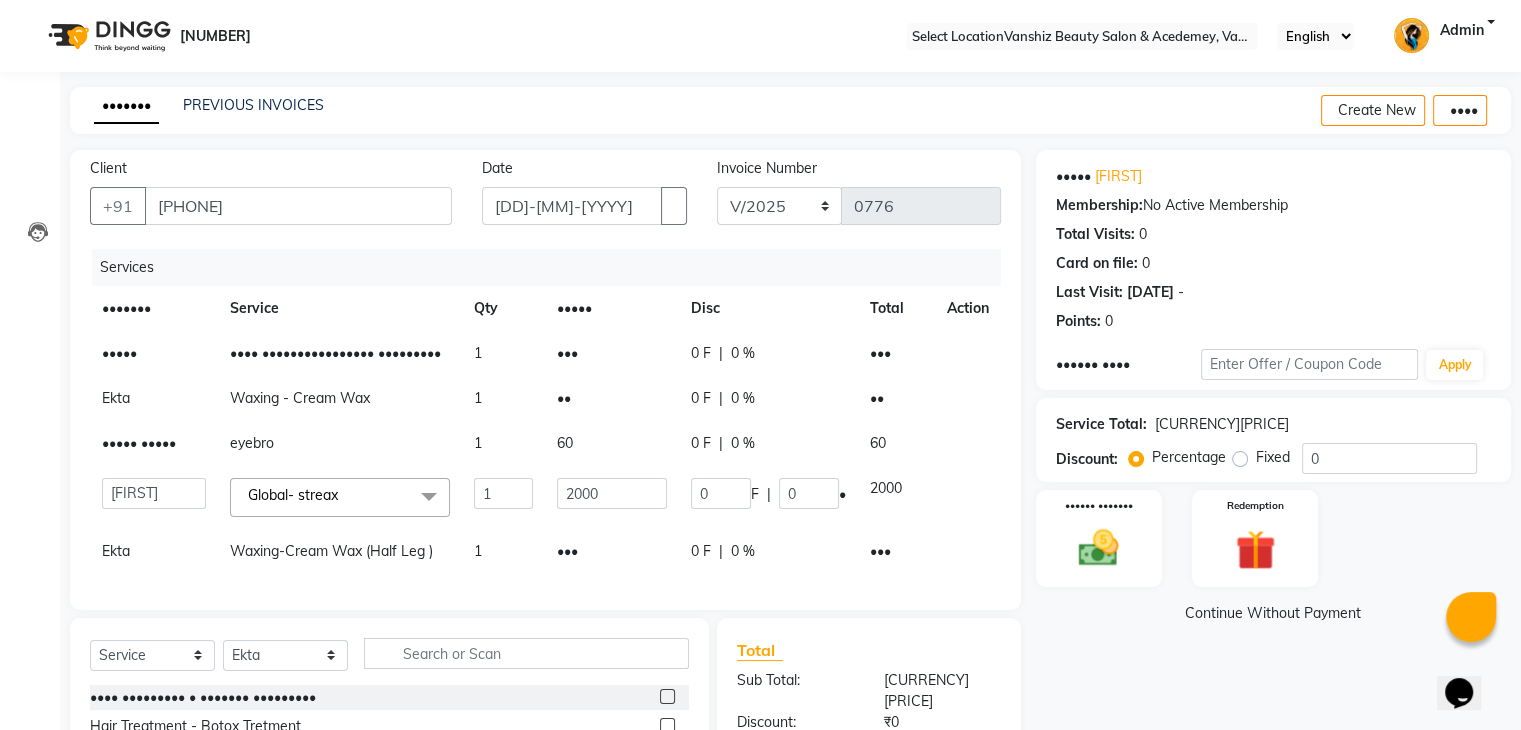 click on "2000" at bounding box center (612, 353) 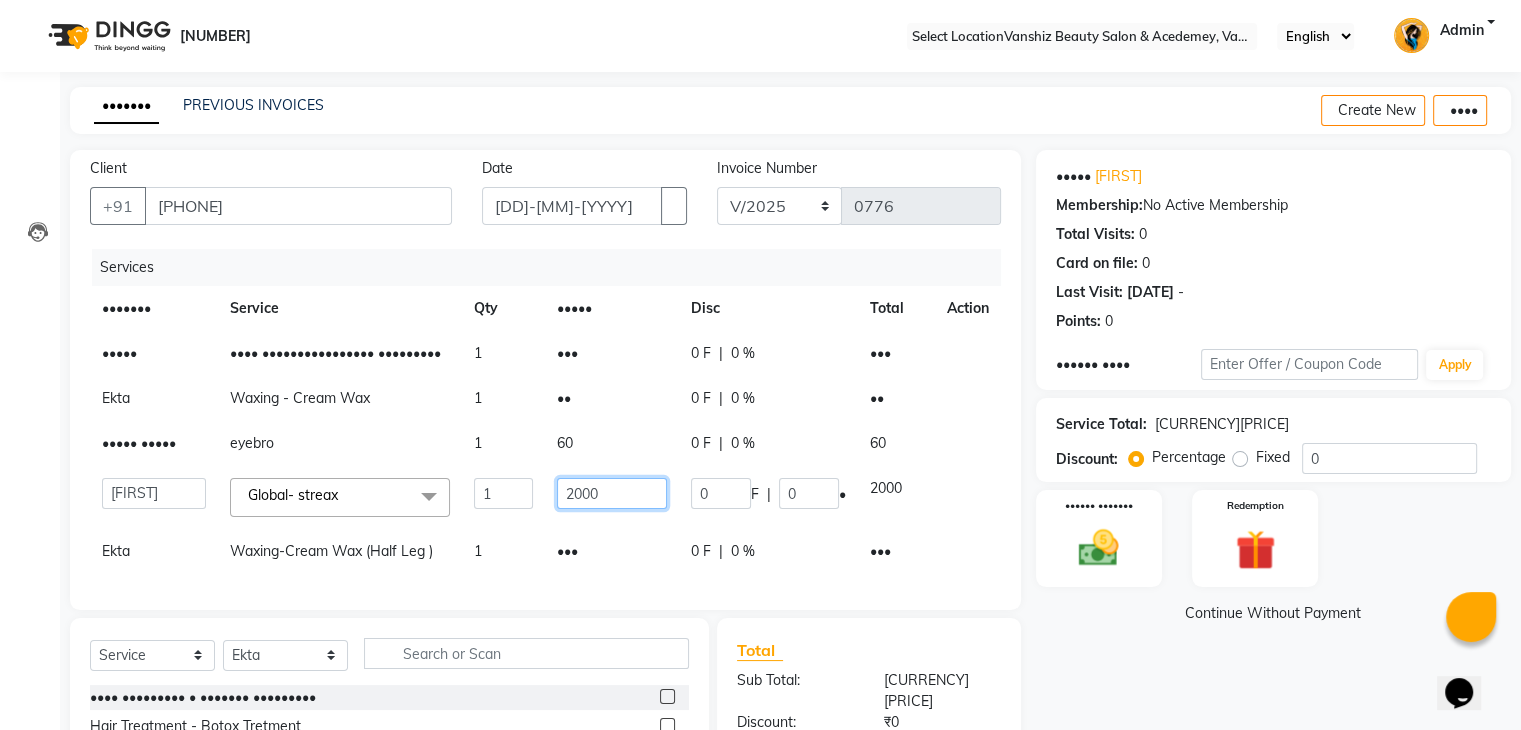 click on "2000" at bounding box center (503, 493) 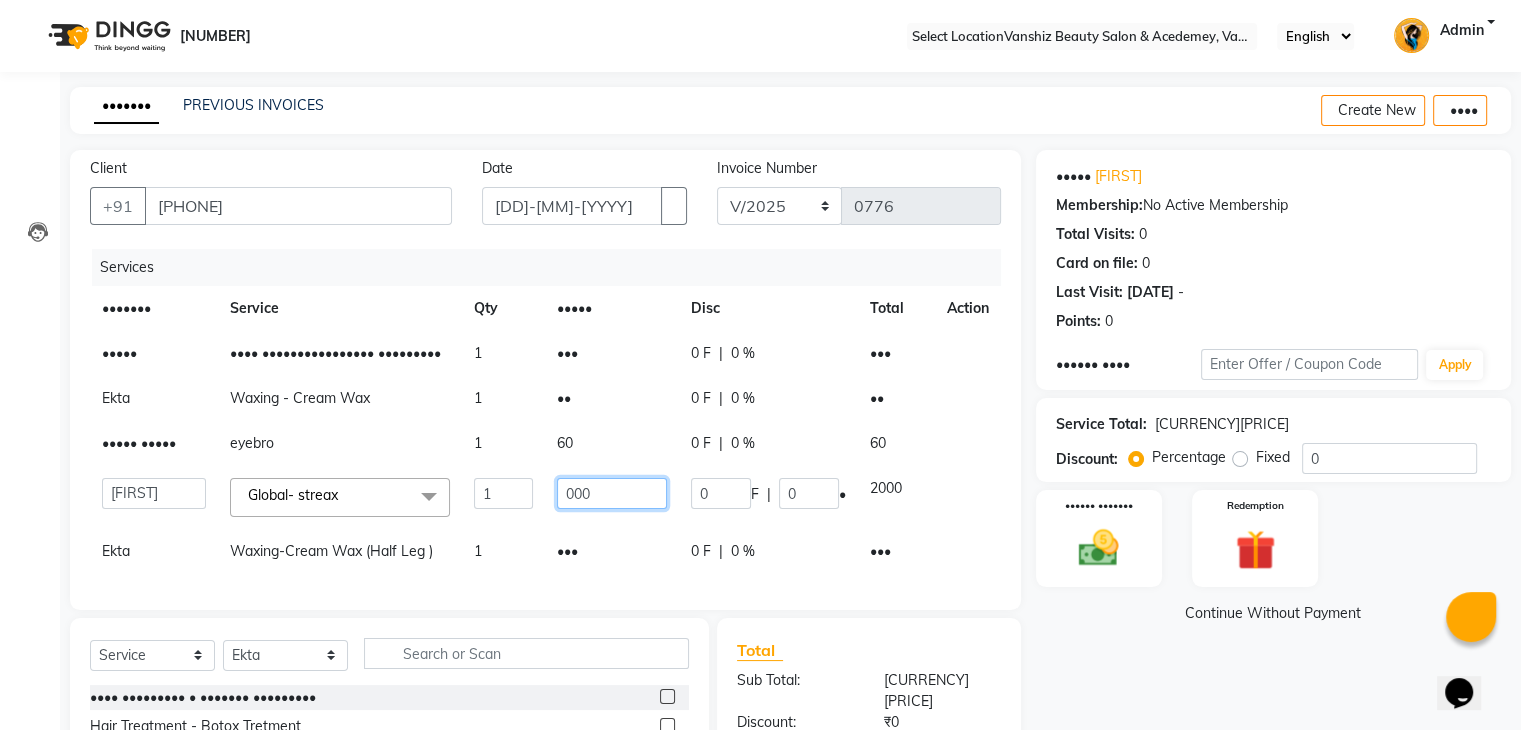 type on "1000" 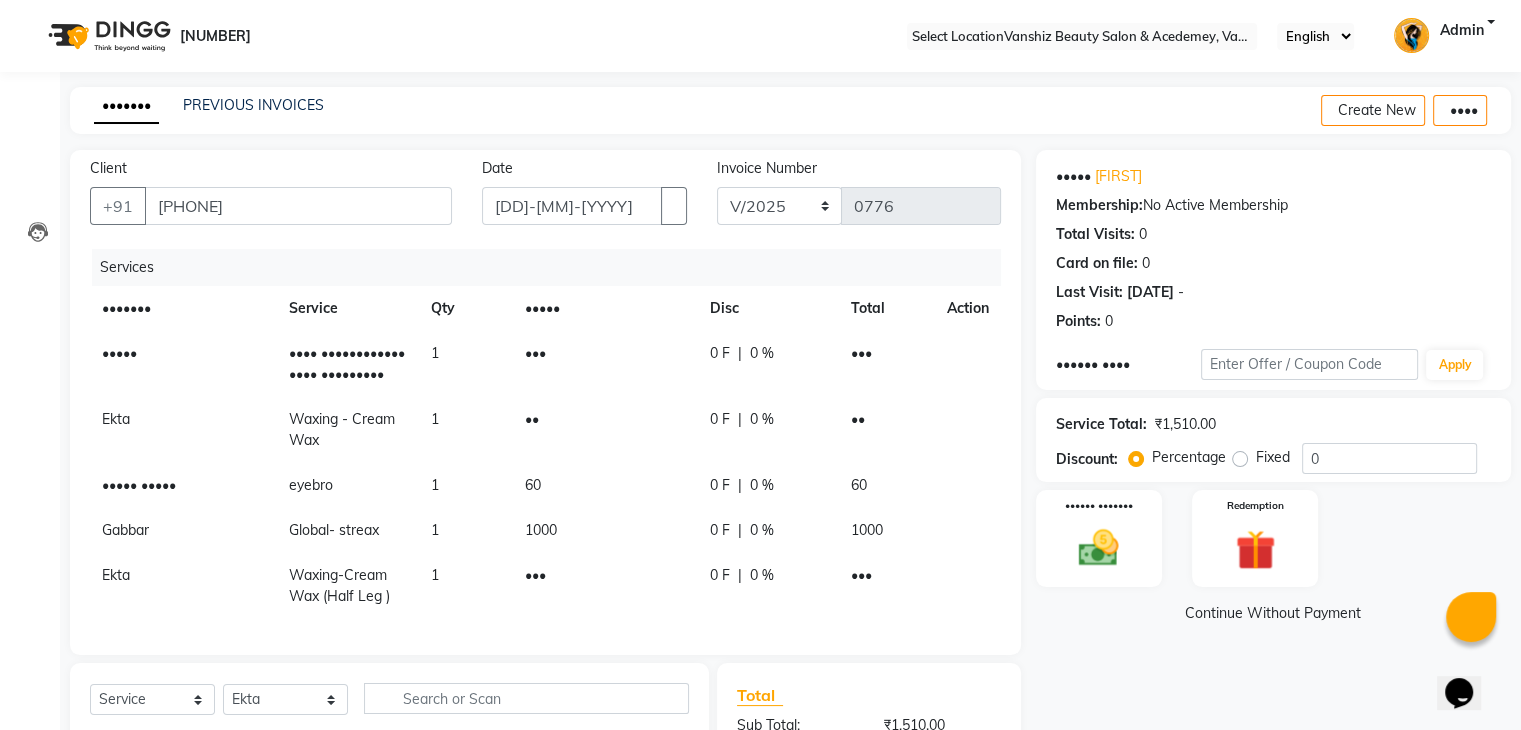 click on "•••" at bounding box center [605, 364] 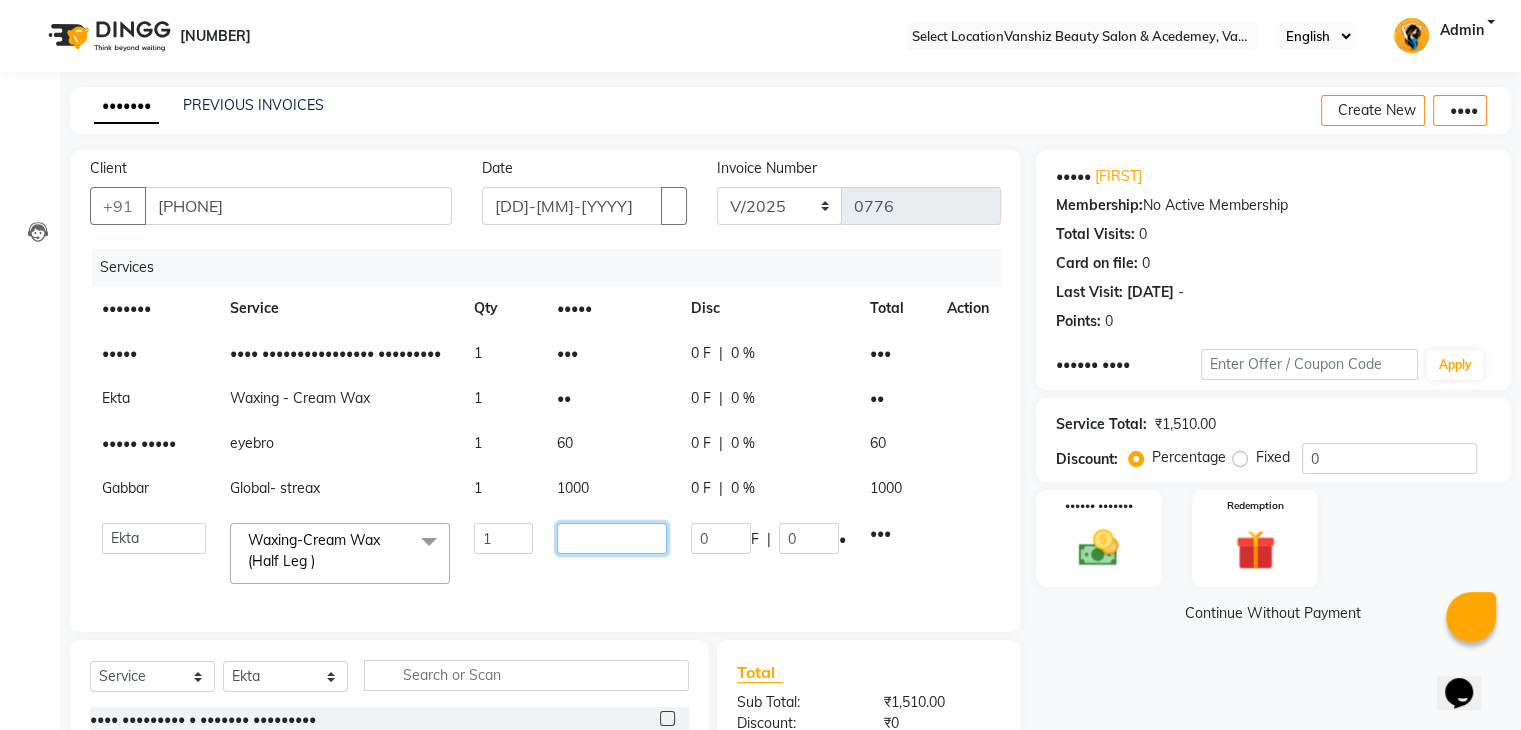 click on "•••" at bounding box center (503, 538) 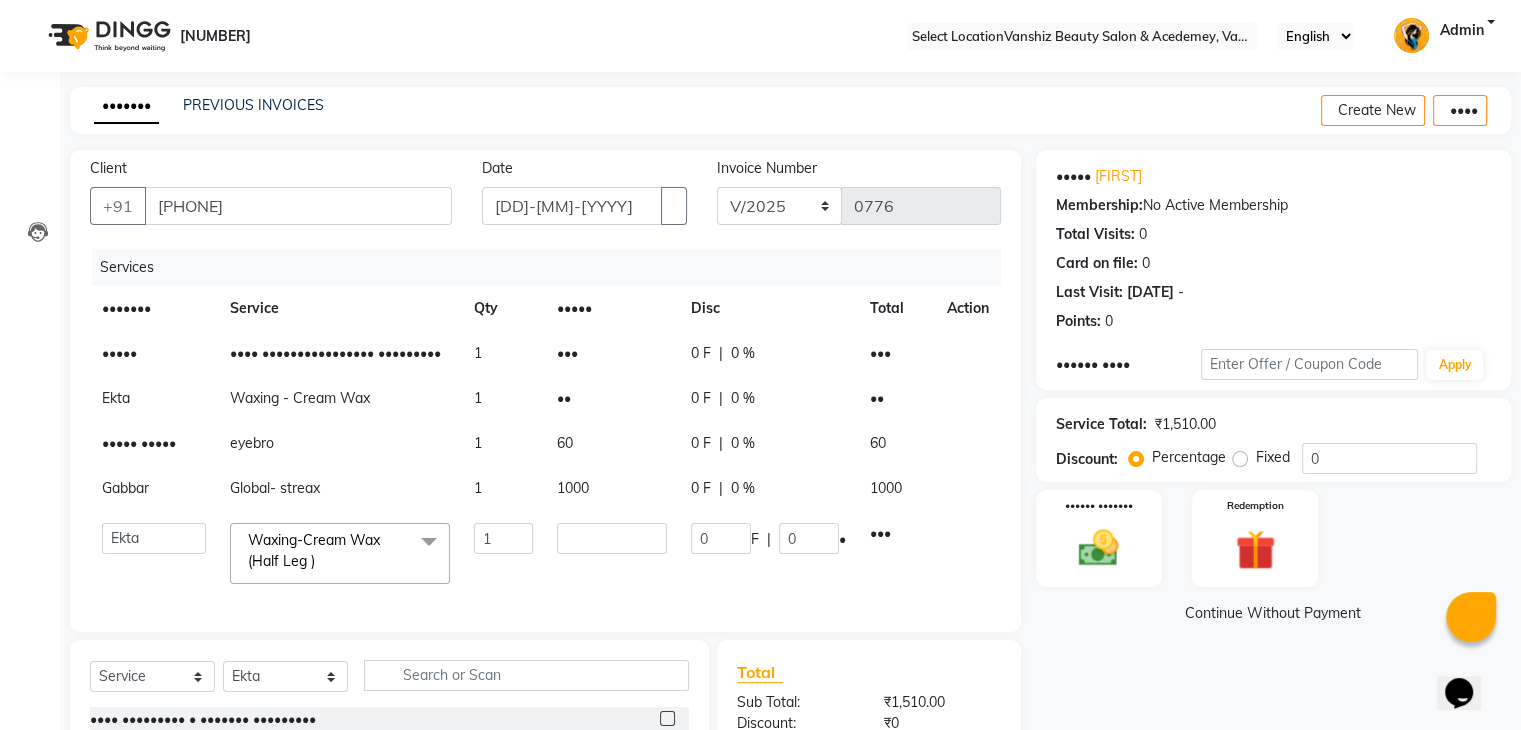 click on "•••" at bounding box center (896, 353) 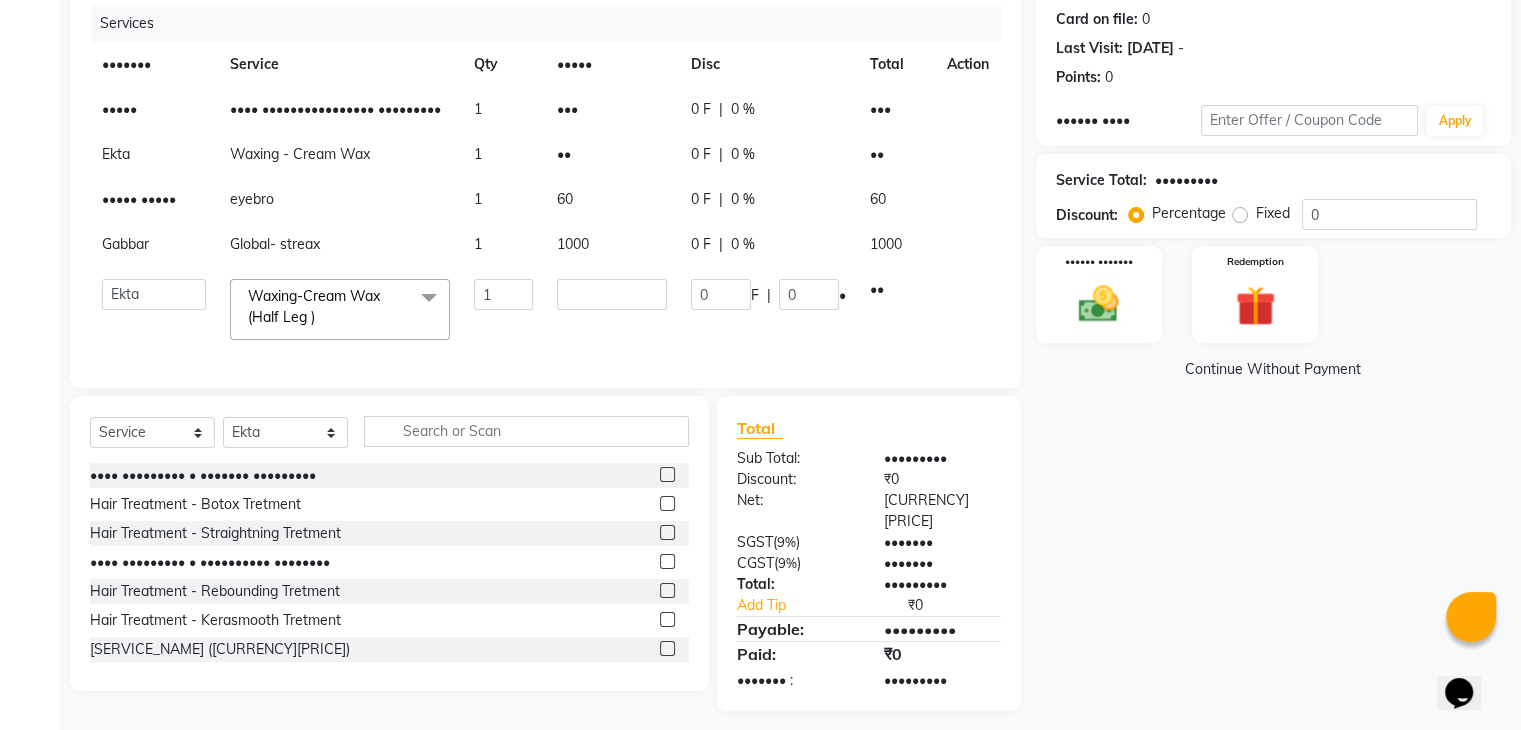 scroll, scrollTop: 249, scrollLeft: 0, axis: vertical 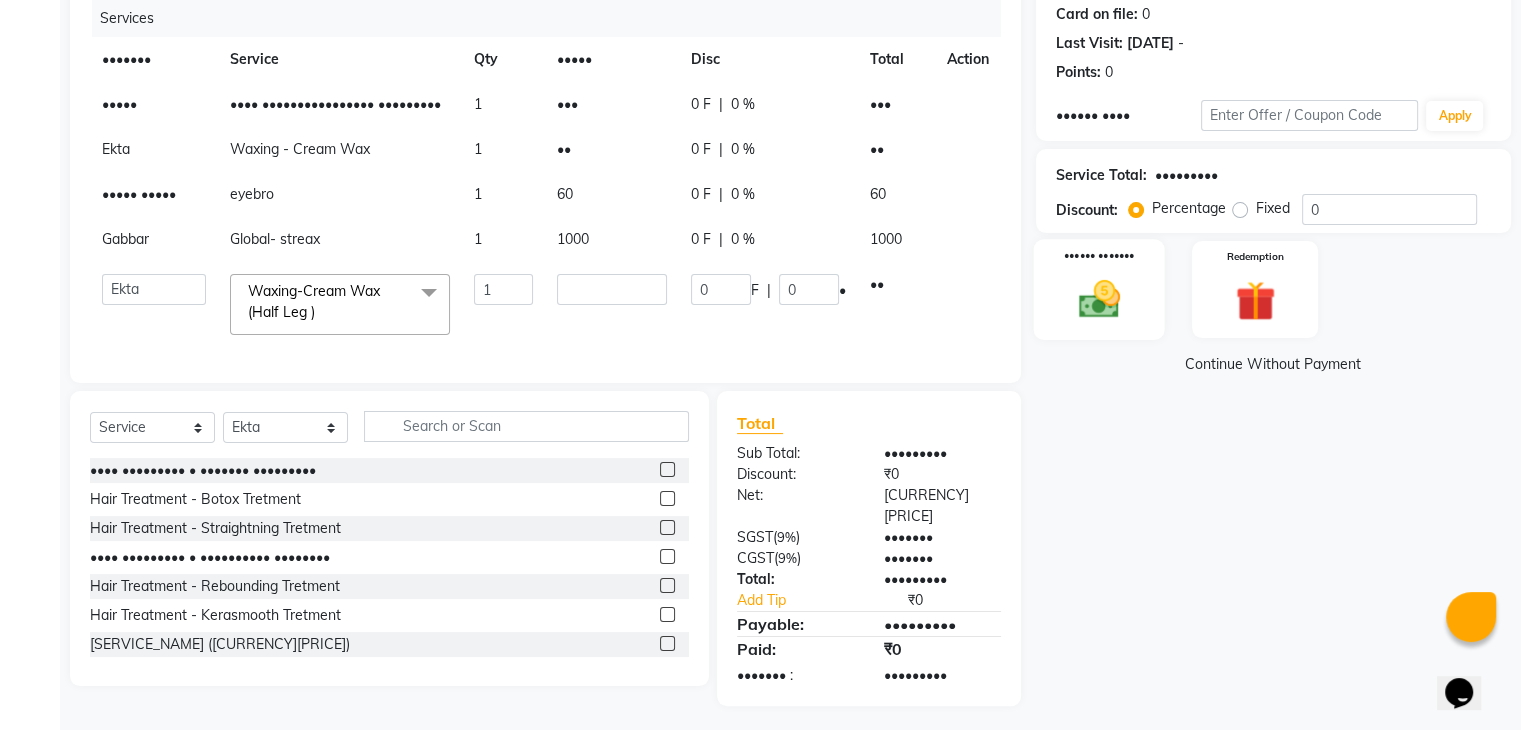 click at bounding box center (1098, 299) 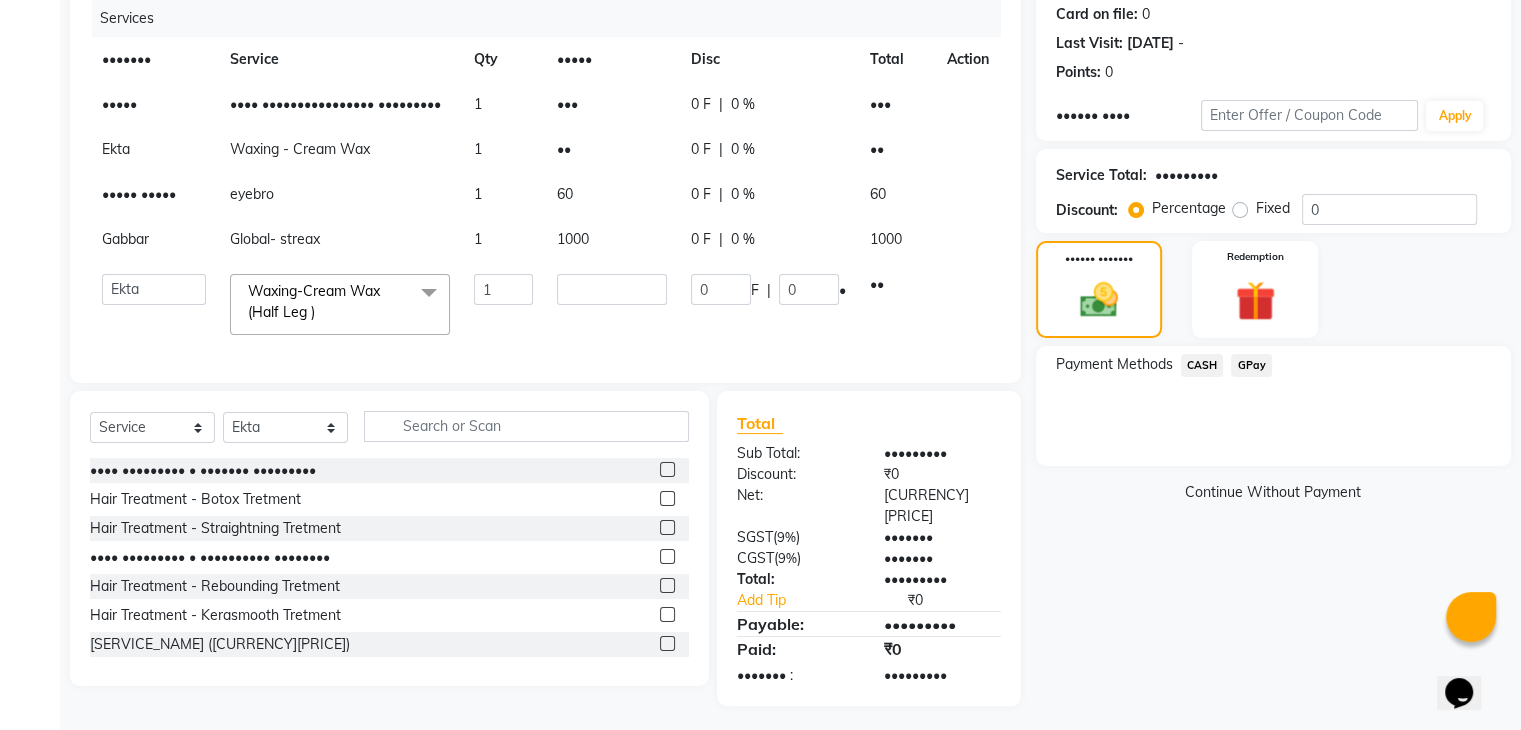 click on "CASH" at bounding box center [1202, 365] 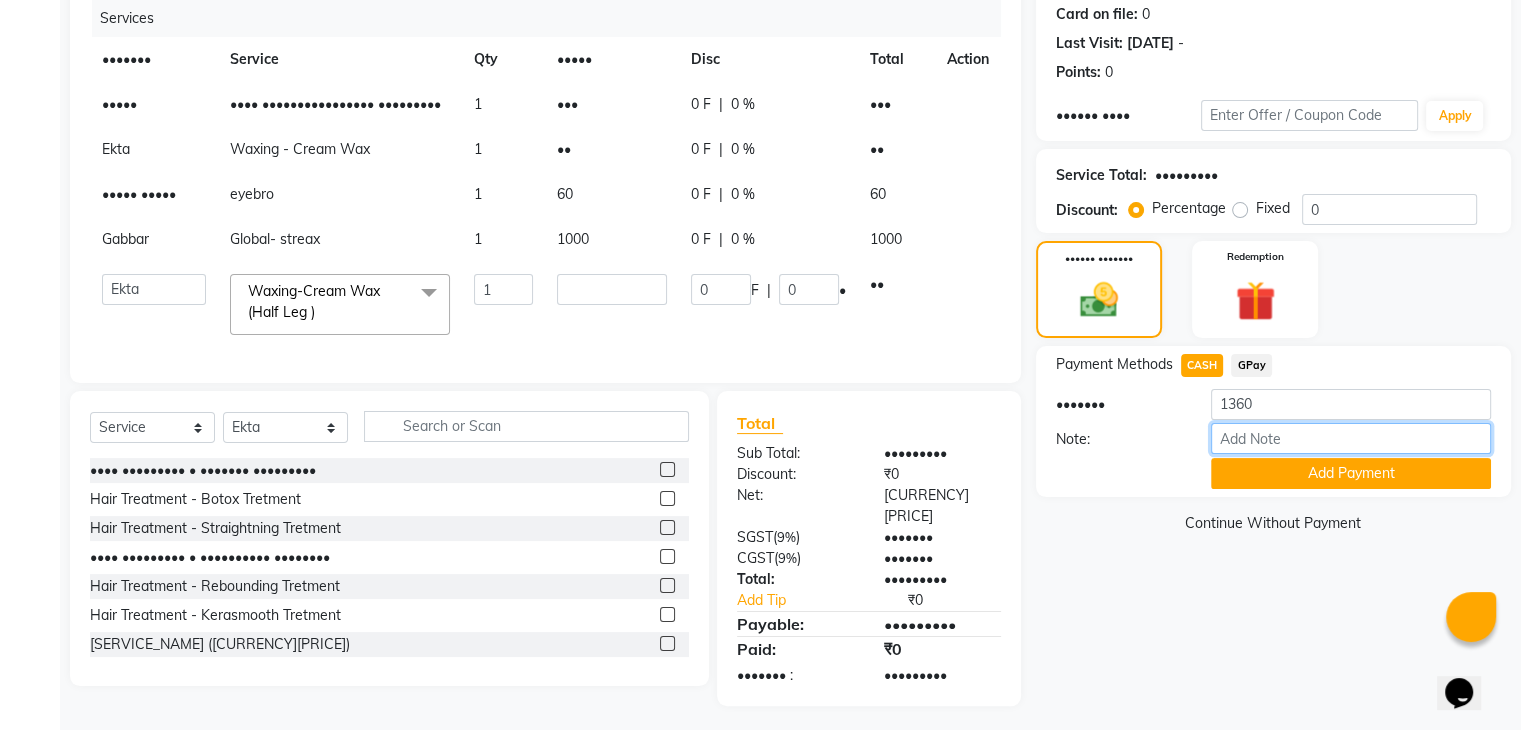 click on "Note:" at bounding box center (1351, 438) 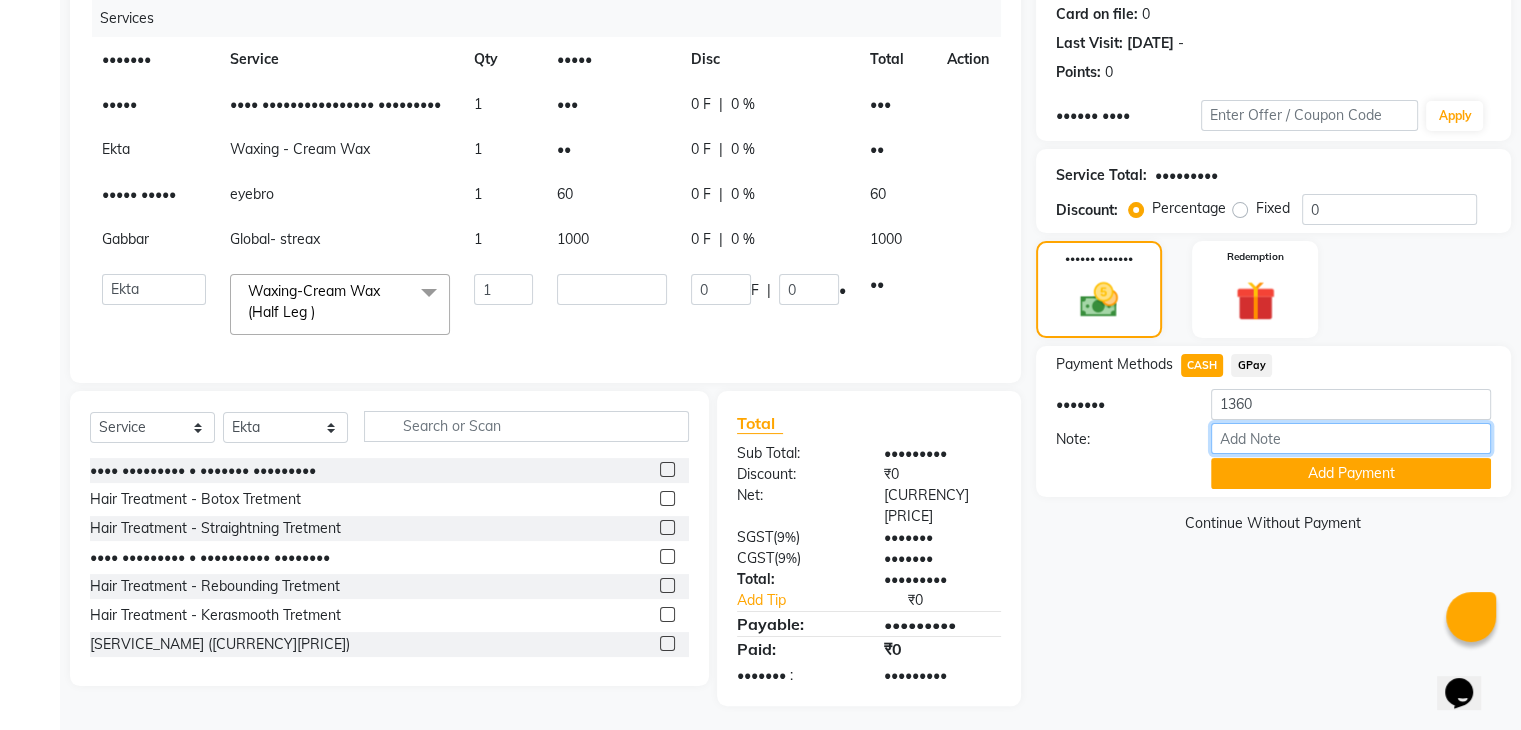 type on "cash" 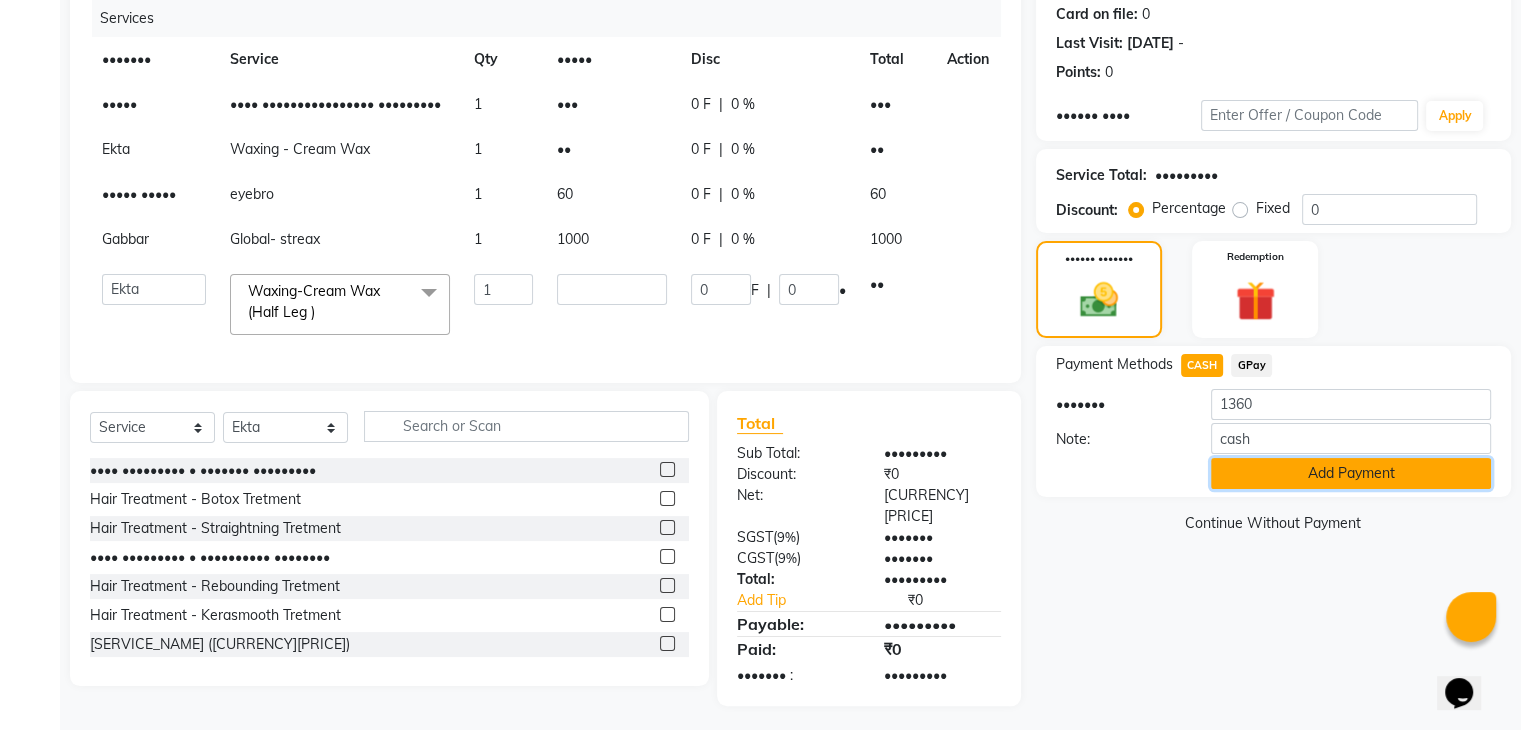 click on "Add Payment" at bounding box center [1351, 473] 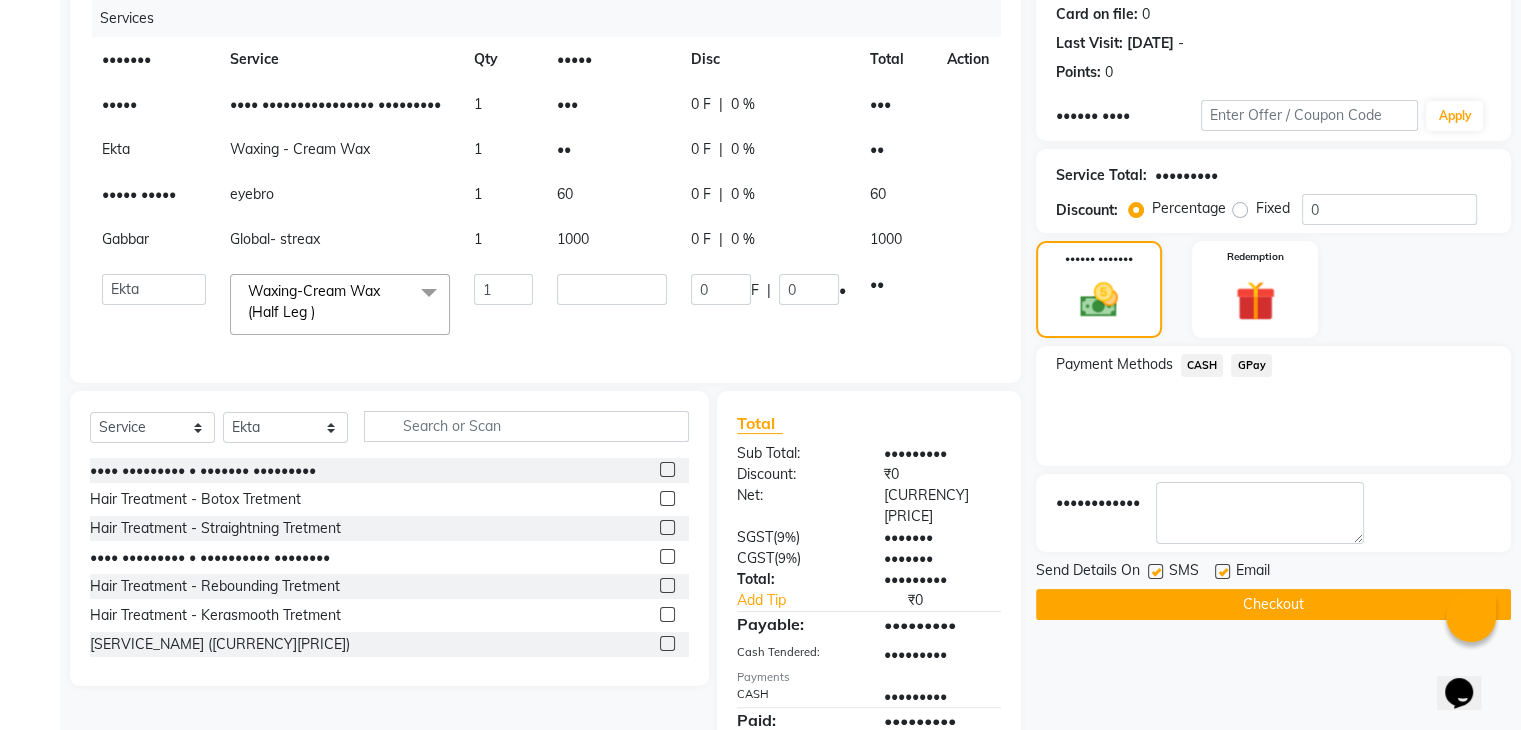 click at bounding box center [1222, 571] 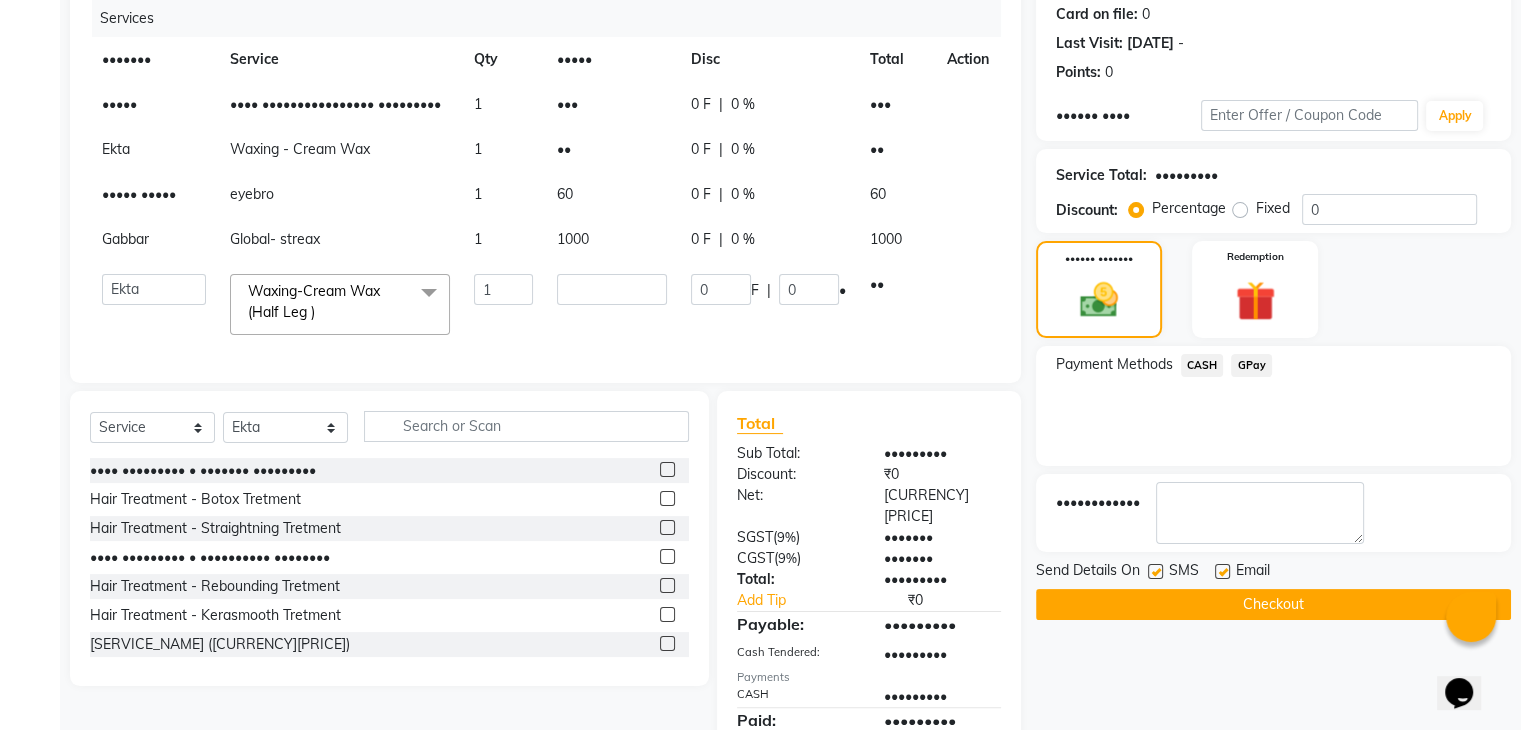 click at bounding box center (1221, 572) 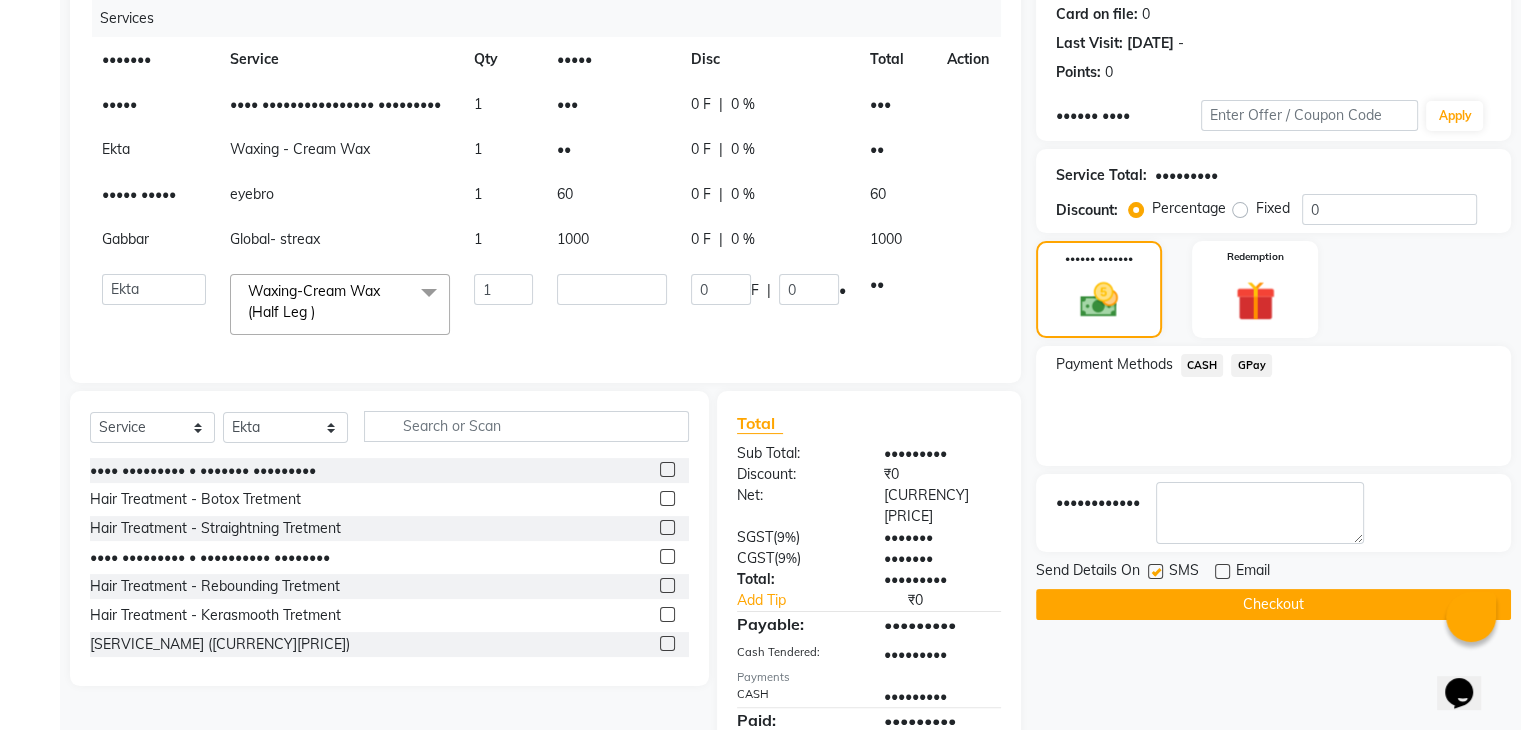 click at bounding box center (1155, 571) 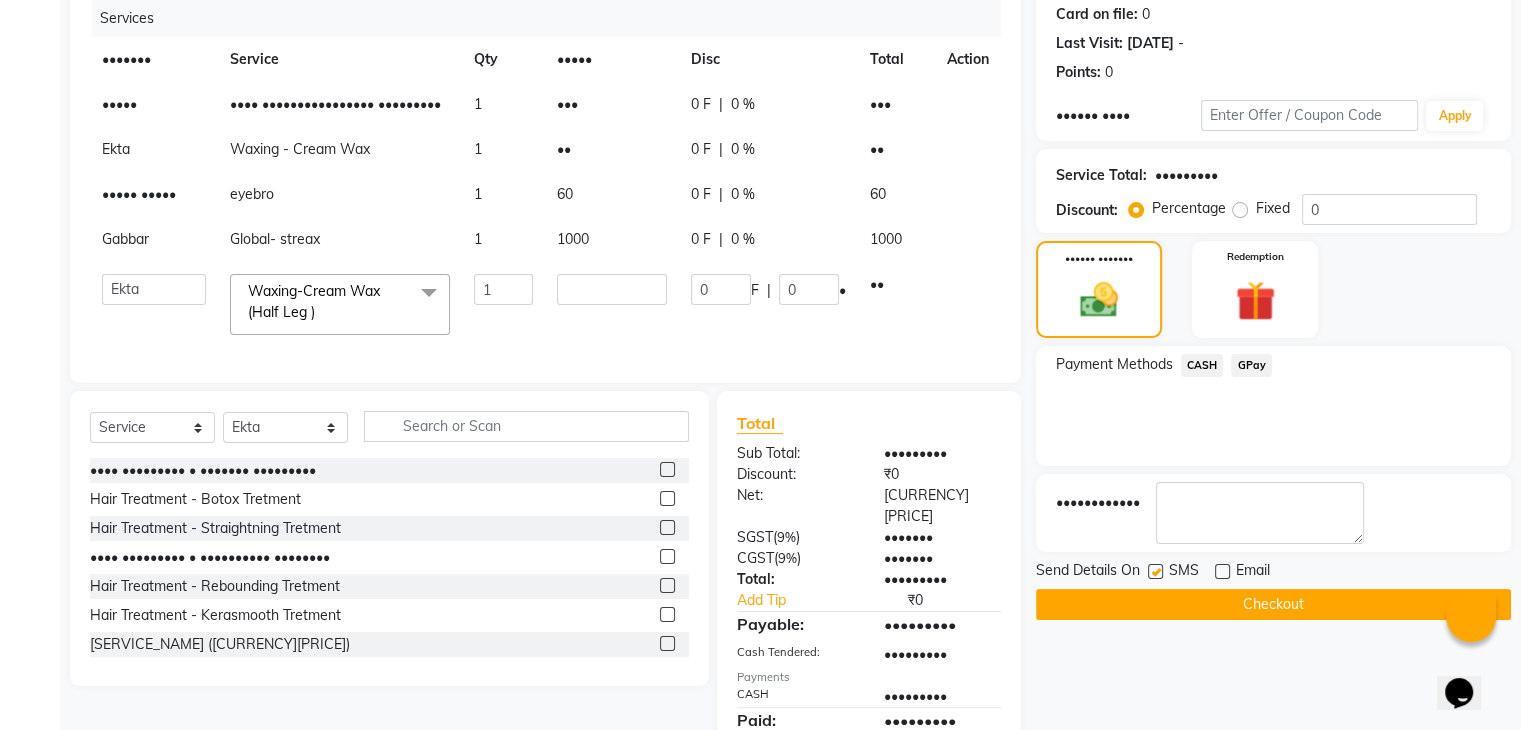 click at bounding box center (1154, 572) 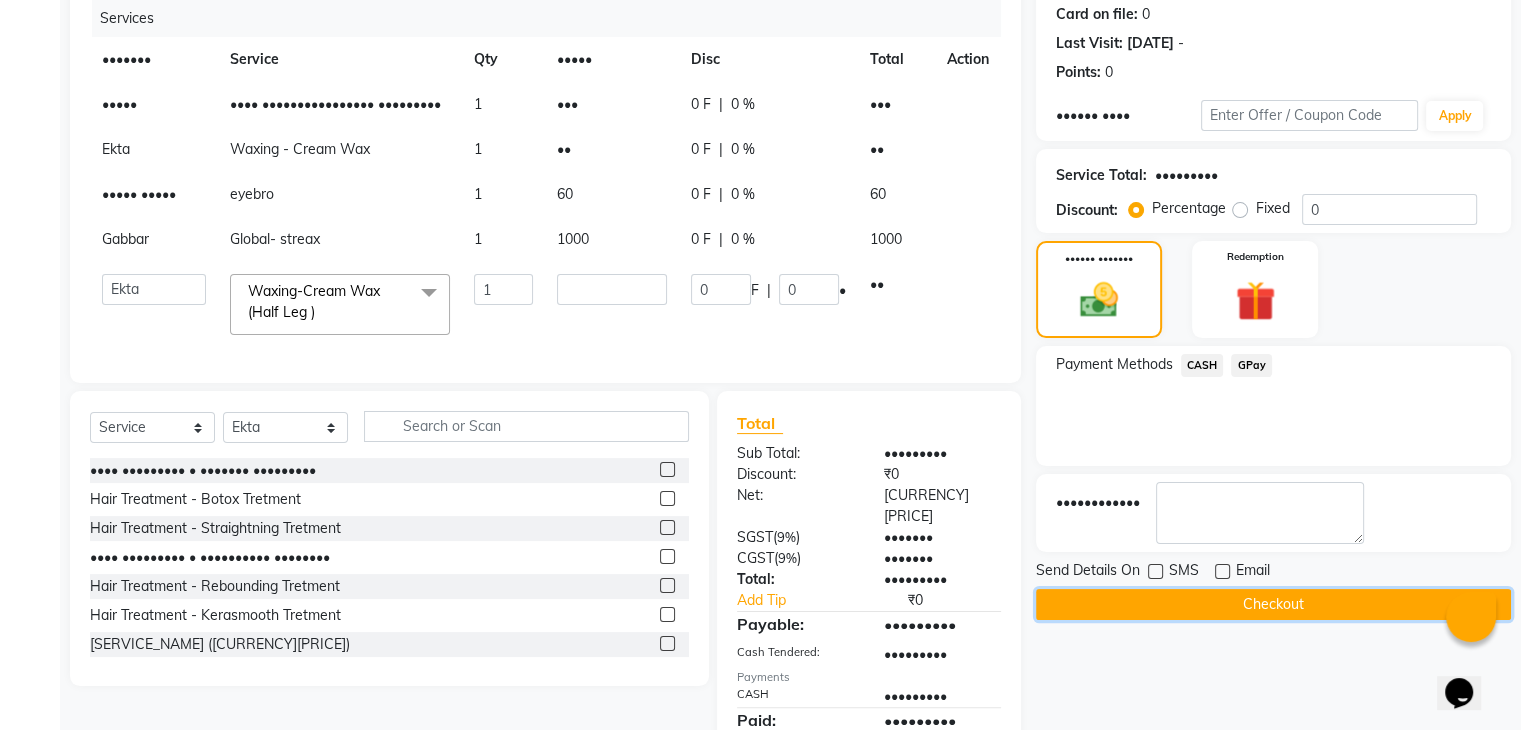 click on "Checkout" at bounding box center [1273, 604] 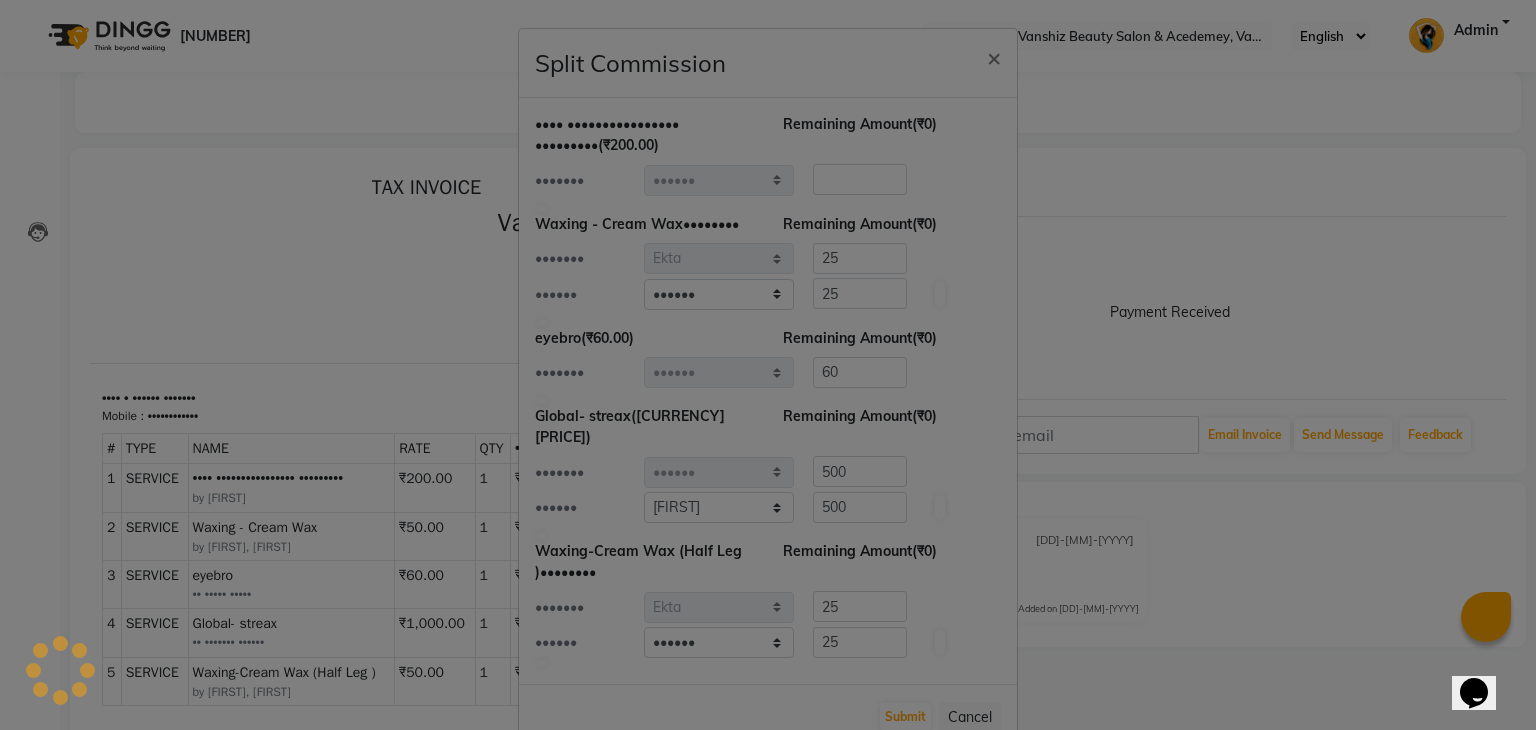 scroll, scrollTop: 0, scrollLeft: 0, axis: both 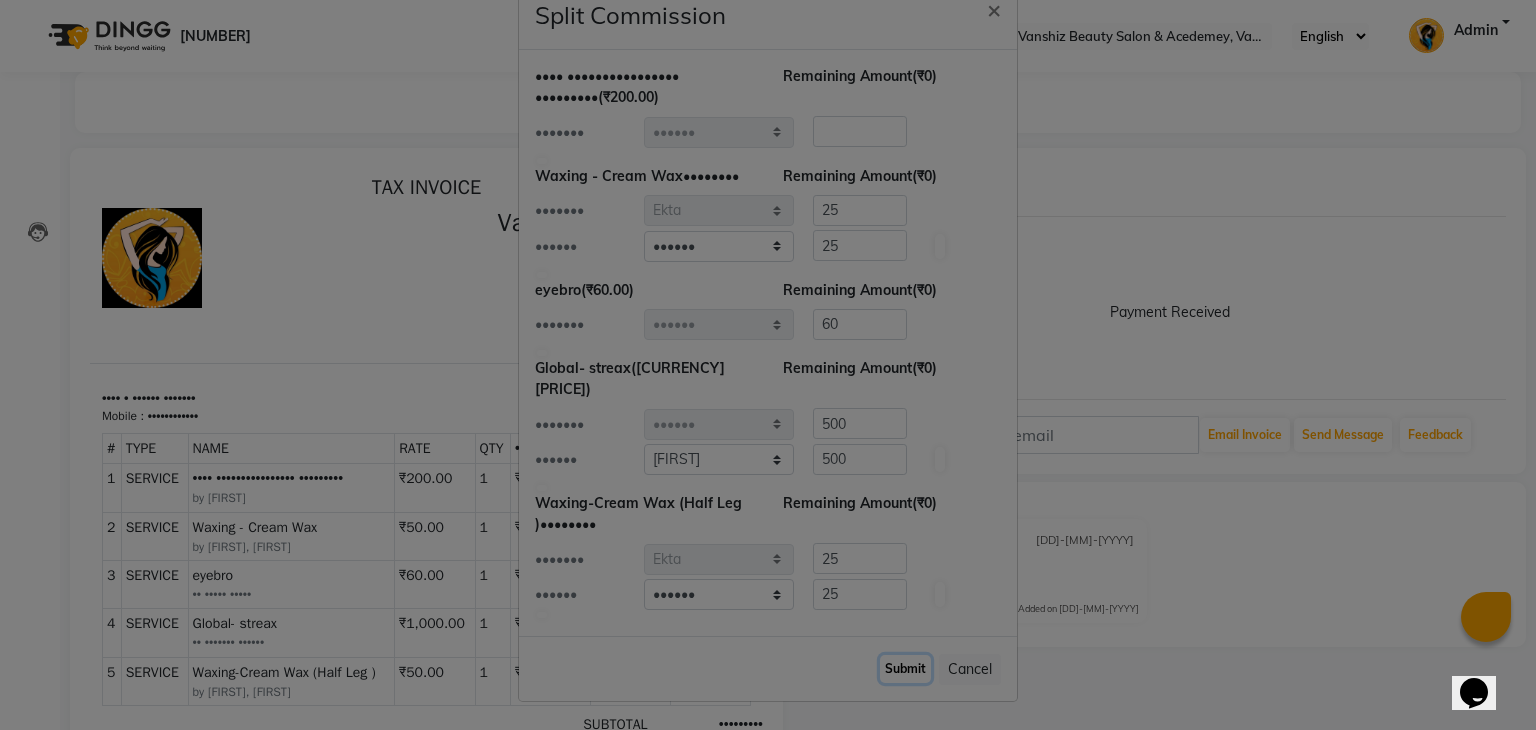 click on "Submit" at bounding box center [905, 669] 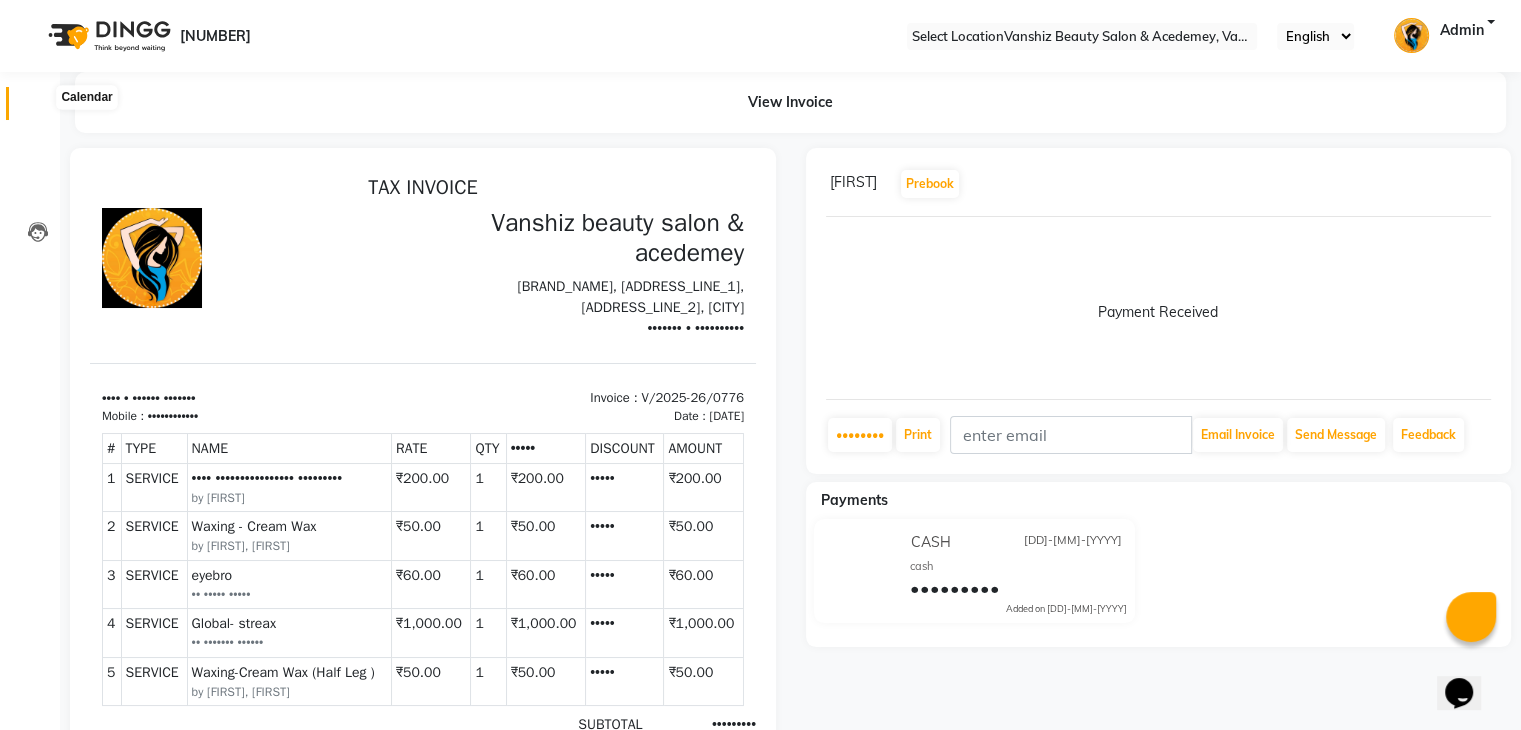 click at bounding box center (38, 108) 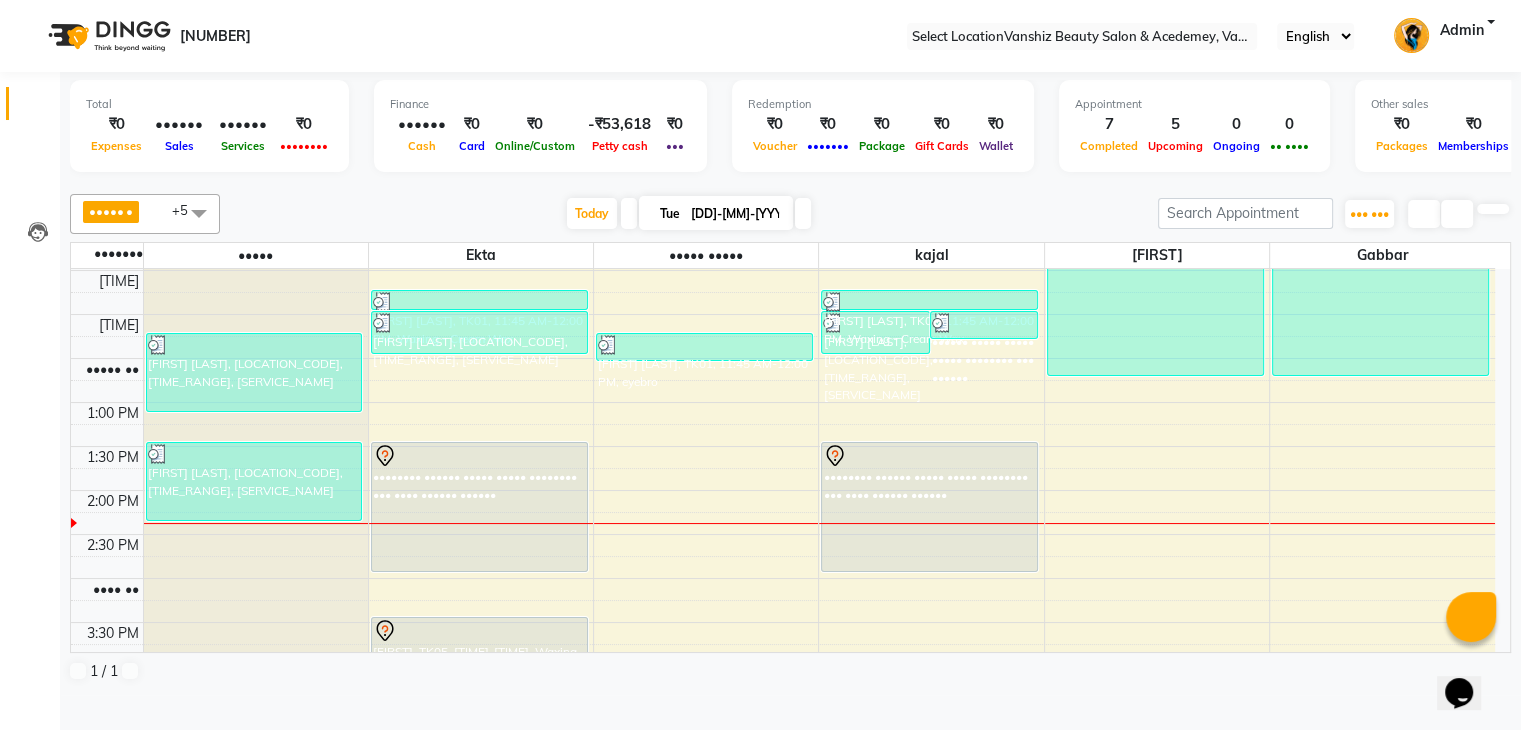scroll, scrollTop: 308, scrollLeft: 0, axis: vertical 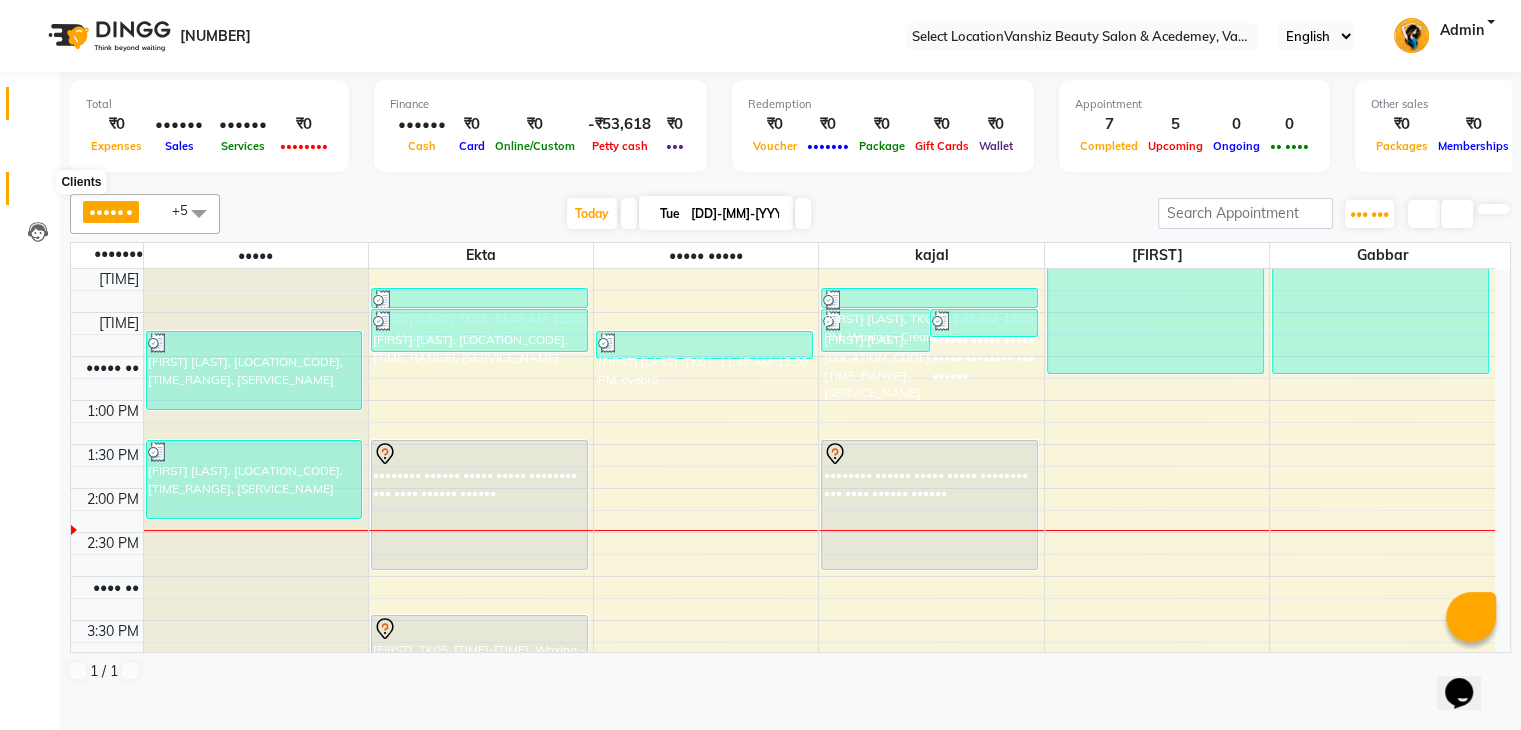 click at bounding box center [38, 193] 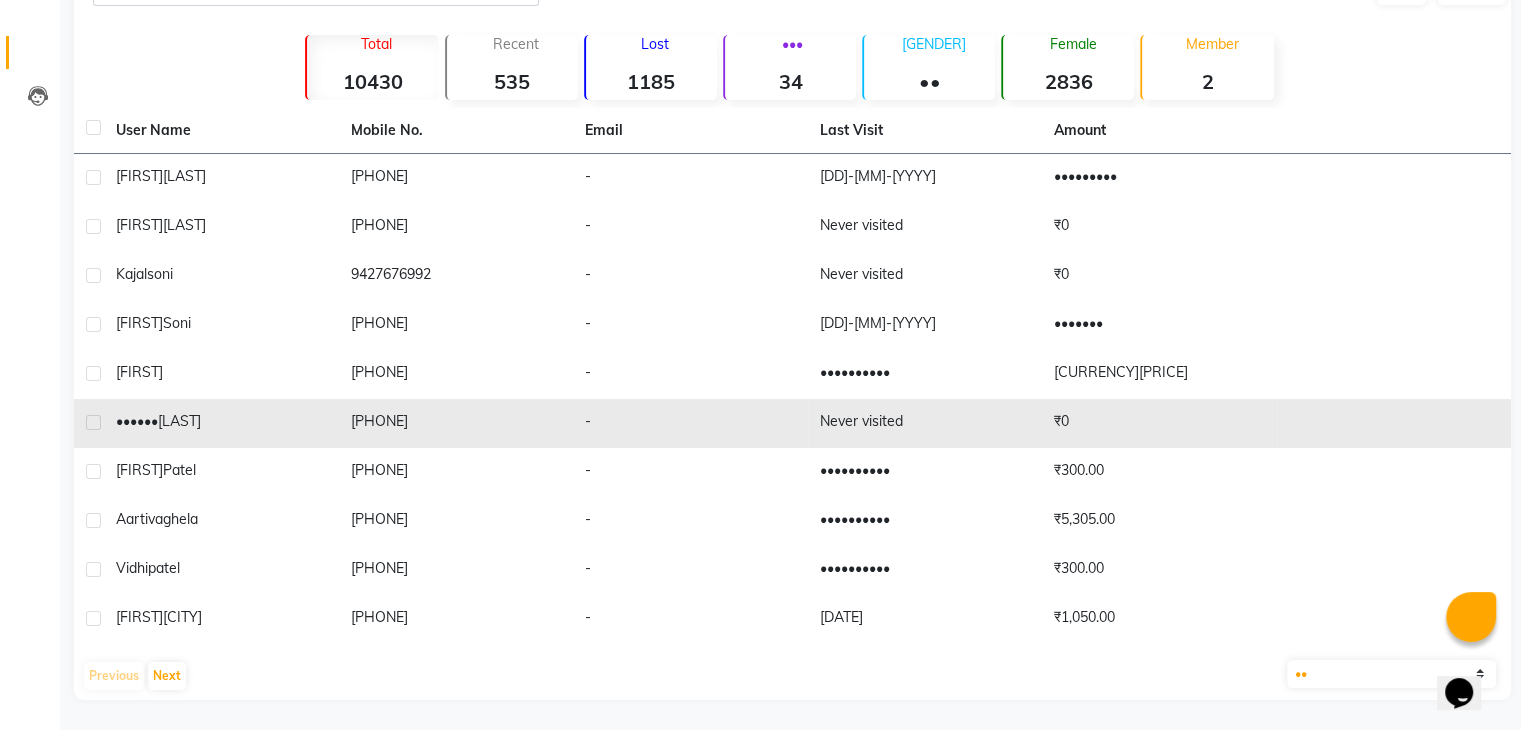 scroll, scrollTop: 0, scrollLeft: 0, axis: both 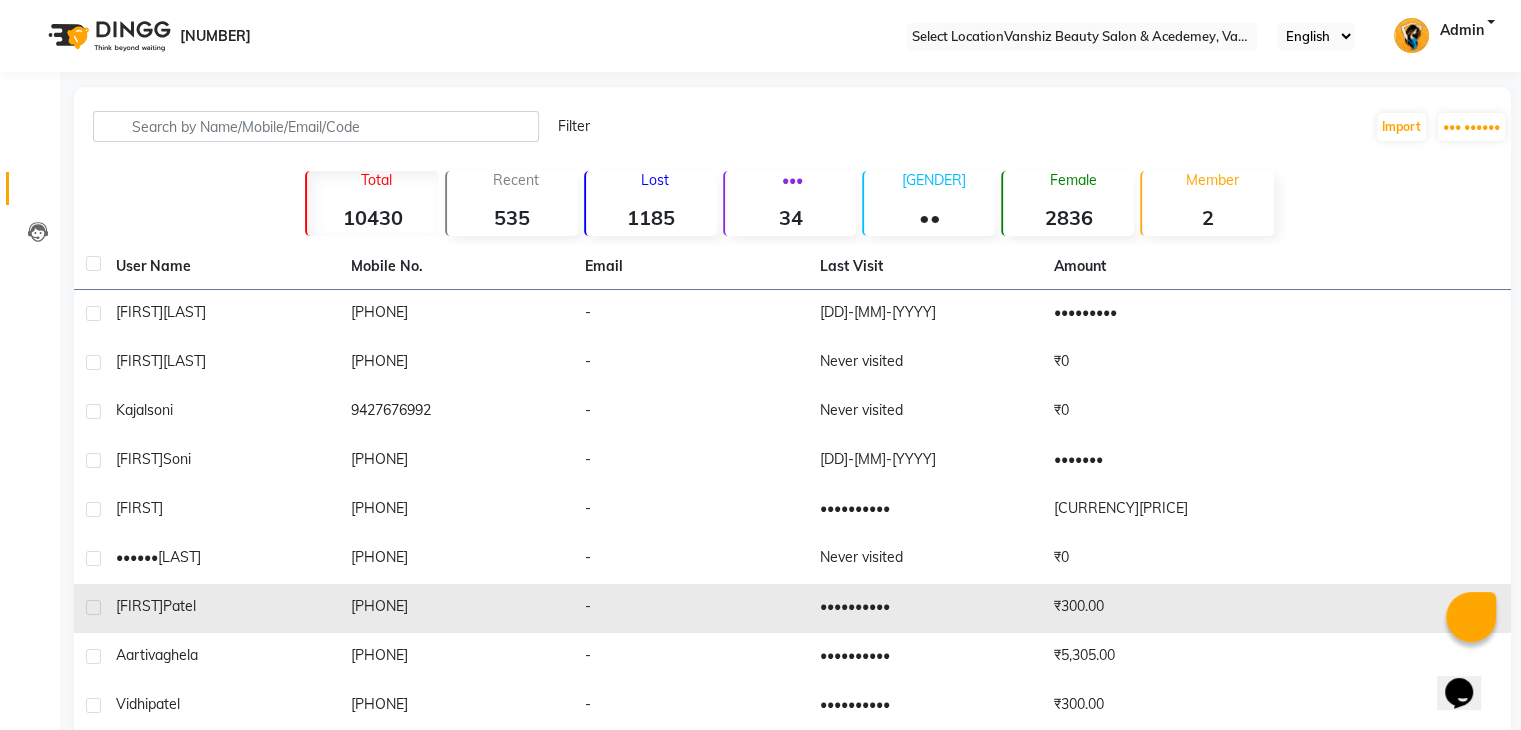 click on "[FIRST] [LAST]" at bounding box center (221, 312) 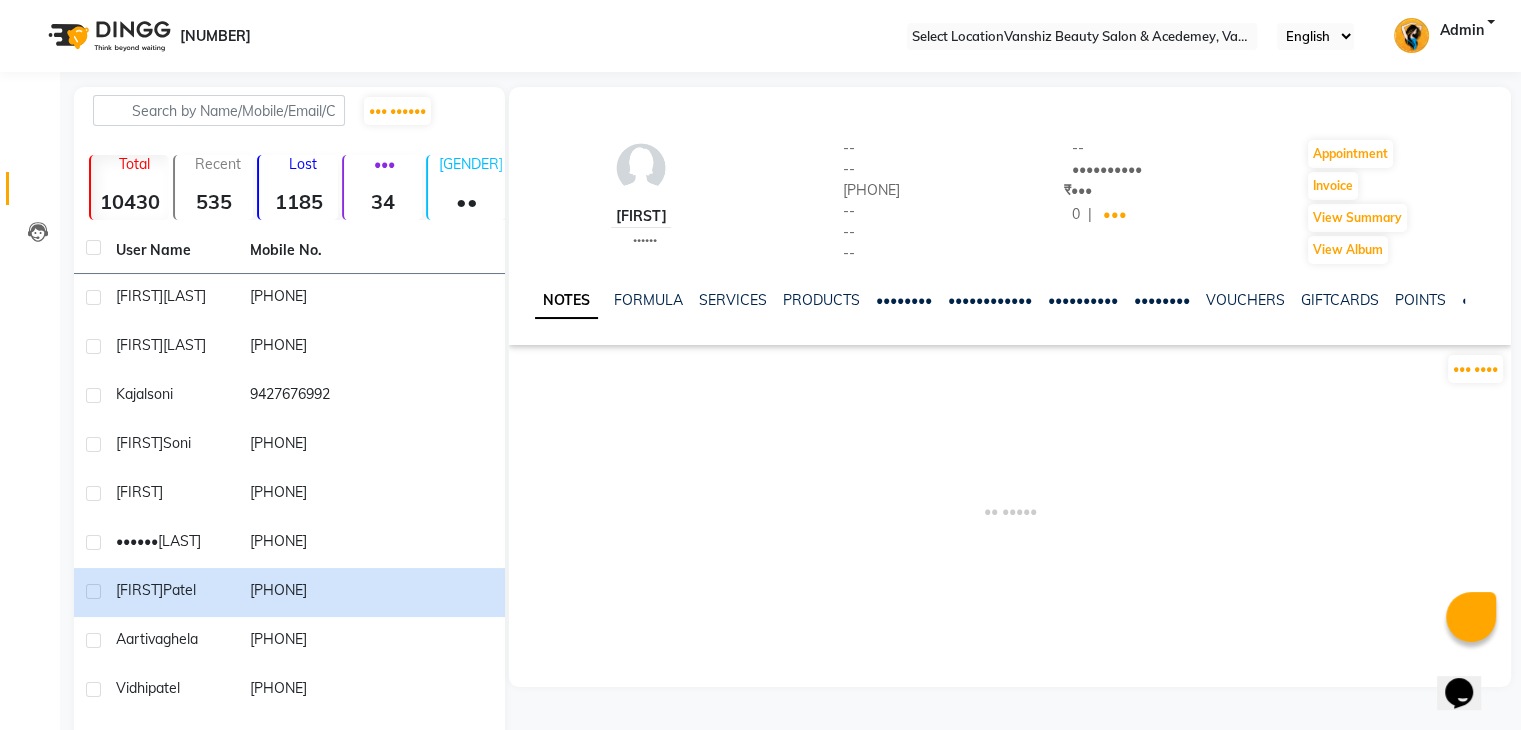 click on "••••••••" at bounding box center [904, 300] 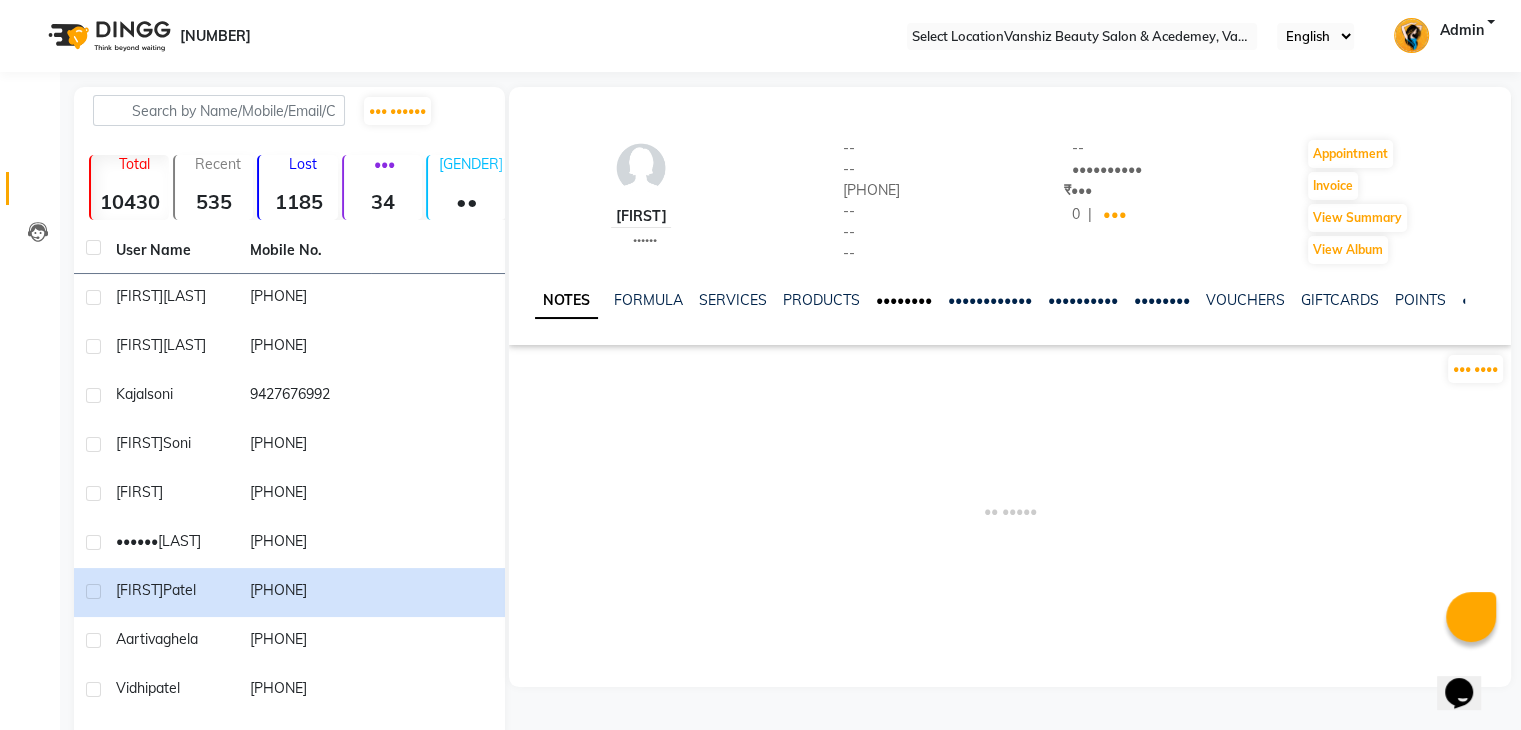click on "••••••••" at bounding box center [904, 300] 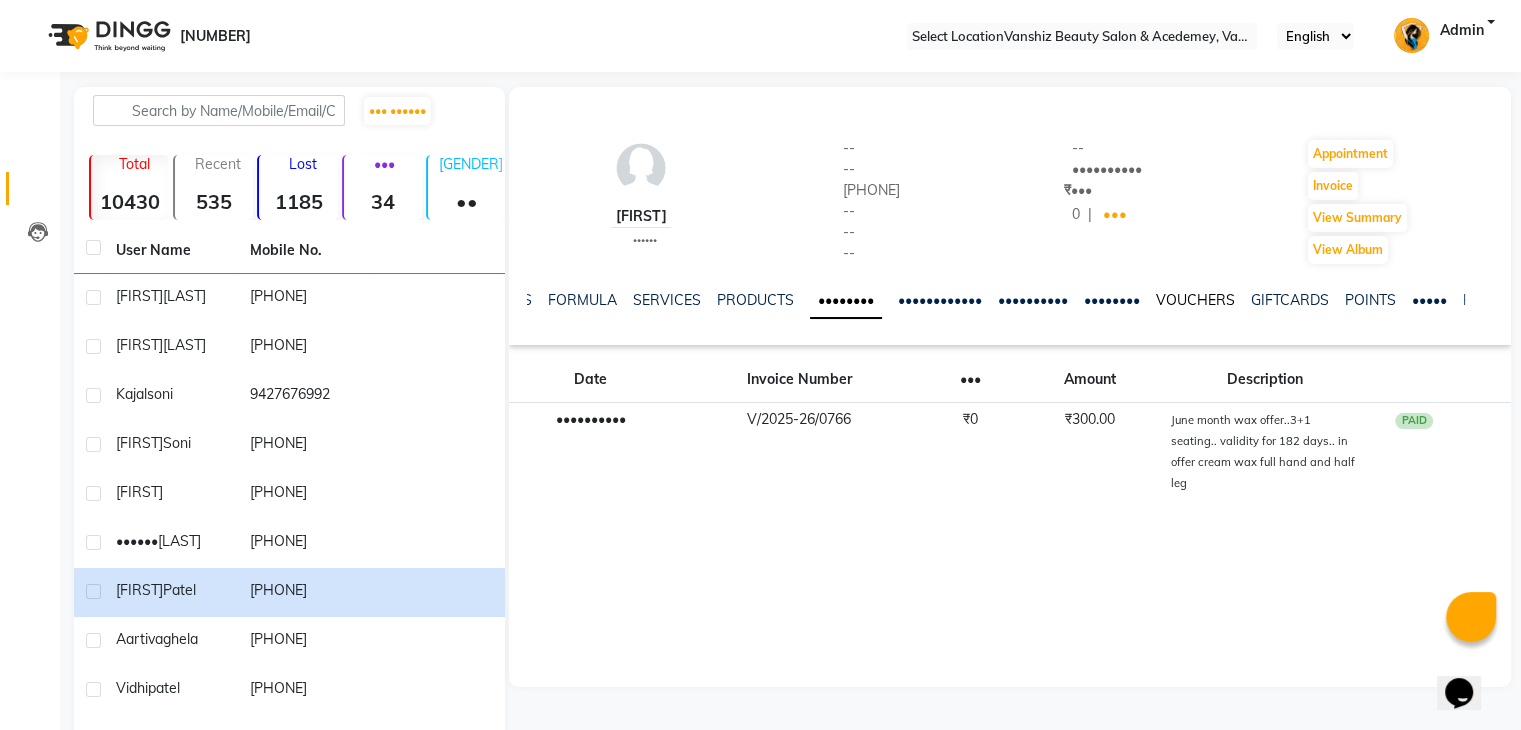 click on "VOUCHERS" at bounding box center [1195, 300] 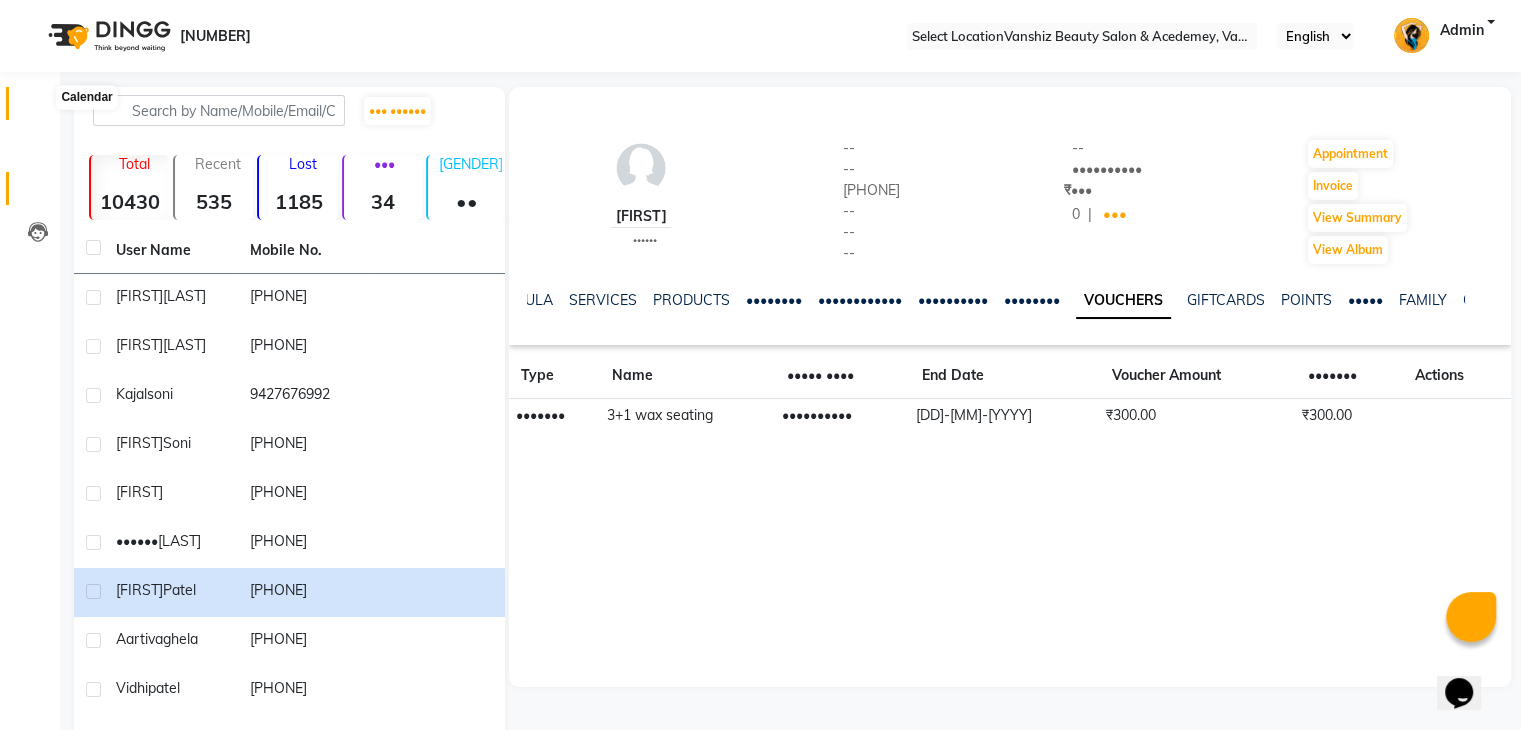 click at bounding box center (38, 108) 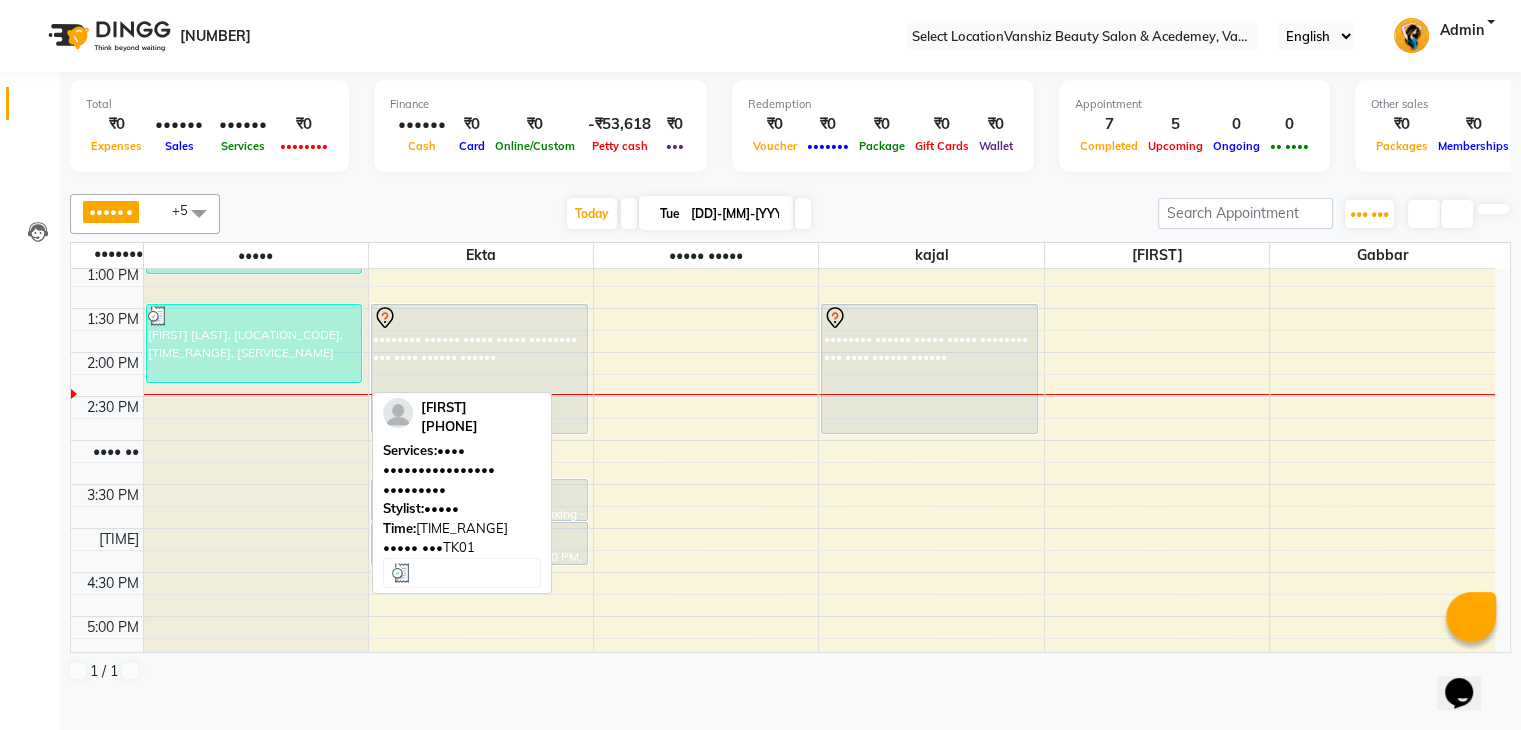 scroll, scrollTop: 444, scrollLeft: 0, axis: vertical 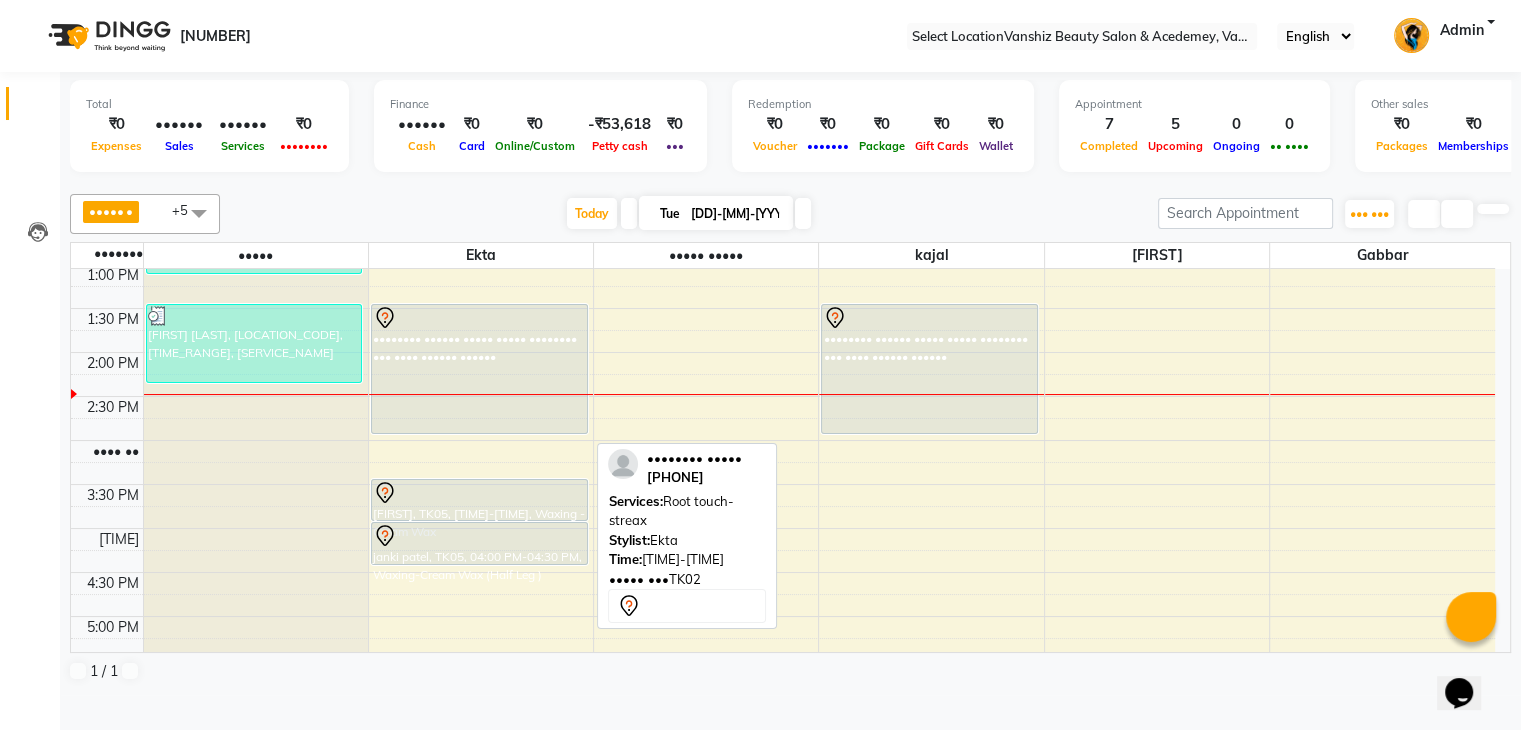 click on "•••••••• •••••• ••••• ••••• •••••••• ••• •••• •••••• ••••••" at bounding box center (479, 369) 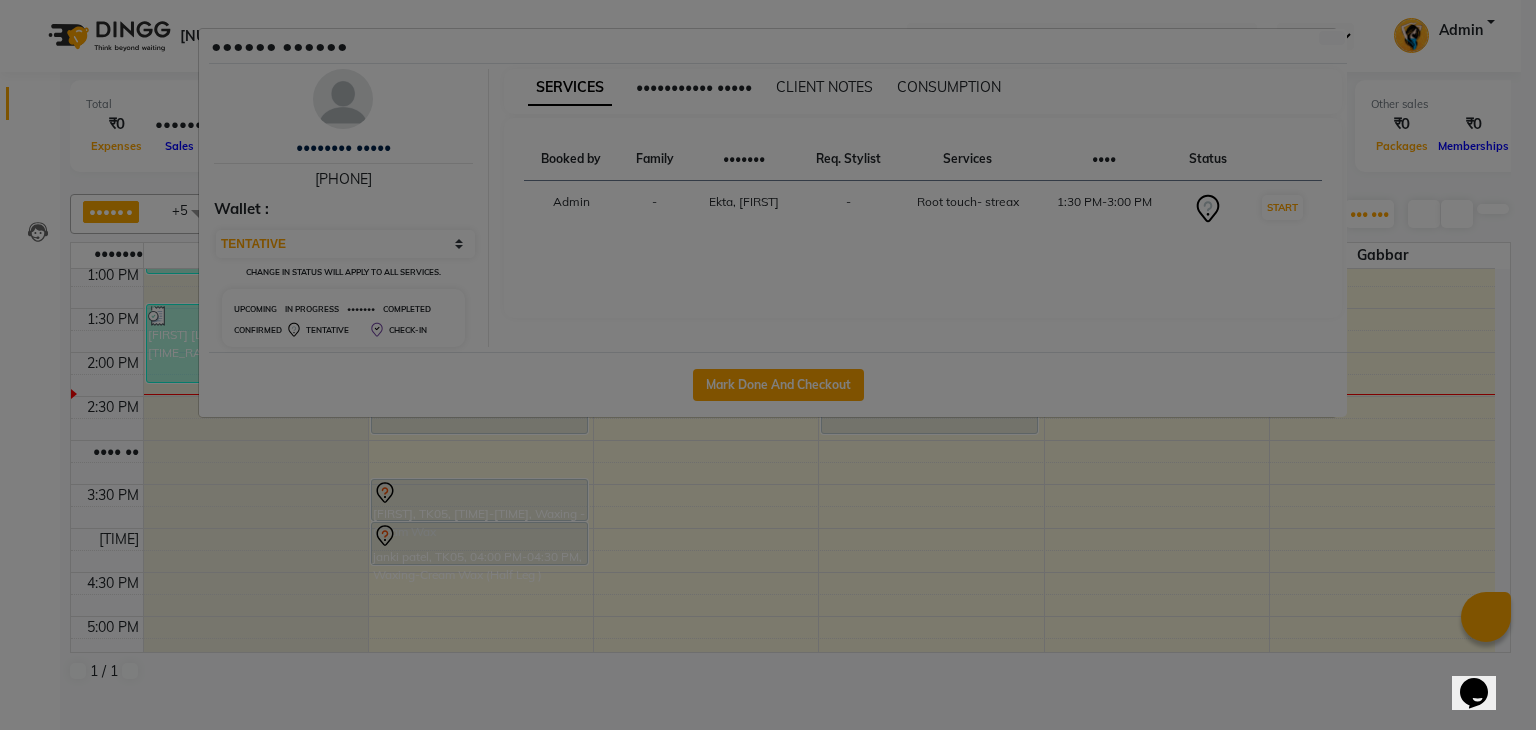 click on "Client Detail [FIRST] [LAST] [PHONE] Wallet : Select IN SERVICE CONFIRMED TENTATIVE CHECK IN MARK DONE DROPPED UPCOMING Change in status will apply to all services. UPCOMING IN PROGRESS DROPPED COMPLETED CONFIRMED TENTATIVE CHECK-IN SERVICES APPOINTMENT NOTES CLIENT NOTES CONSUMPTION Booked by Family Stylist Req. Stylist Services Time Status Admin - [FIRST], [FIRST] - [SERVICE_NAME] [TIME_RANGE] START Mark Done And Checkout" at bounding box center (768, 365) 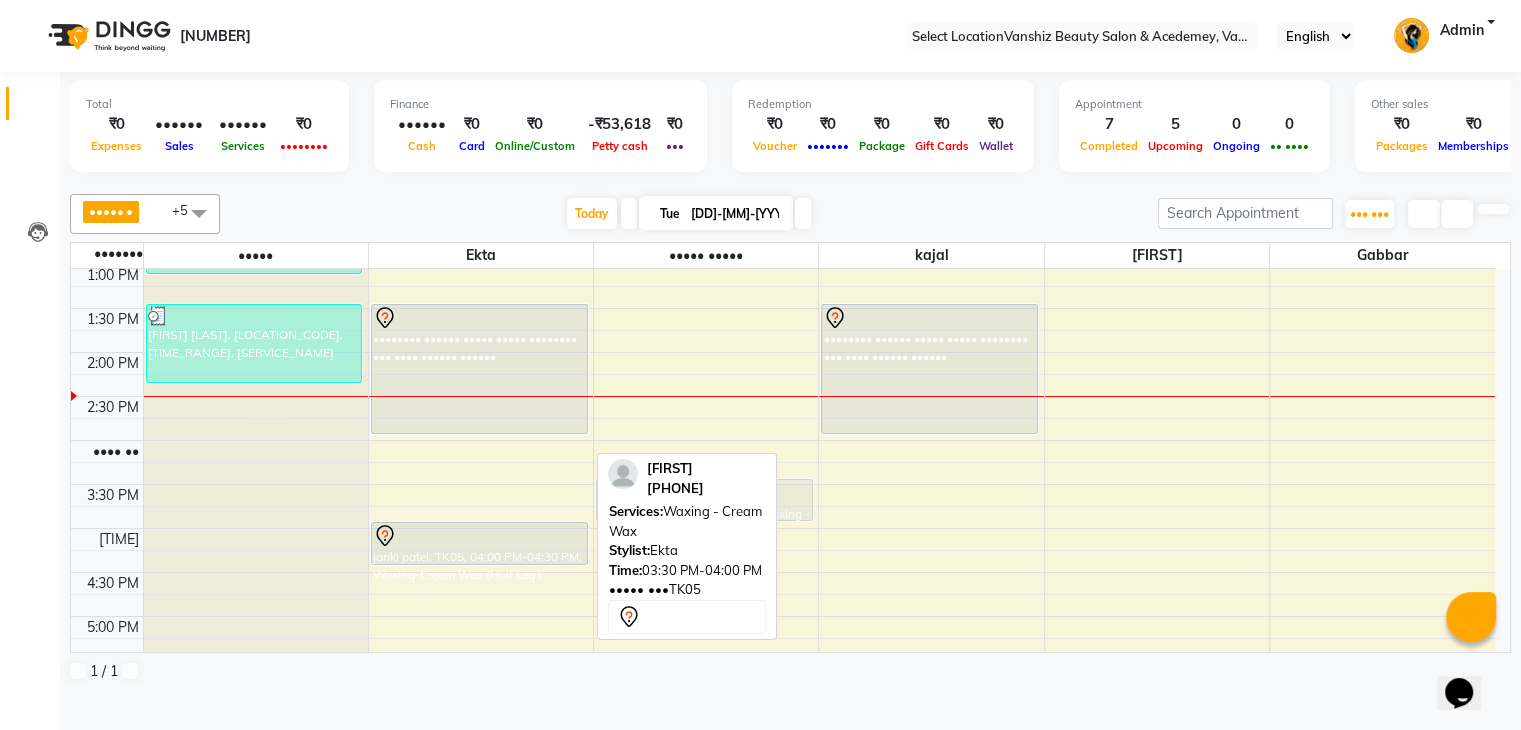 drag, startPoint x: 492, startPoint y: 519, endPoint x: 759, endPoint y: 526, distance: 267.09174 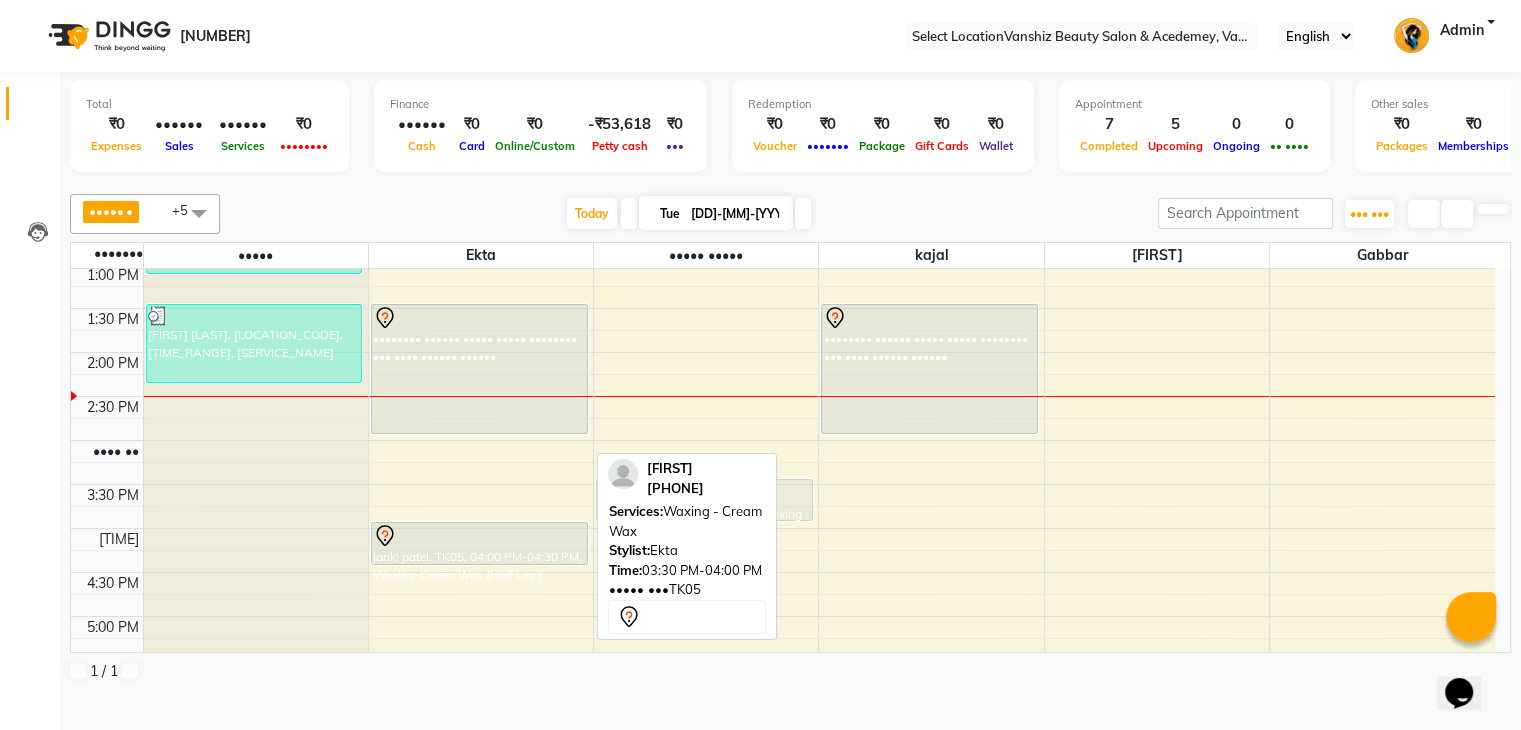 click on "[FIRST] x [FIRST] x [FIRST] x [FIRST] x [FIRST] x [FIRST] x +5 Select All [FIRST] [FIRST] [FIRST] [FIRST] [FIRST] [FIRST] [FIRST] [FIRST] [FIRST] [FIRST] [FIRST] [FIRST] [FIRST] [FIRST] [FIRST] [FIRST] [FIRST] [FIRST] [FIRST] [FIRST] Toggle Dropdown Add Appointment Add Invoice Add Expense Add Attendance Add Client Add Transaction Toggle Dropdown Add Appointment Add Invoice Add Expense Add Attendance Add Client ADD NEW Toggle Dropdown Add Appointment Add Invoice Add Expense Add Attendance Add Client Add Transaction [FIRST] x [FIRST] x [FIRST] x [FIRST] x [FIRST] x [FIRST] x +5 Select All [FIRST] [FIRST] [FIRST] [FIRST] [FIRST] [FIRST] [FIRST] [FIRST] [FIRST] [FIRST] [FIRST] [FIRST] [FIRST] [FIRST] [FIRST] [FIRST] [FIRST] [FIRST] [FIRST] [FIRST] Group By Staff View Room View View as Vertical Vertical - Week View Horizontal Horizontal - Week View List Toggle Dropdown Calendar Settings Manage Tags Arrange Stylists Reset Stylists Full Screen Appointment Form Zoom 100% Staff/Room Display Count 11 [FIRST] [LAST] [PHONE] Services: Waxing - Cream Wax Stylist: [FIRST] Time:" at bounding box center [790, 438] 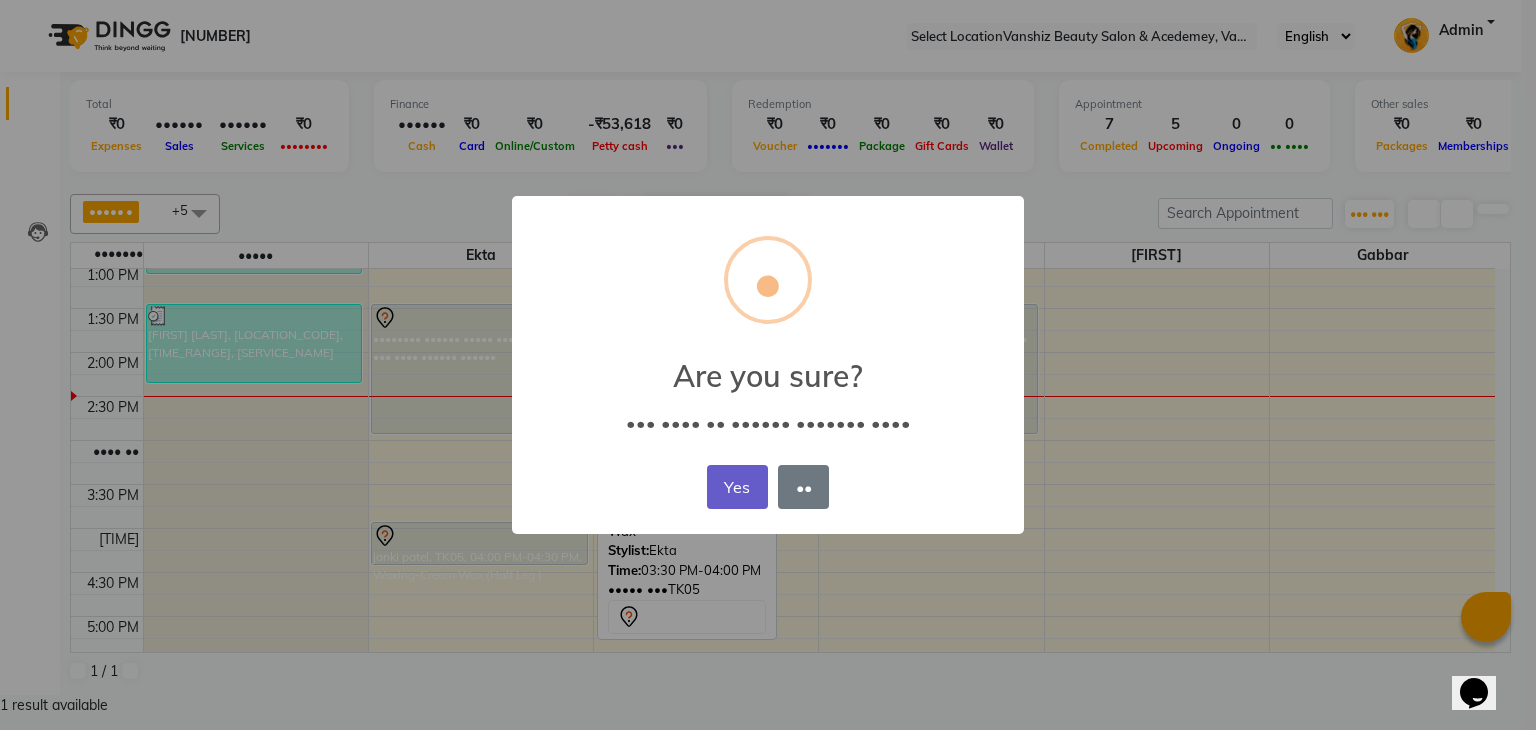 click on "Yes" at bounding box center [737, 487] 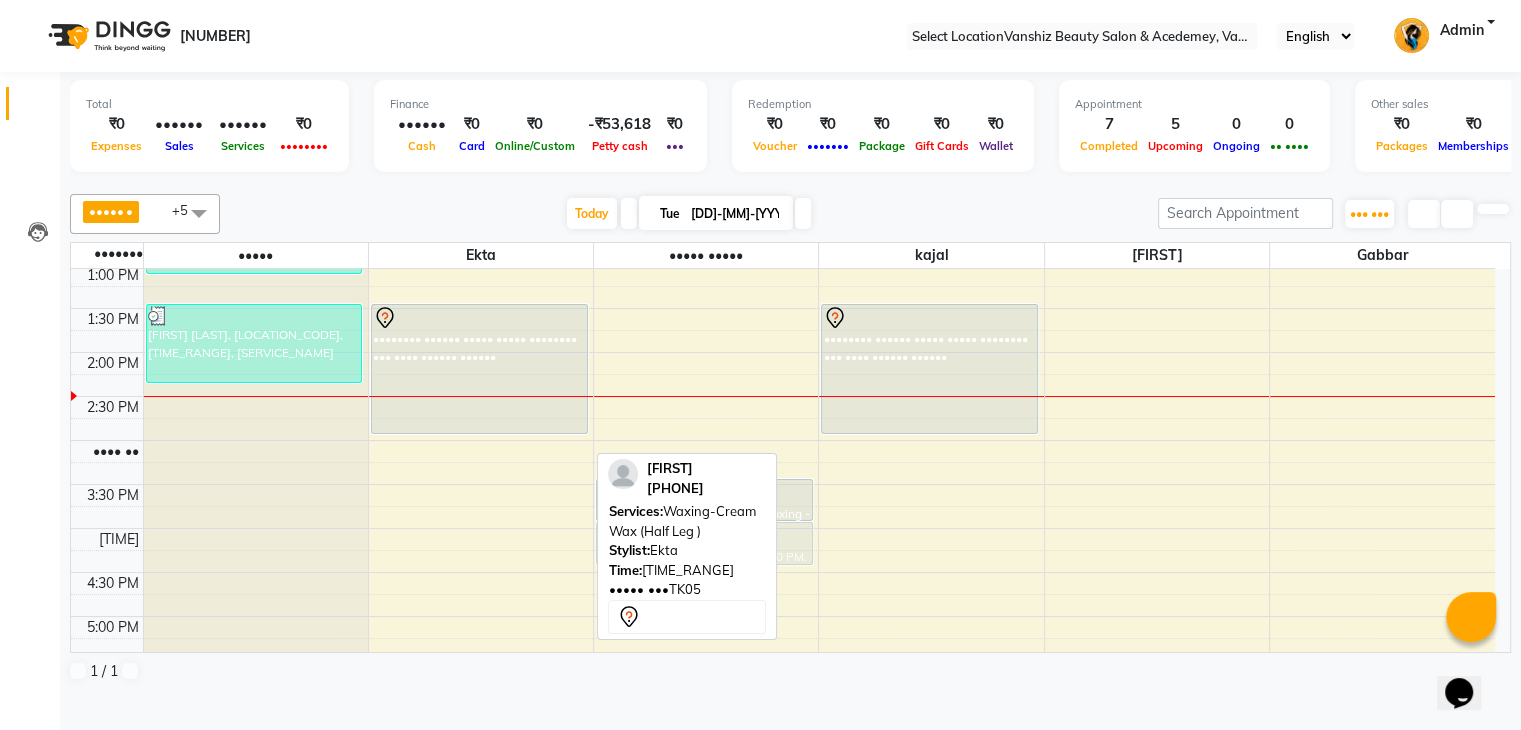 drag, startPoint x: 550, startPoint y: 560, endPoint x: 768, endPoint y: 558, distance: 218.00917 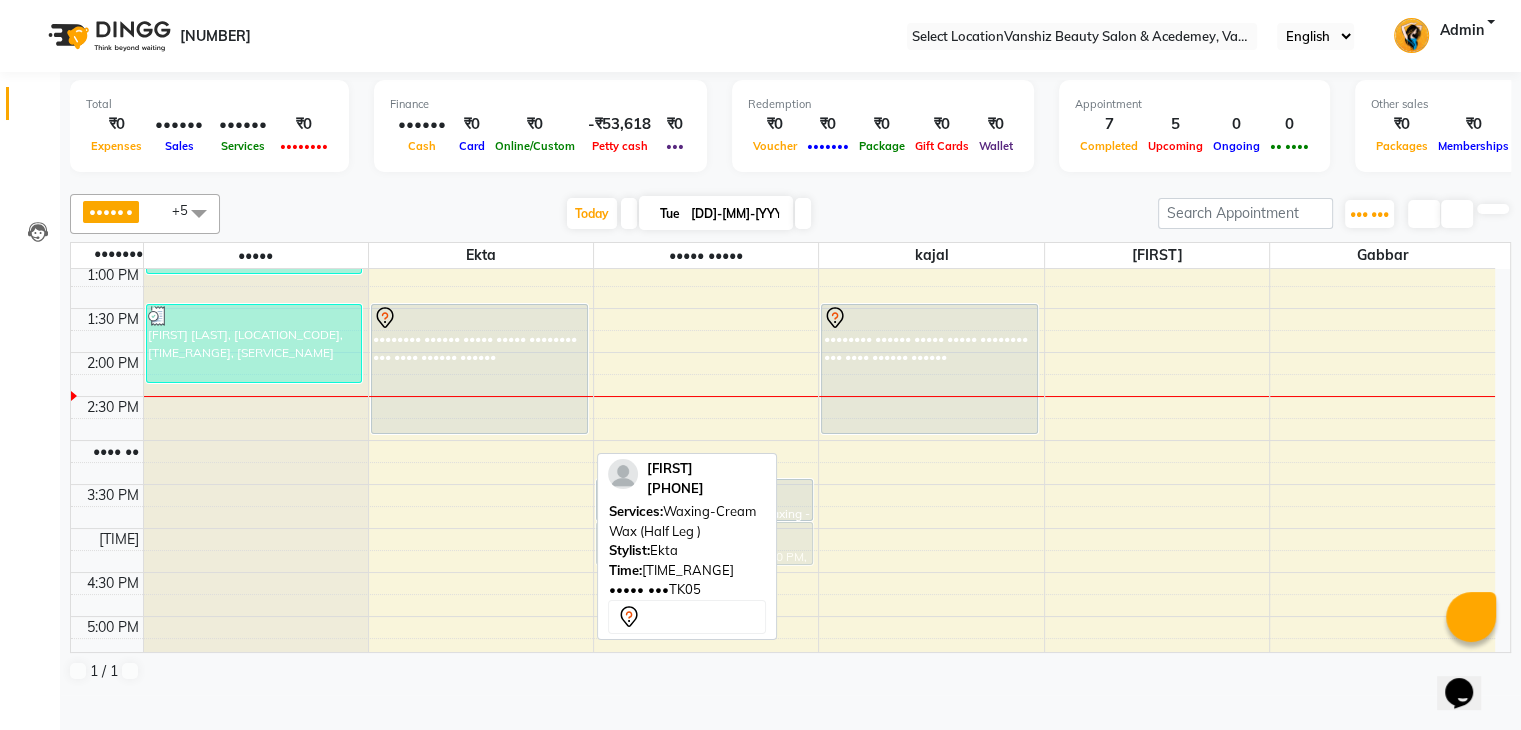 click on "janki patel   [PHONE]  Services: Waxing-Cream Wax (Half Leg ) Stylist:" at bounding box center (790, 438) 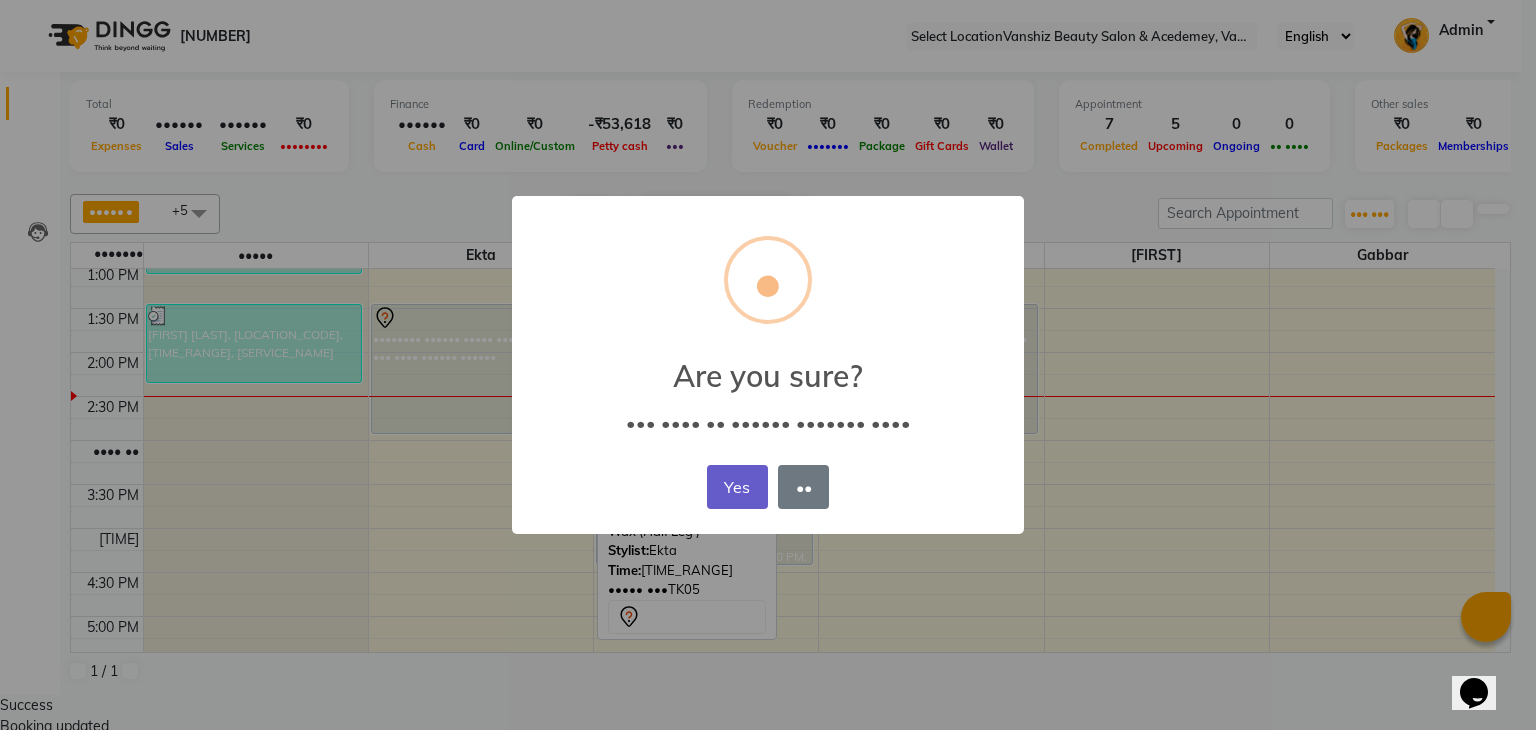 click on "Yes" at bounding box center [737, 487] 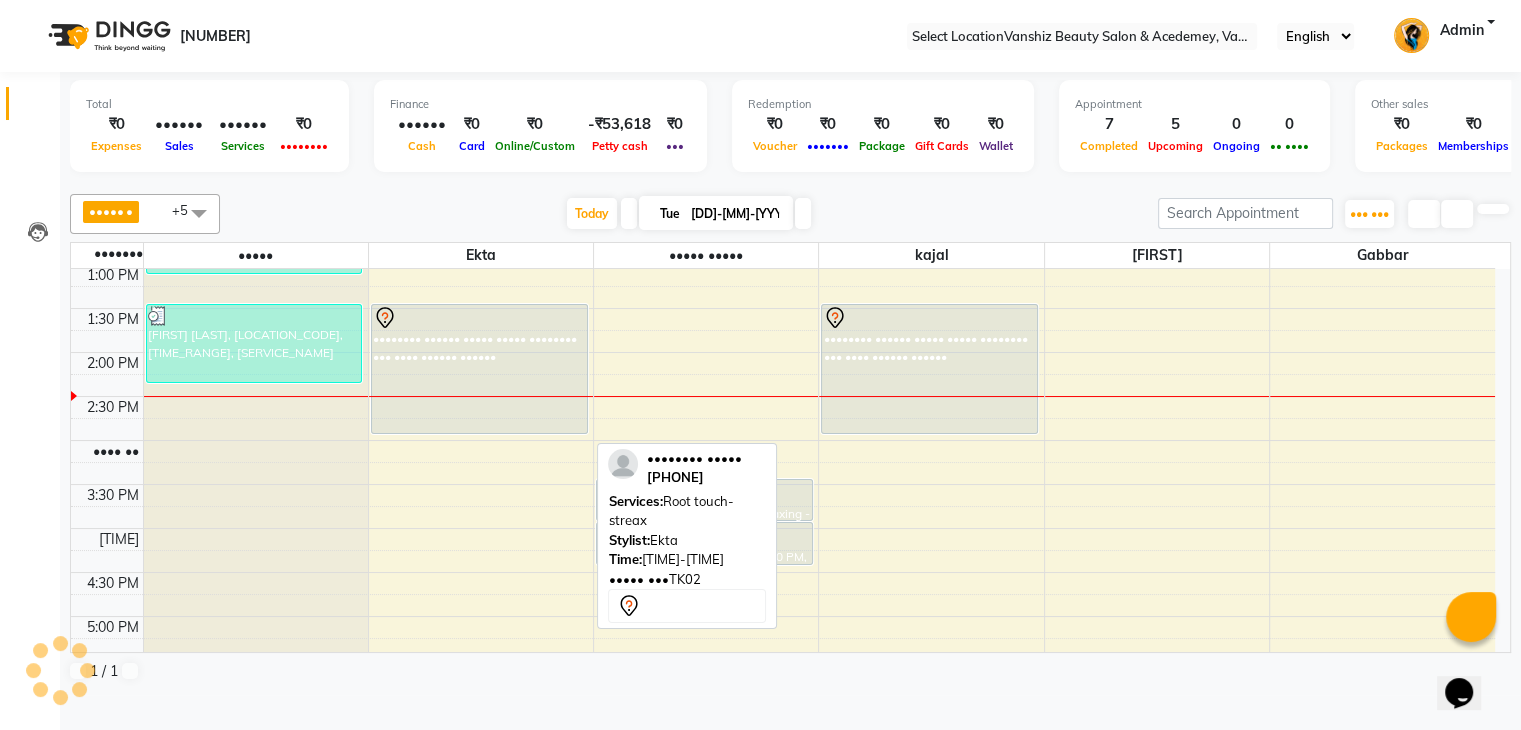 click on "•••••••• •••••• ••••• ••••• •••••••• ••• •••• •••••• ••••••" at bounding box center (479, 369) 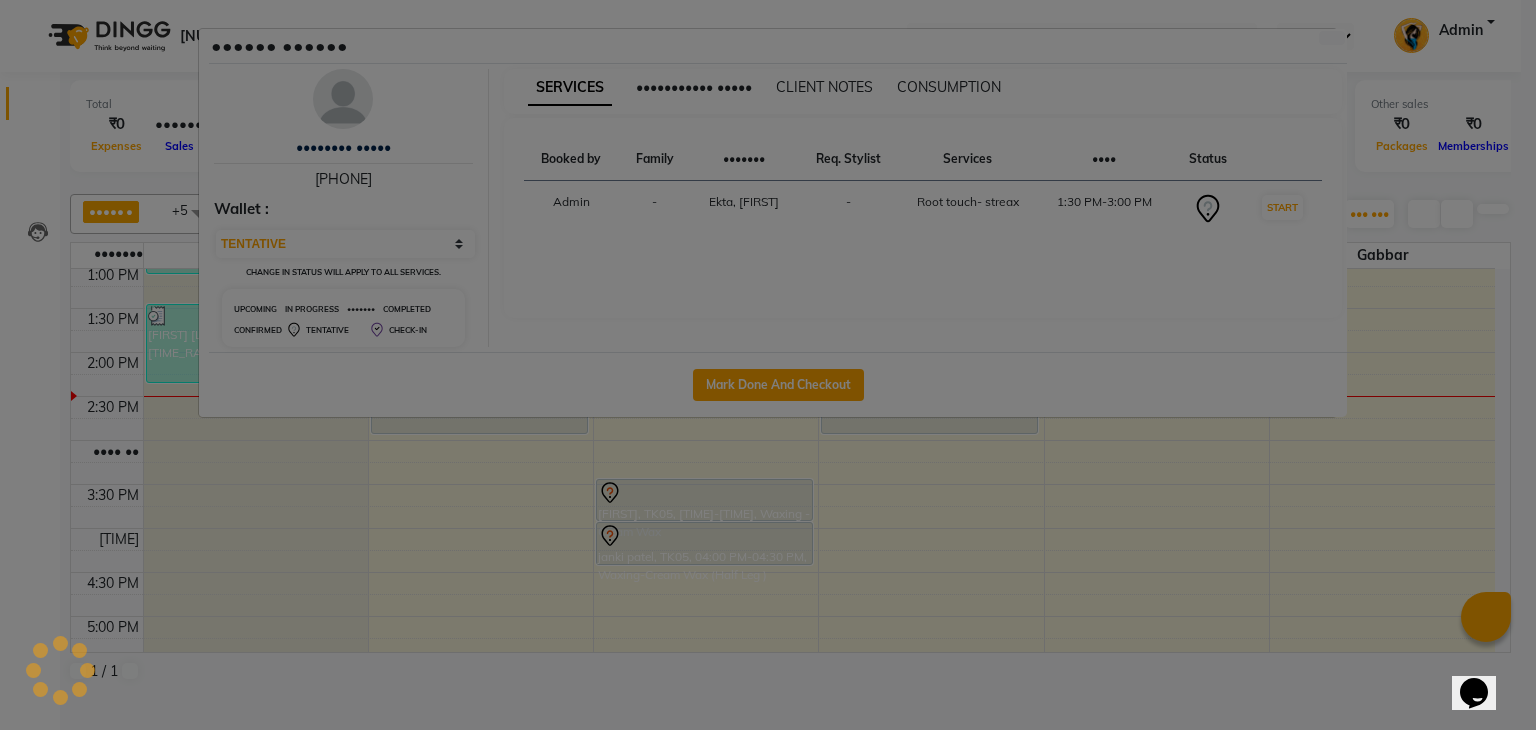 click on "Client Detail [FIRST] [LAST] [PHONE] Wallet : Select IN SERVICE CONFIRMED TENTATIVE CHECK IN MARK DONE DROPPED UPCOMING Change in status will apply to all services. UPCOMING IN PROGRESS DROPPED COMPLETED CONFIRMED TENTATIVE CHECK-IN SERVICES APPOINTMENT NOTES CLIENT NOTES CONSUMPTION Booked by Family Stylist Req. Stylist Services Time Status Admin - [FIRST], [FIRST] - [SERVICE_NAME] [TIME_RANGE] START Mark Done And Checkout" at bounding box center (768, 365) 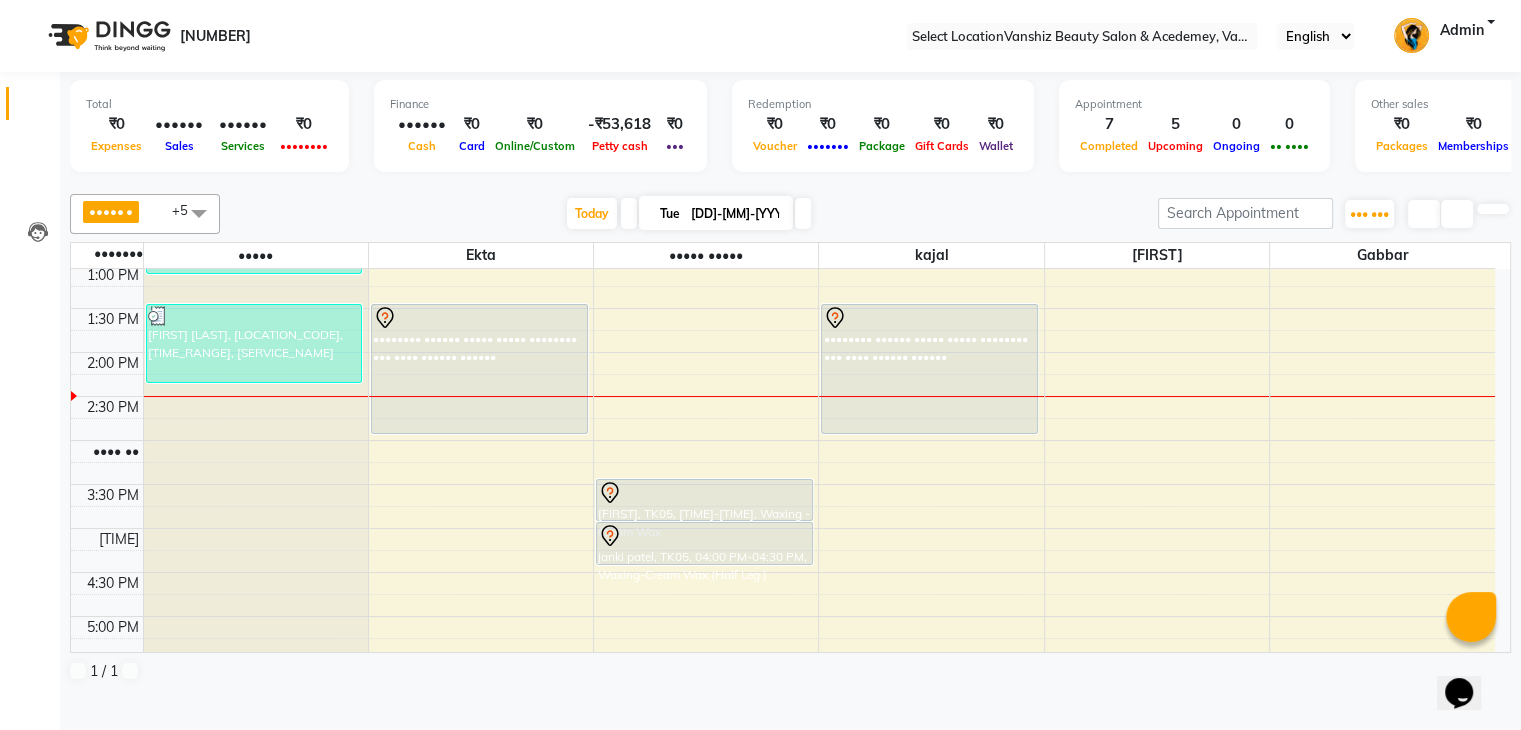 click on "Edit" at bounding box center [50, 785] 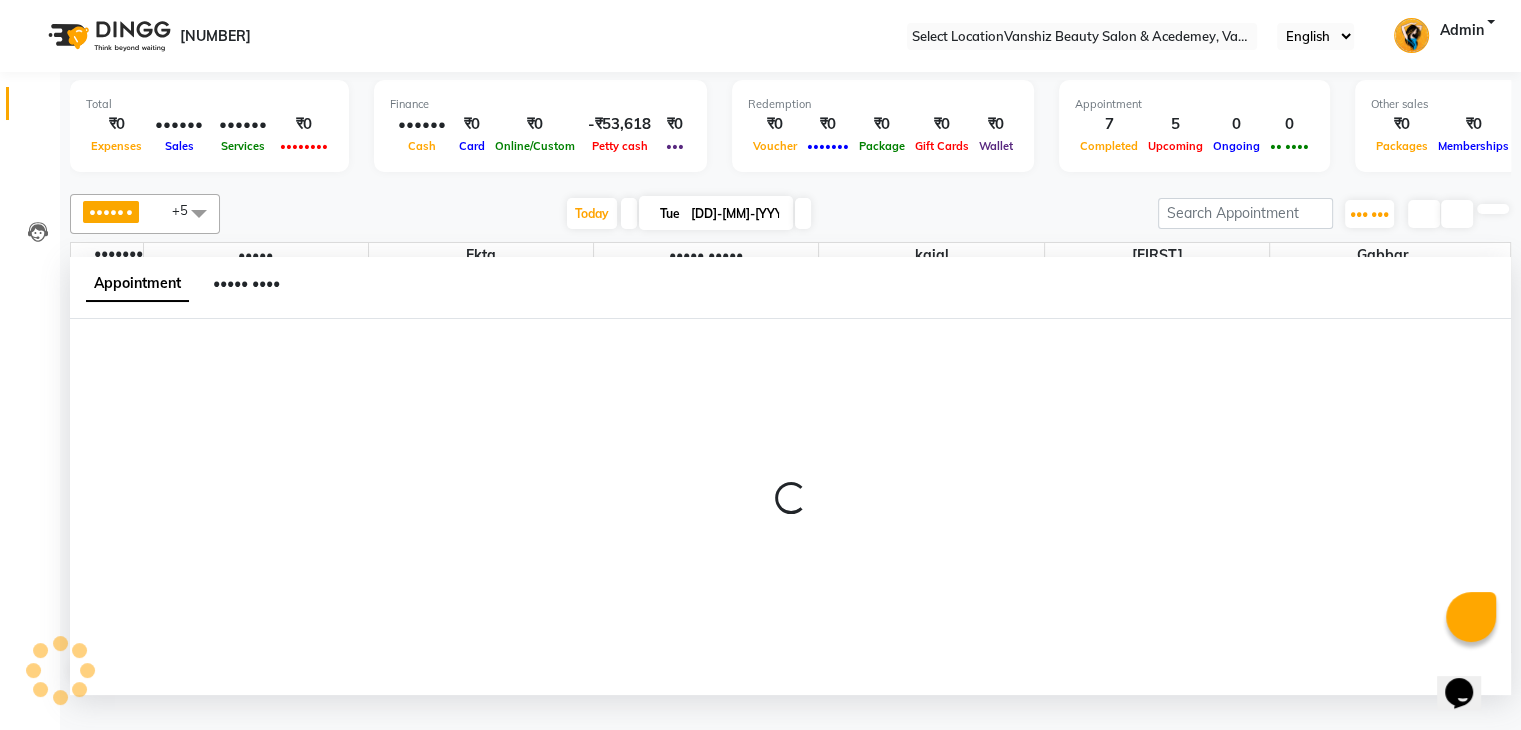 scroll, scrollTop: 1, scrollLeft: 0, axis: vertical 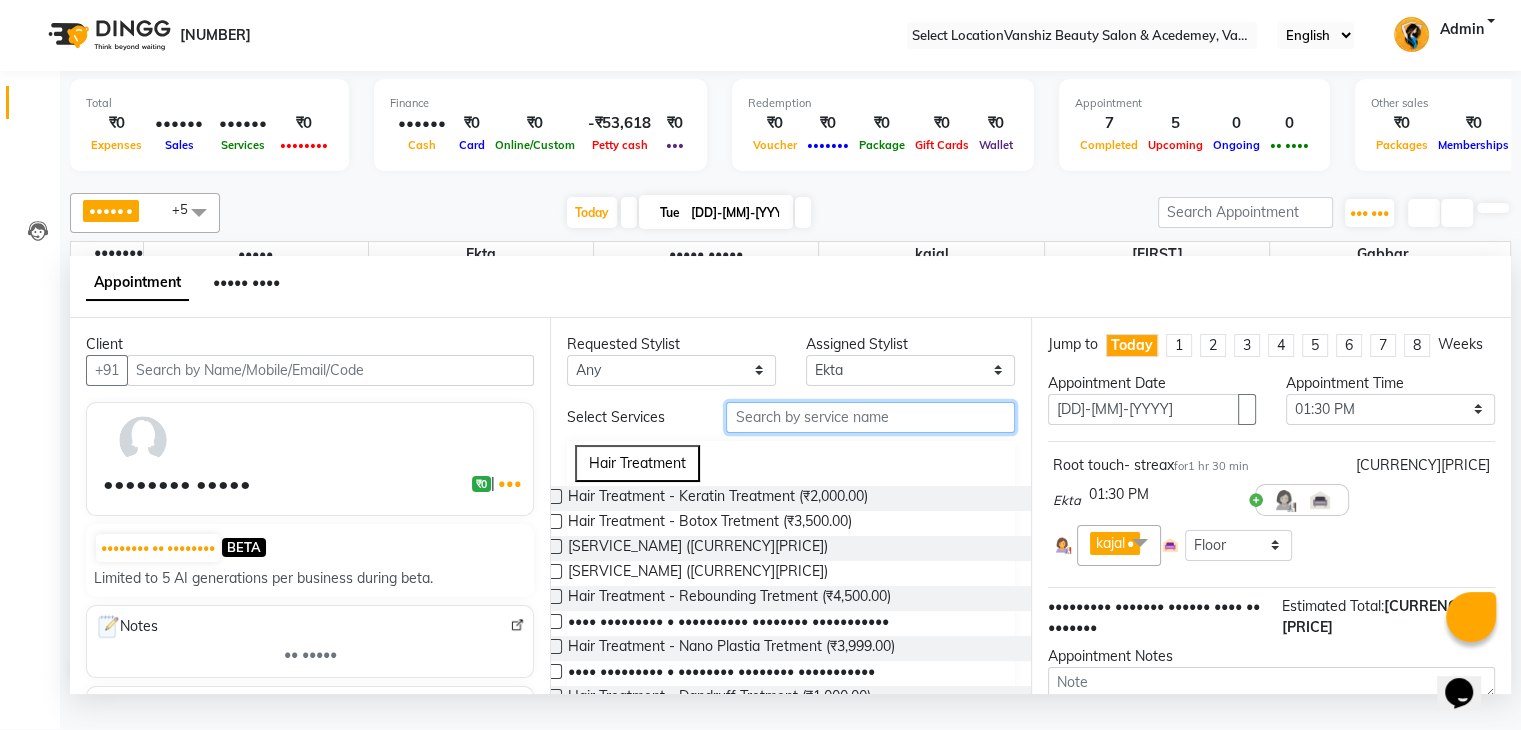 click at bounding box center (870, 417) 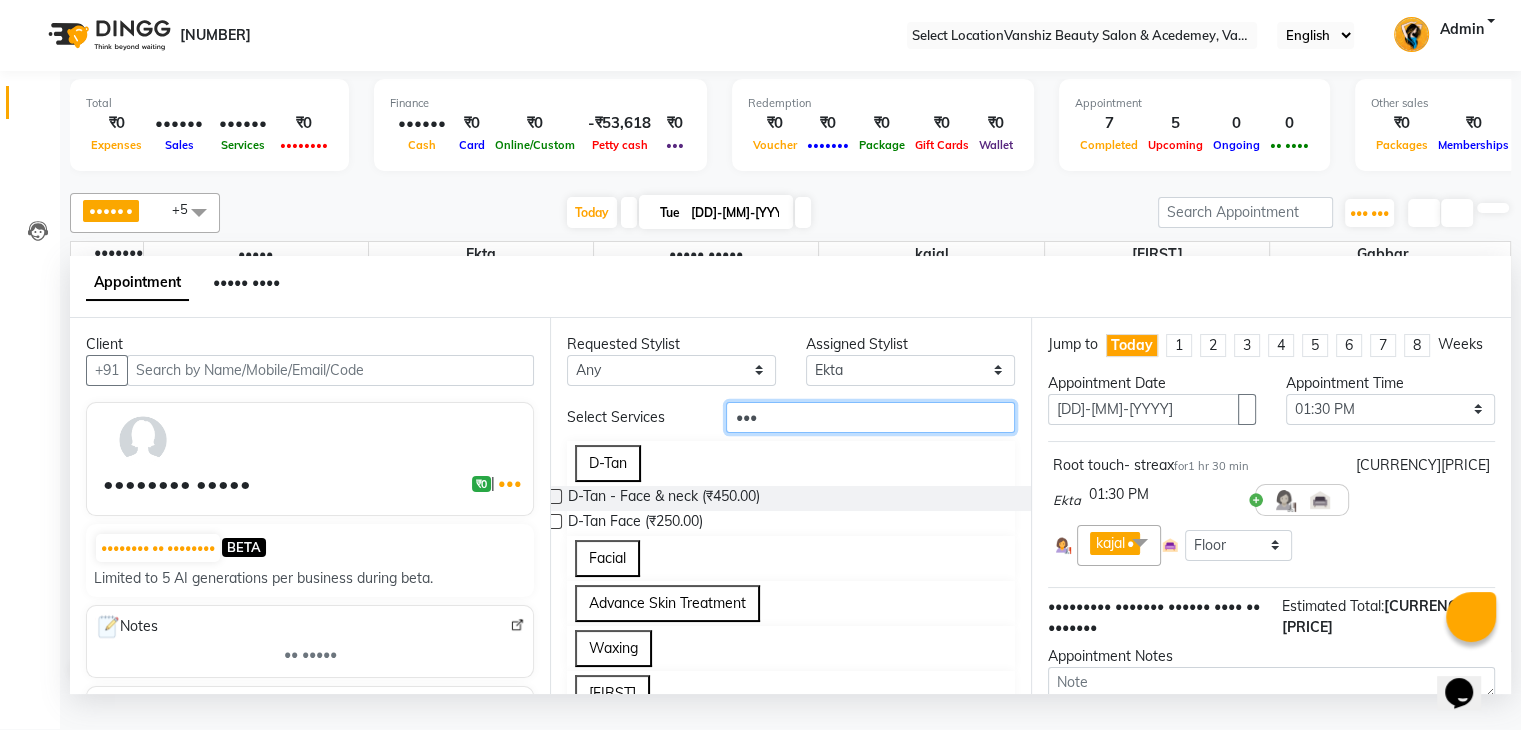 type on "•••" 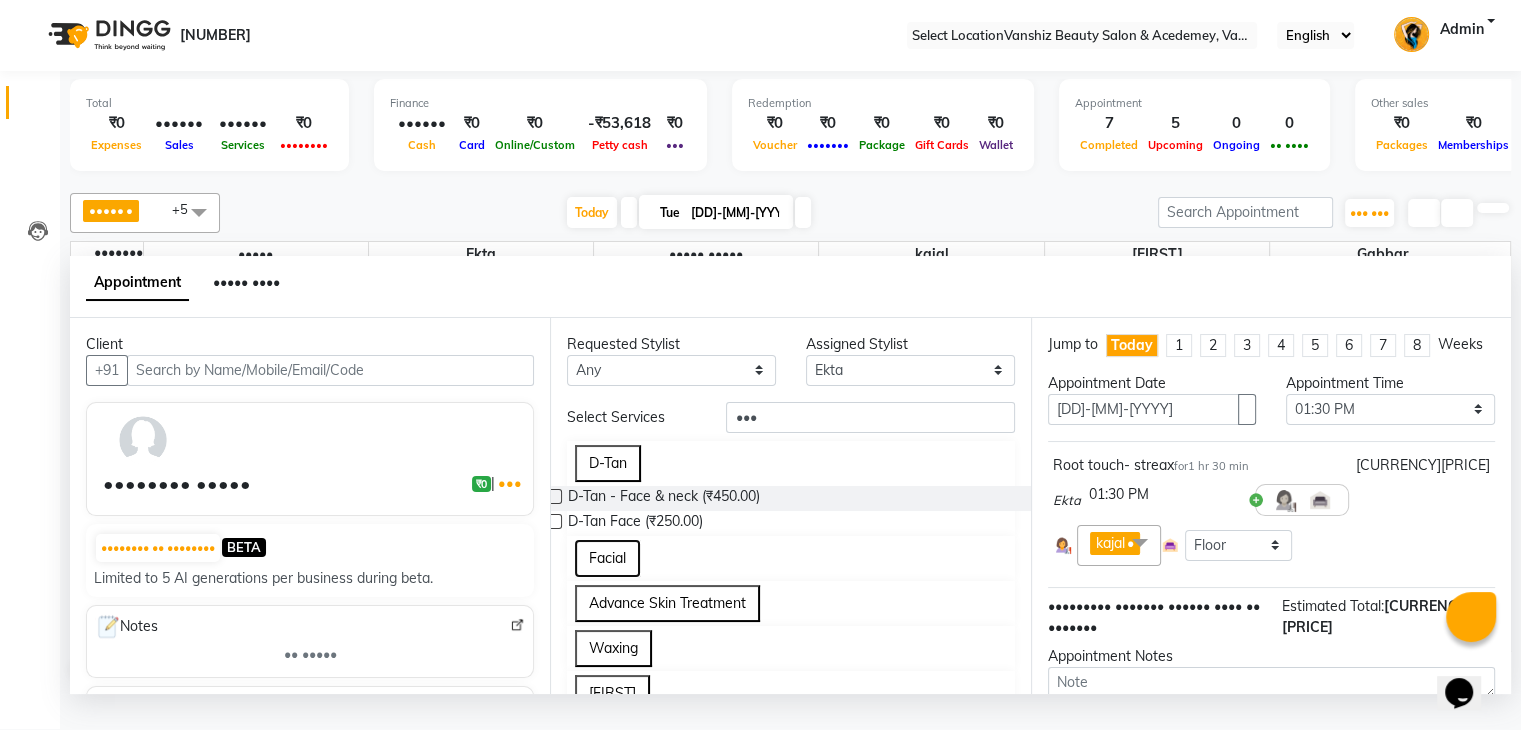click on "Facial" at bounding box center (607, 558) 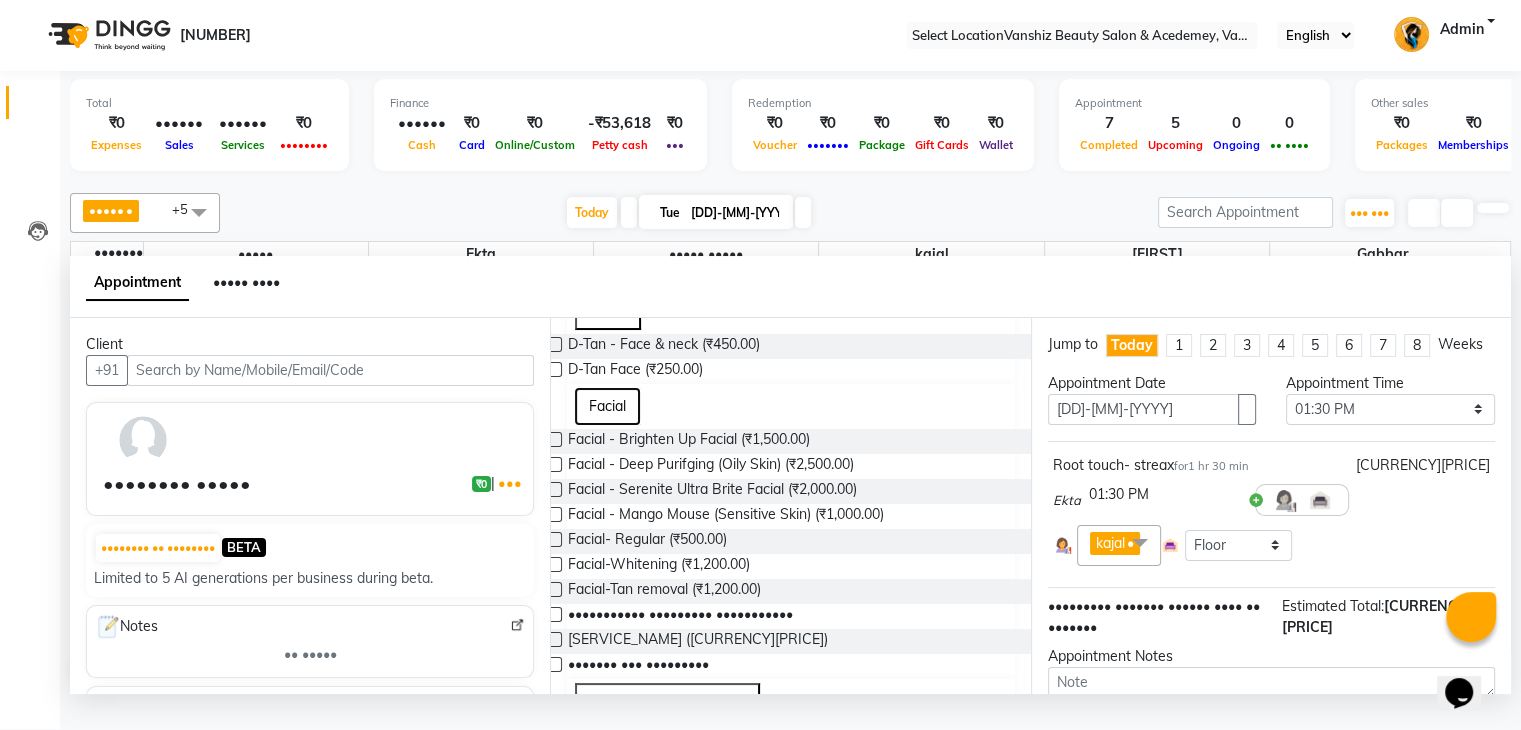 scroll, scrollTop: 154, scrollLeft: 0, axis: vertical 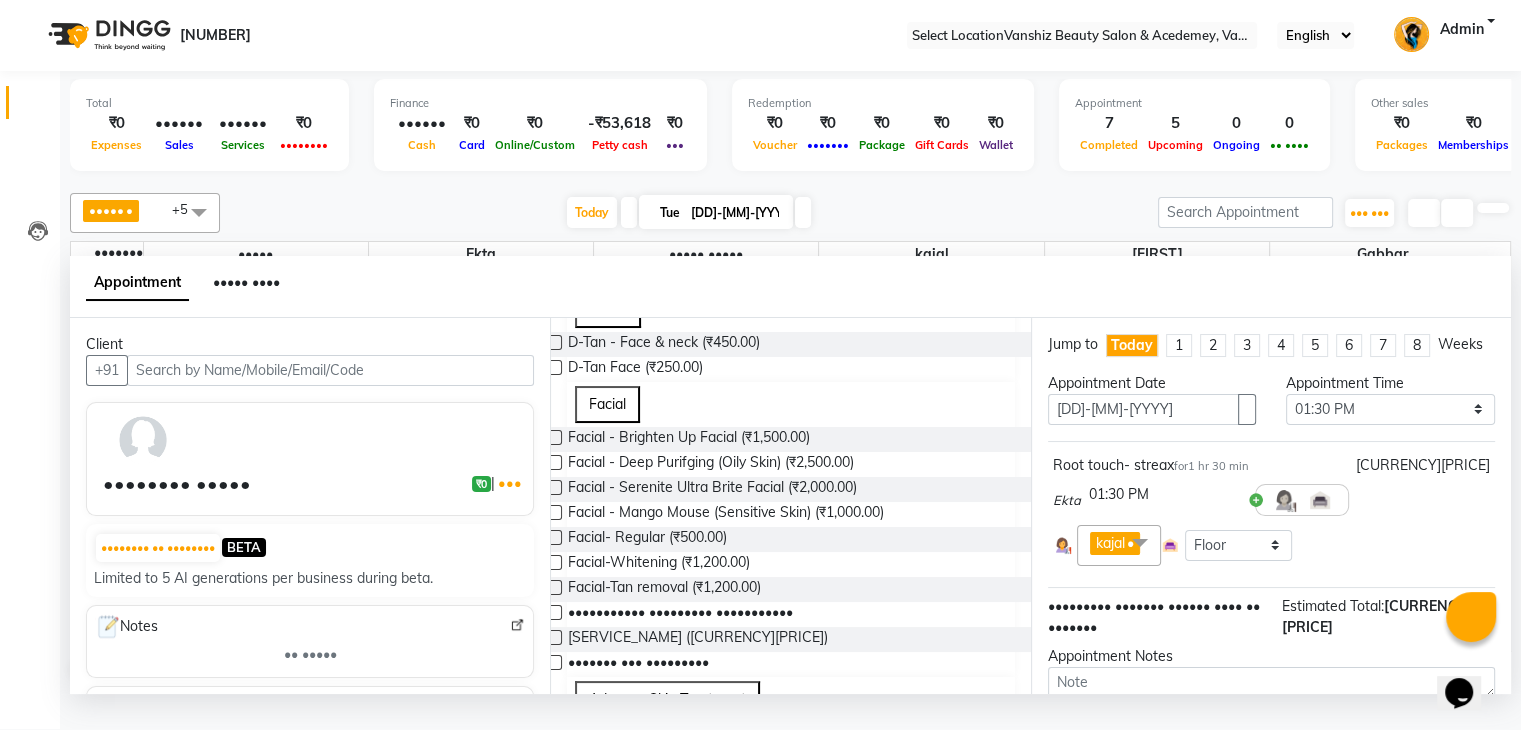 click at bounding box center (554, 537) 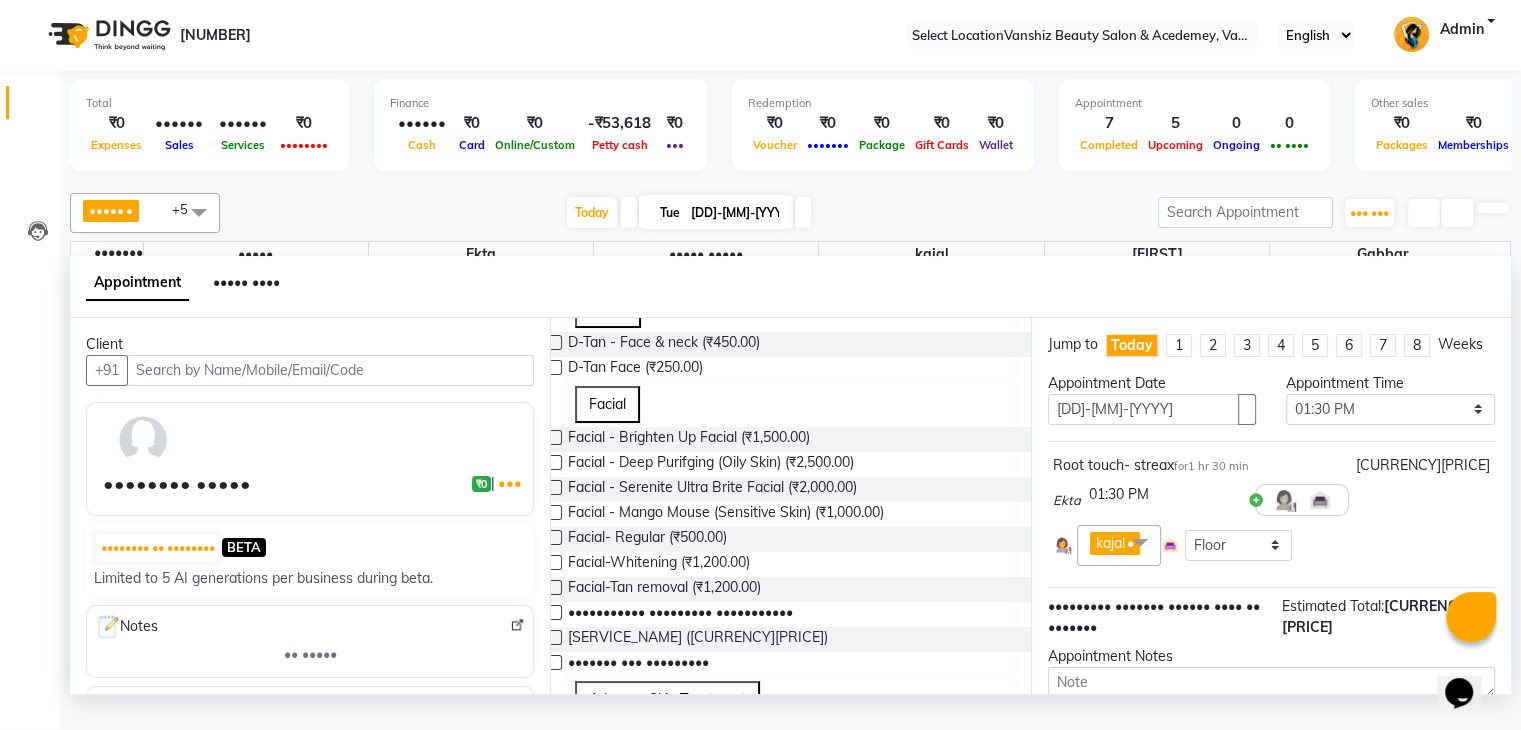click at bounding box center (553, 539) 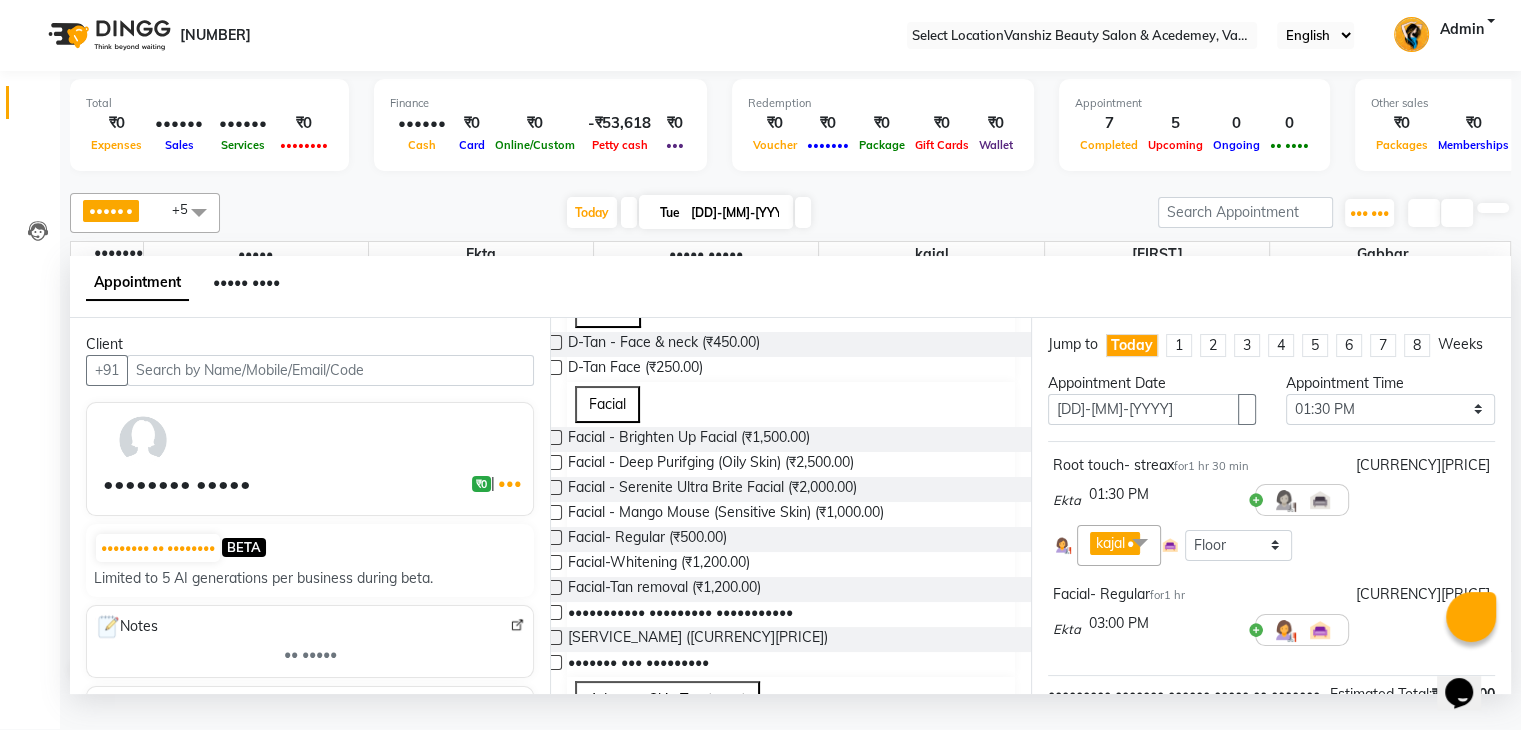 scroll, scrollTop: 244, scrollLeft: 0, axis: vertical 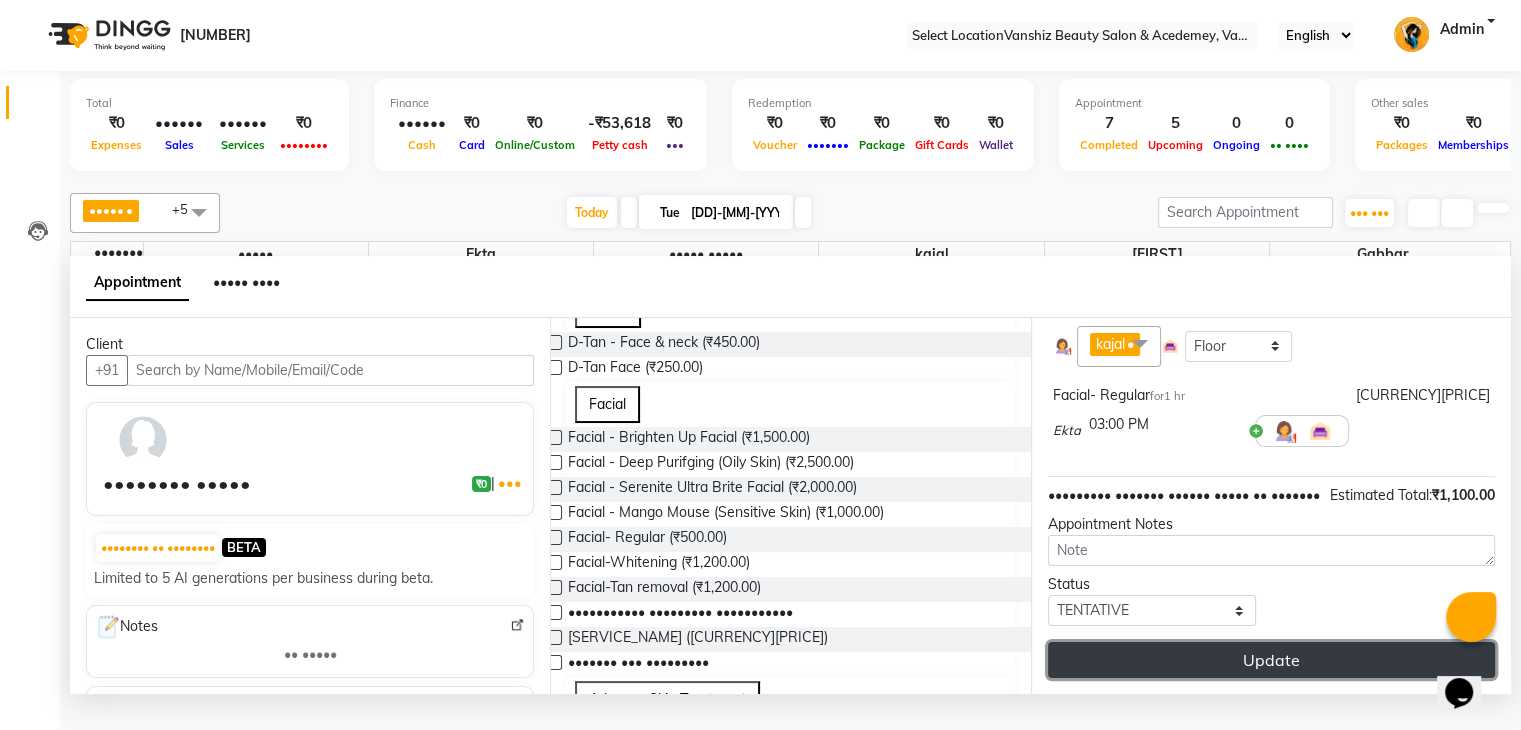 click on "Update" at bounding box center (1271, 660) 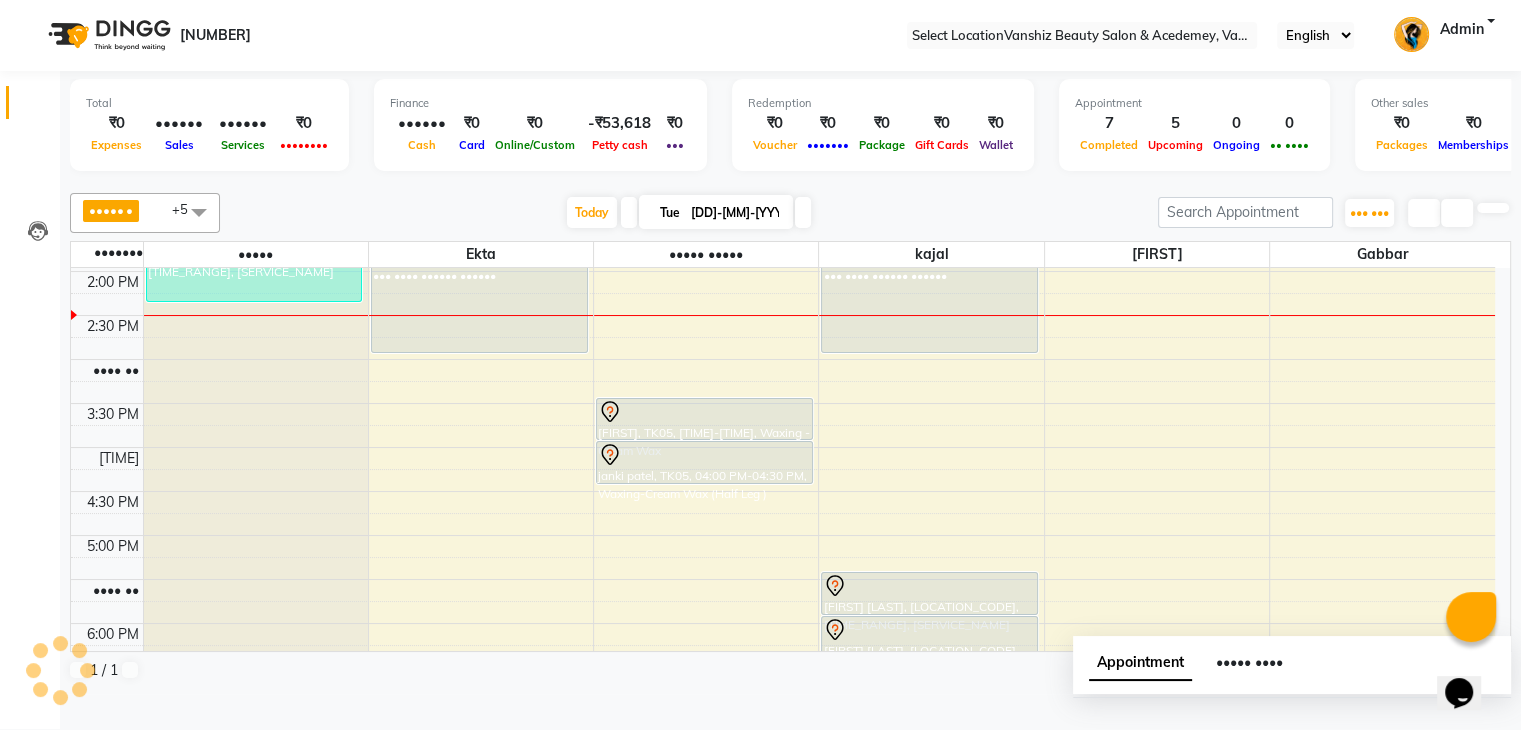 scroll, scrollTop: 0, scrollLeft: 0, axis: both 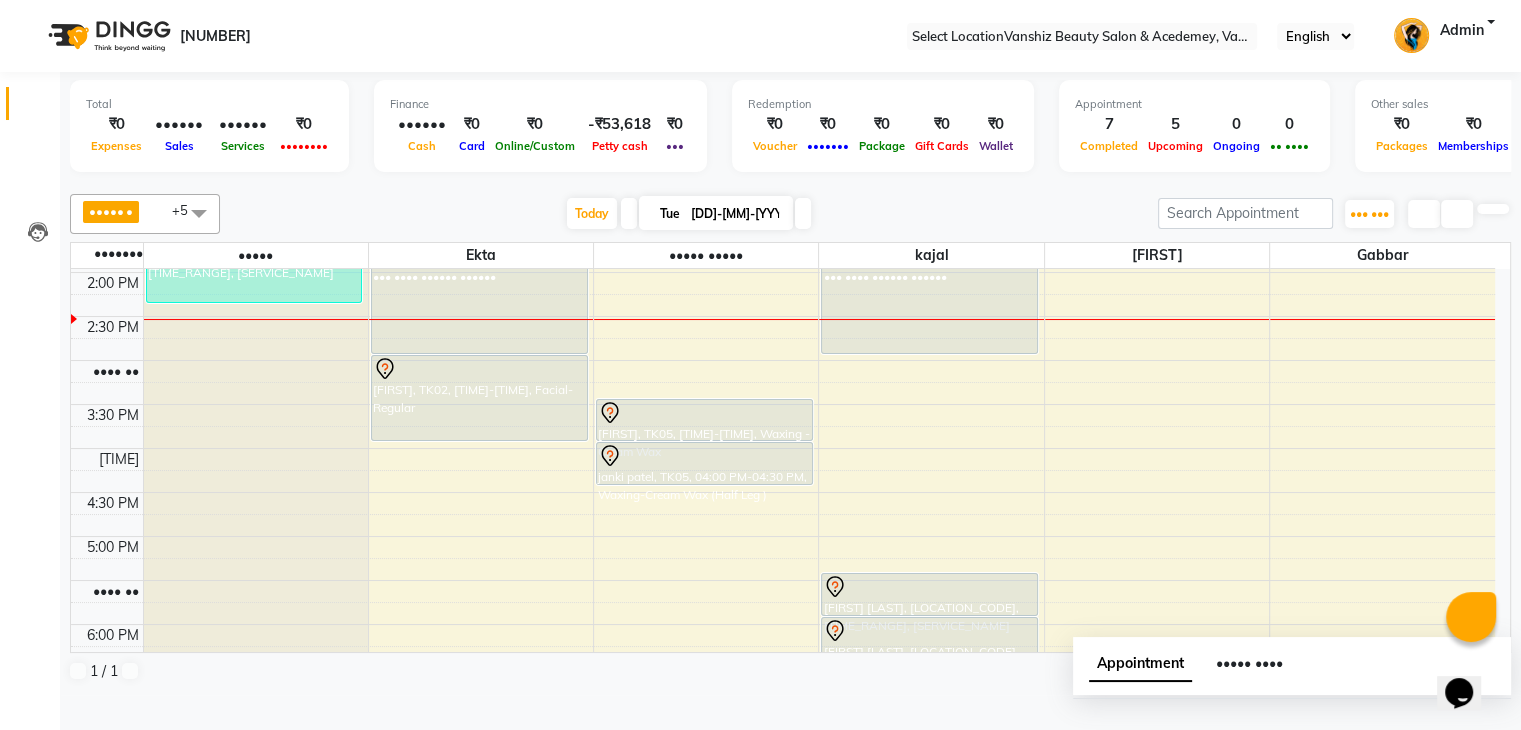 click at bounding box center (803, 213) 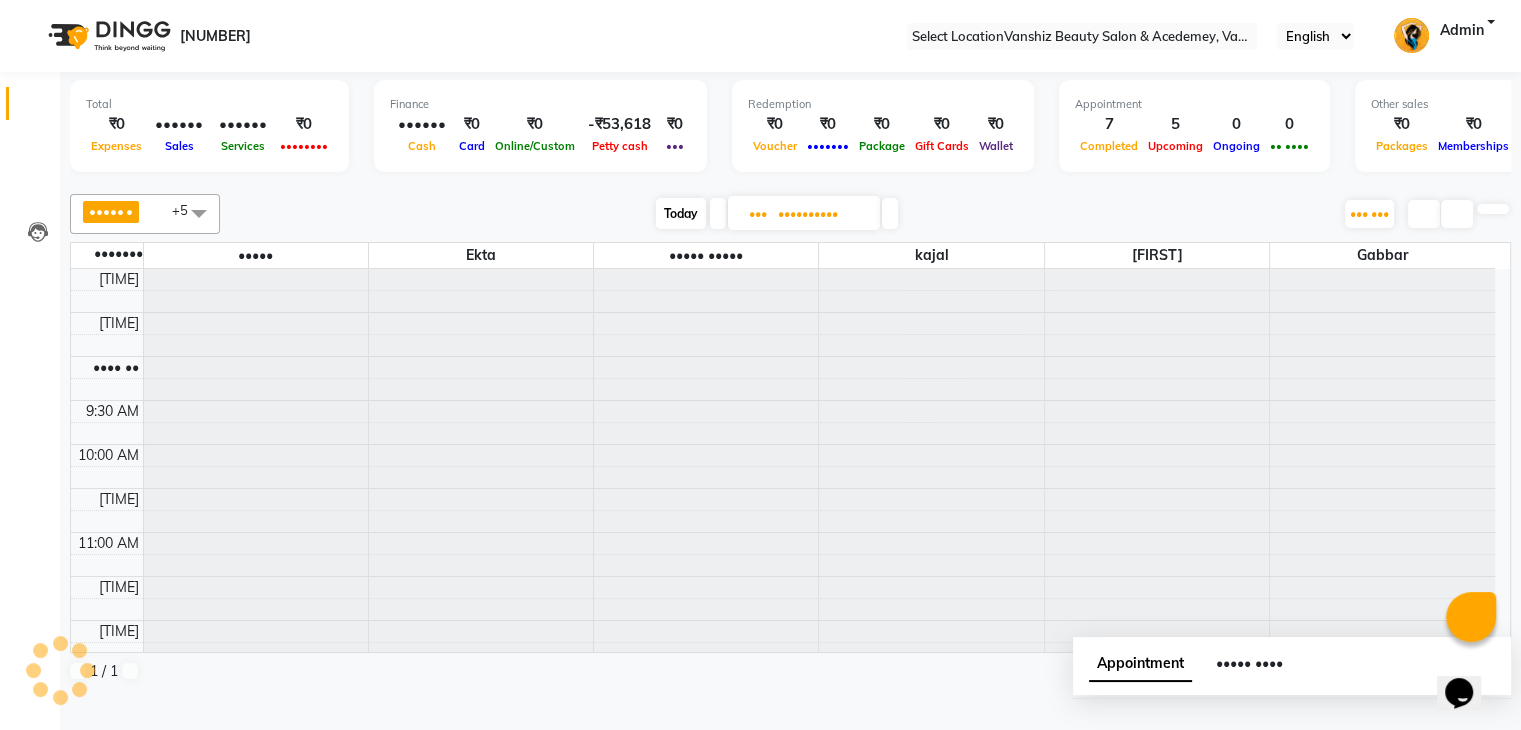scroll, scrollTop: 524, scrollLeft: 0, axis: vertical 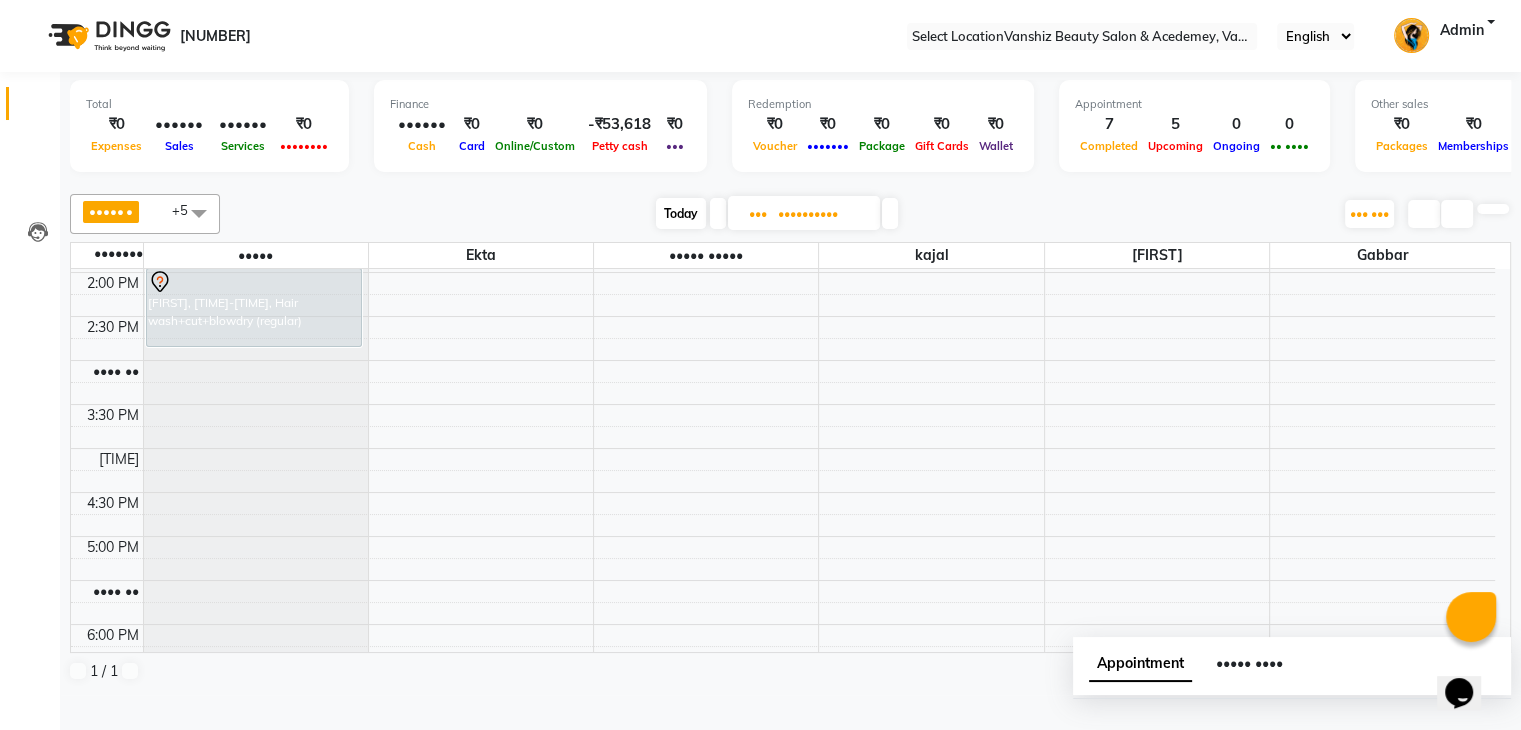 click at bounding box center [890, 213] 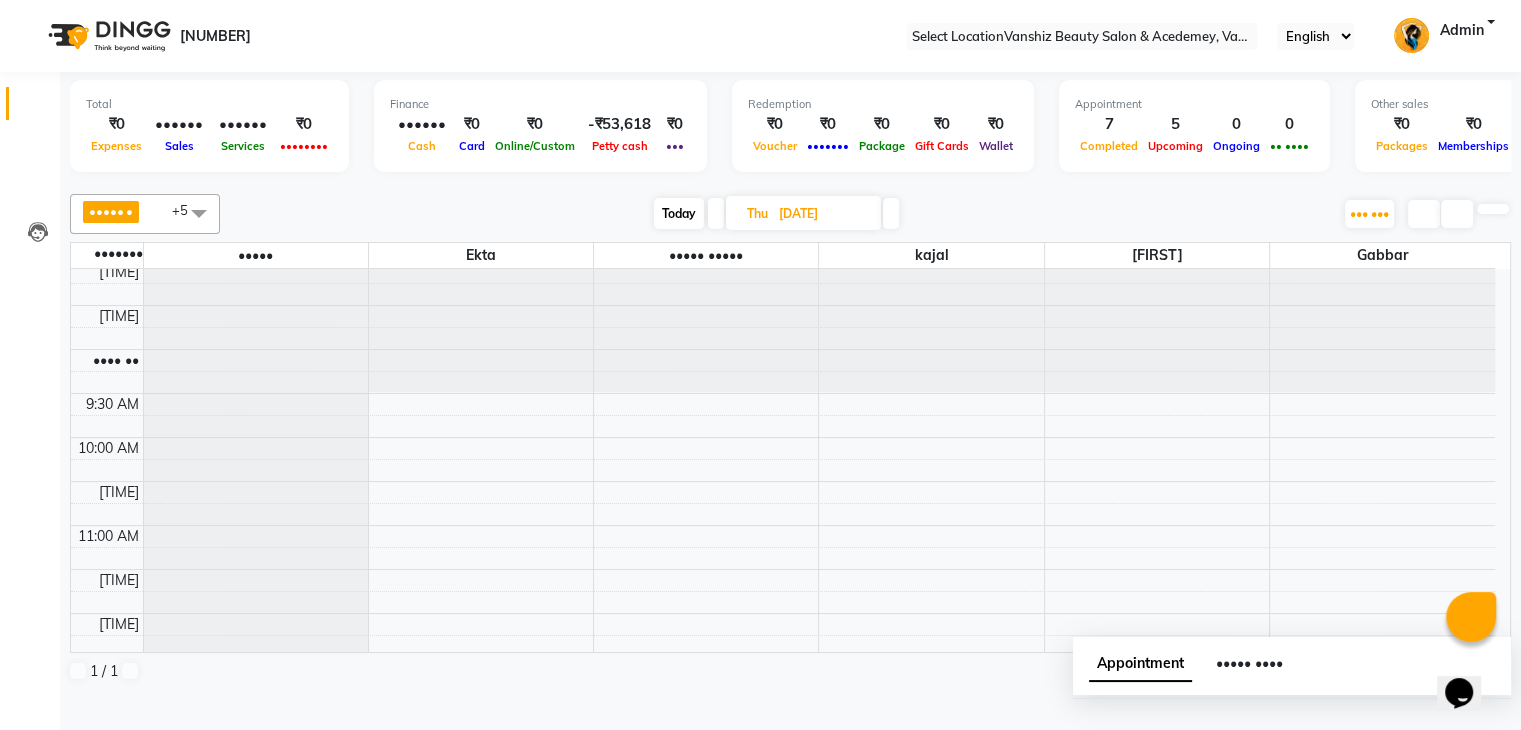 scroll, scrollTop: 0, scrollLeft: 0, axis: both 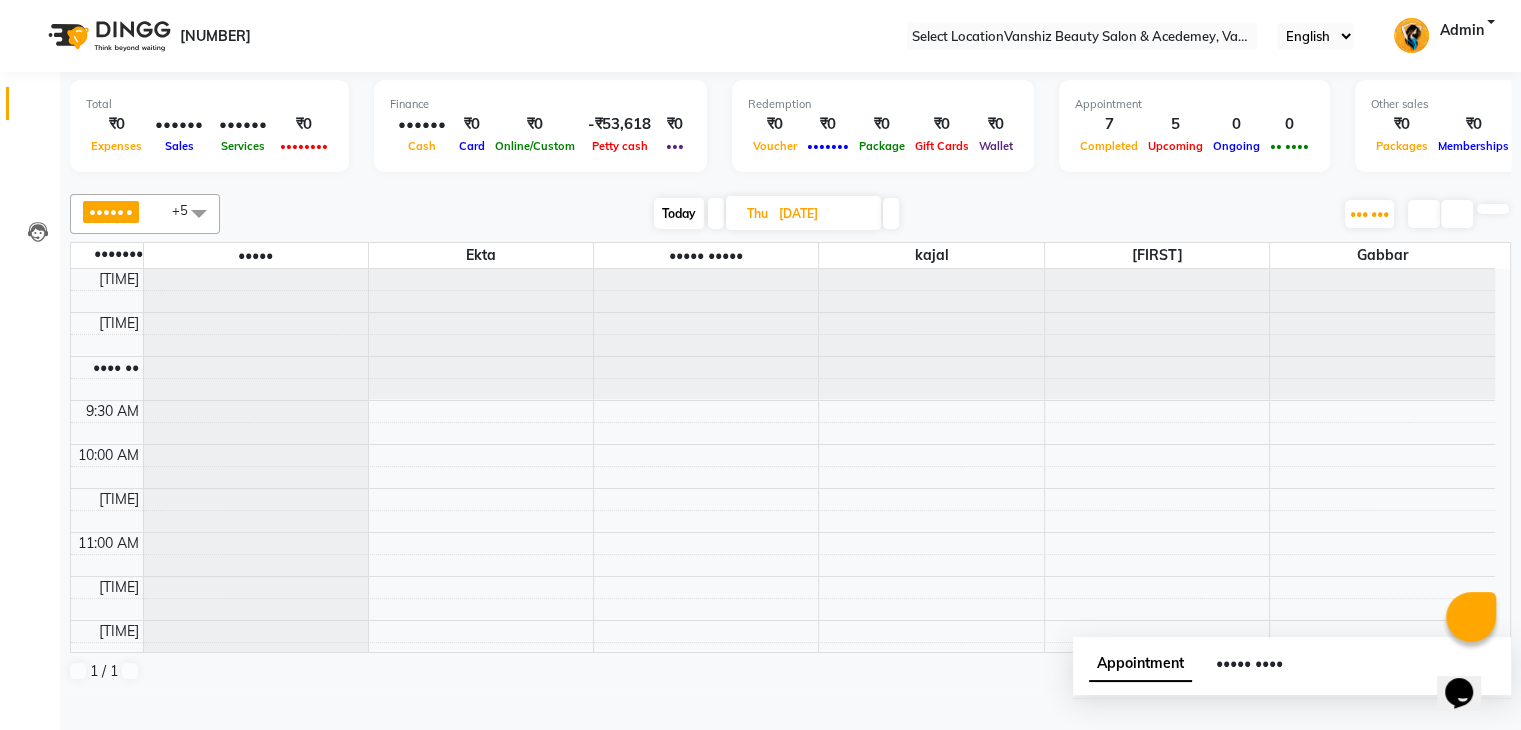 click on "Today" at bounding box center [679, 213] 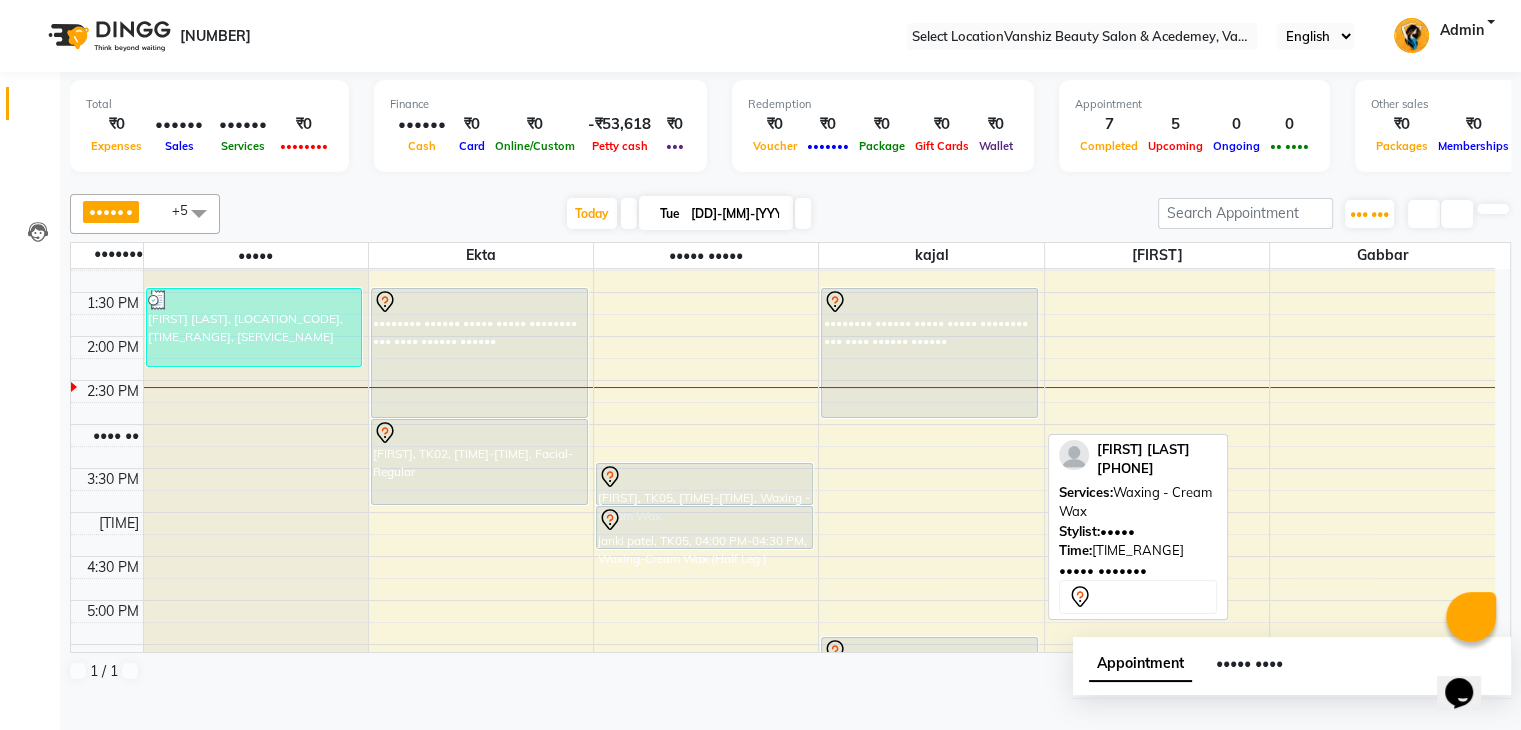 scroll, scrollTop: 452, scrollLeft: 0, axis: vertical 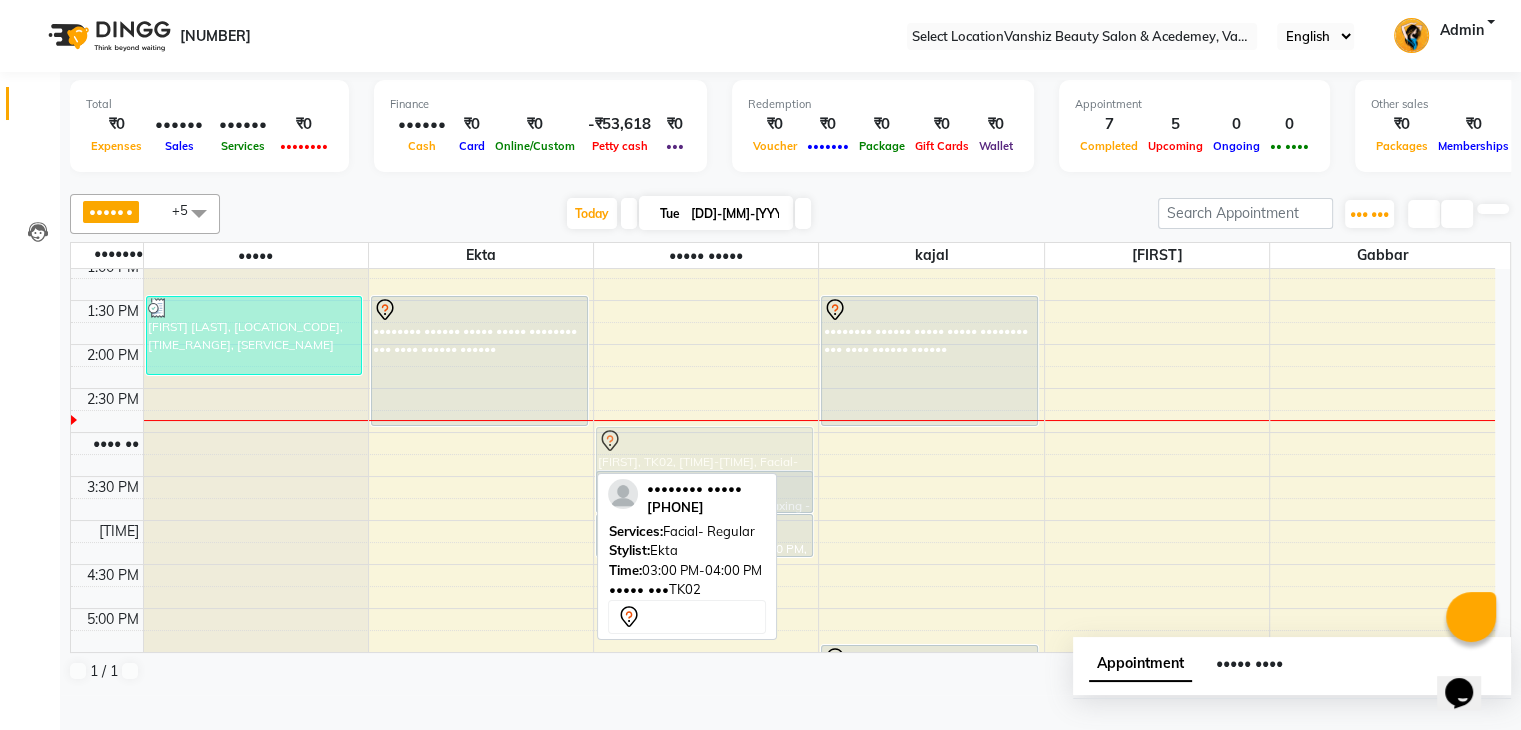 drag, startPoint x: 524, startPoint y: 501, endPoint x: 705, endPoint y: 495, distance: 181.09943 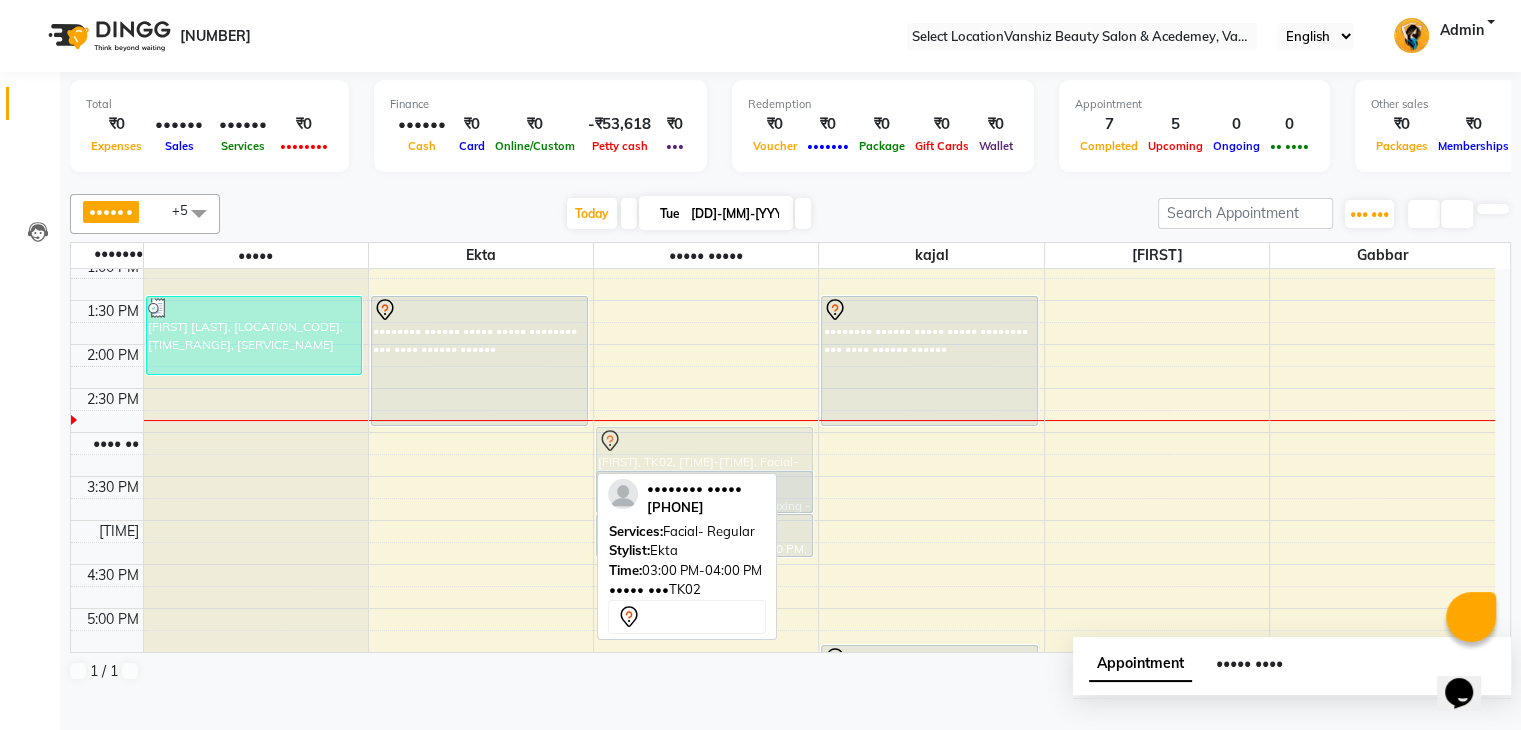 click on "•••••   • •••••  • ••••  • ••••• •••••  • ••••••  • ••••••  • •• •••••• ••• ••••• •••••• •••••• •••• •••••• ••••• •••••• •••••  ••••• ••••• •••••• •••• •••••• •••••• ••••• •••••  •••••  ••• •••••••••• •••••• •••••••• ••• ••••••••••• ••• ••••••• ••• ••••••• ••• •••••••••• ••• •••••• ••• ••••••••••• •••••• •••••••• ••• ••••••••••• ••• ••••••• ••• ••••••• ••• •••••••••• ••• •••••• ••• ••• •••••• •••••••• ••• ••••••••••• ••• ••••••• ••• ••••••• ••• •••••••••• ••• •••••• ••• ••••••••••• •••••   • •••••  • ••••  • ••••• •••••  • ••••••  • ••••••  • •• •••••• ••• ••••• •••••• •••••• •••• •••••• ••••• •••••• •••••  ••••• ••••• •••••• •••• •••••• •••••• ••••• •••••  ••••• ••  ••••• ••••   •••• ••••  •••• •• ••••••••  •••••••• • •••• ••••  ••••••••••  •••••••••• • •••• ••••  ••••  •••••• •••••••• •••••••• •••••••• •••••• ••••   ••••••• ••••••••   ••••• ••••••••  •••• •••••• ••••••••••• •••• •••• •••• •••••••••• ••••••• ••••• ••  •••••••• •••••   ••••••••••  ••••••••• ••••••• ••••••• ••••••••  ••••  •••••" at bounding box center (790, 438) 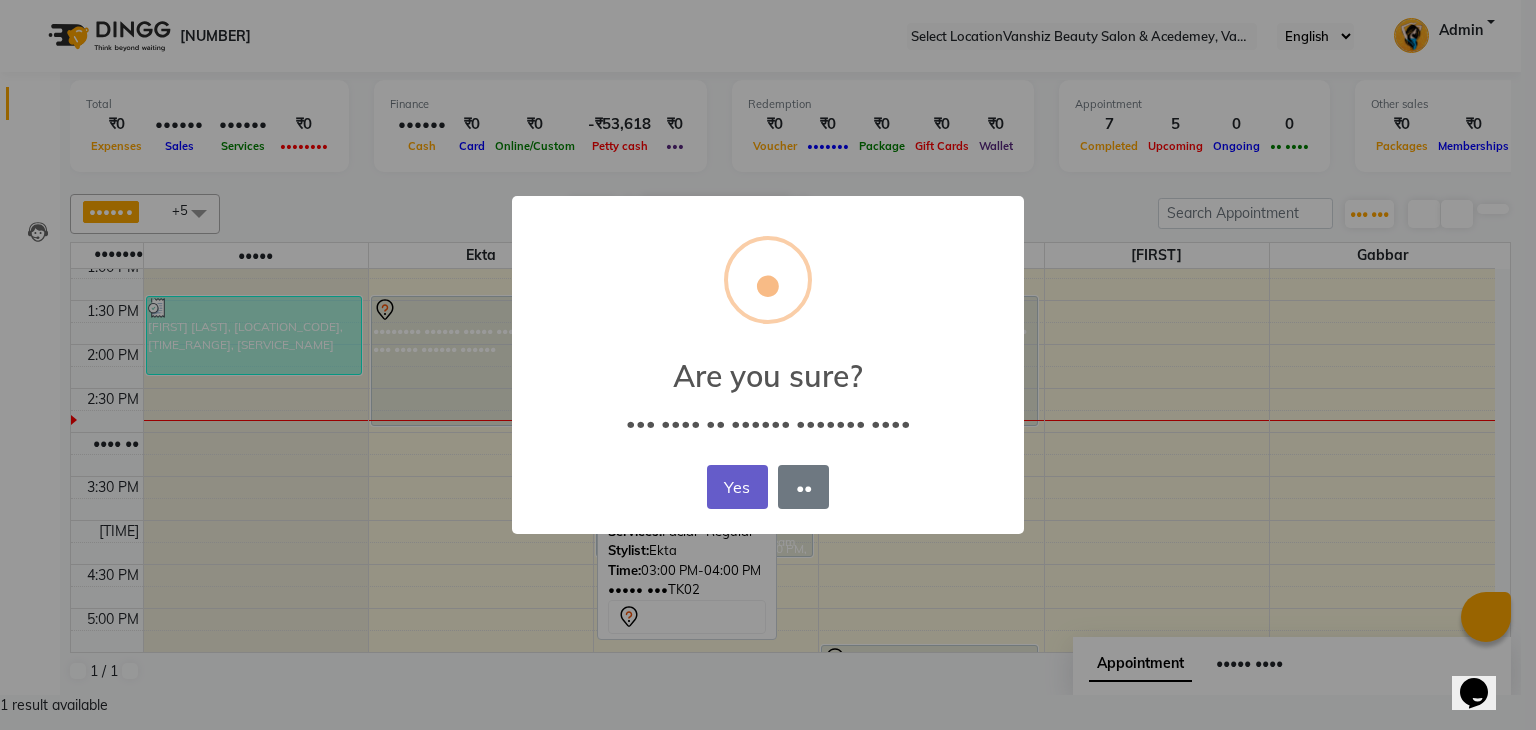 click on "Yes" at bounding box center (737, 487) 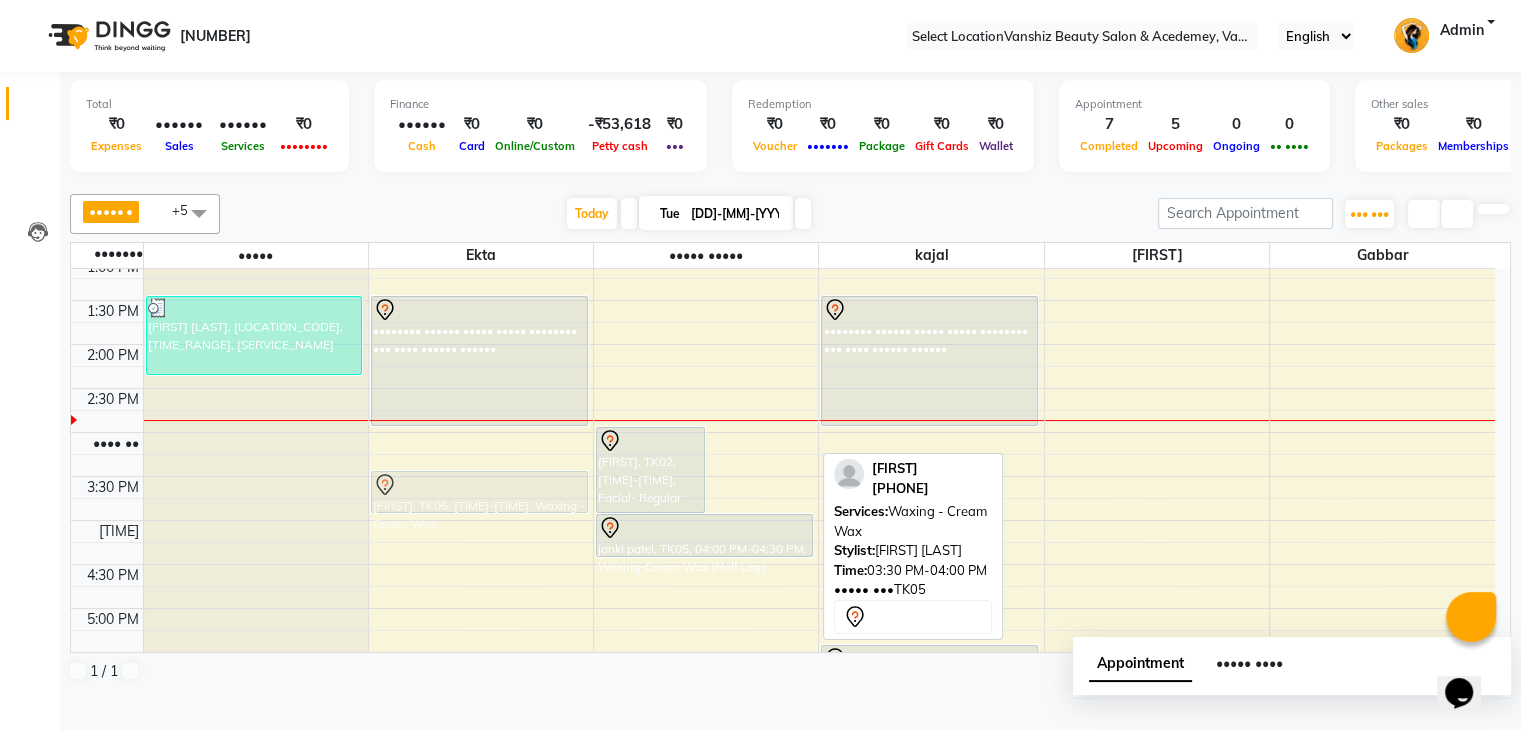 drag, startPoint x: 746, startPoint y: 525, endPoint x: 525, endPoint y: 521, distance: 221.0362 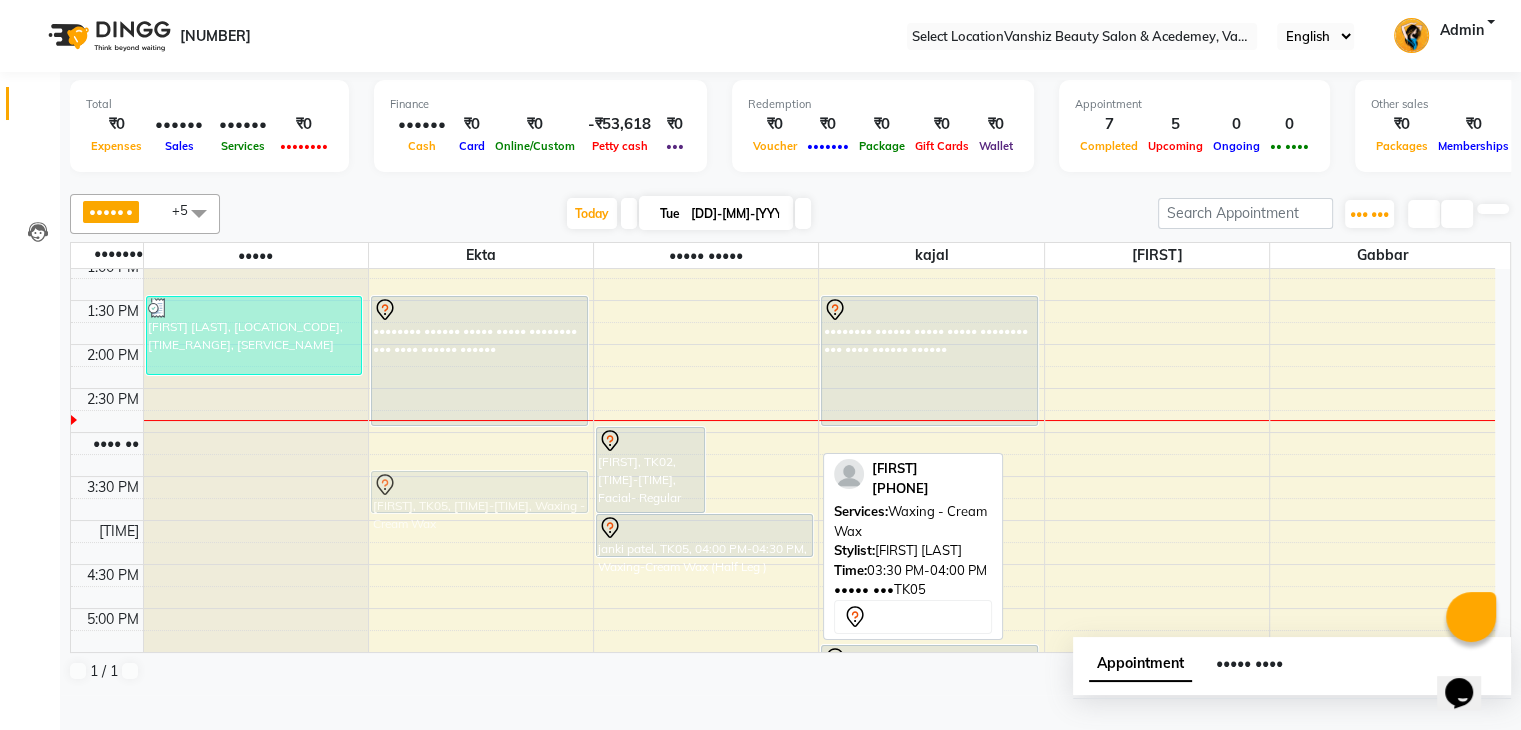 click on "[FIRST] [LAST], TK01, 01:30 PM-02:25 PM, Hair wash+cut+blowdry (regular) [FIRST] [LAST], TK01, 11:45 AM-12:00 PM, Waxing - Cream Wax [FIRST] [LAST], TK01, 12:00 PM-12:30 PM, Waxing-Cream Wax (Half Leg ) nirupama gosai, TK02, 01:30 PM-03:00 PM, Root touch- streax janki patel, TK05, 03:30 PM-04:00 PM, Waxing - Cream Wax nirupama gosai, TK02, 03:00 PM-04:00 PM, Facial- Regular janki patel, TK05, 03:30 PM-04:00 PM, Waxing - Cream Wax [FIRST] [LAST], TK01, 12:15 PM-12:35 PM, eyebro janki patel, TK05, 04:00 PM-04:30 PM, Waxing-Cream Wax (Half Leg ) [FIRST] [LAST], TK01, 12:00 PM-12:30 PM, Waxing-Cream Wax (Half Leg ) [FIRST] [LAST], TK04, 12:00 PM-12:20 PM, eyebro [FIRST] [LAST], TK01, 11:45 AM-12:00 PM, Waxing - Cream Wax nirupama gosai, TK02, 01:30 PM-03:00 PM, Root touch- streax" at bounding box center [783, 388] 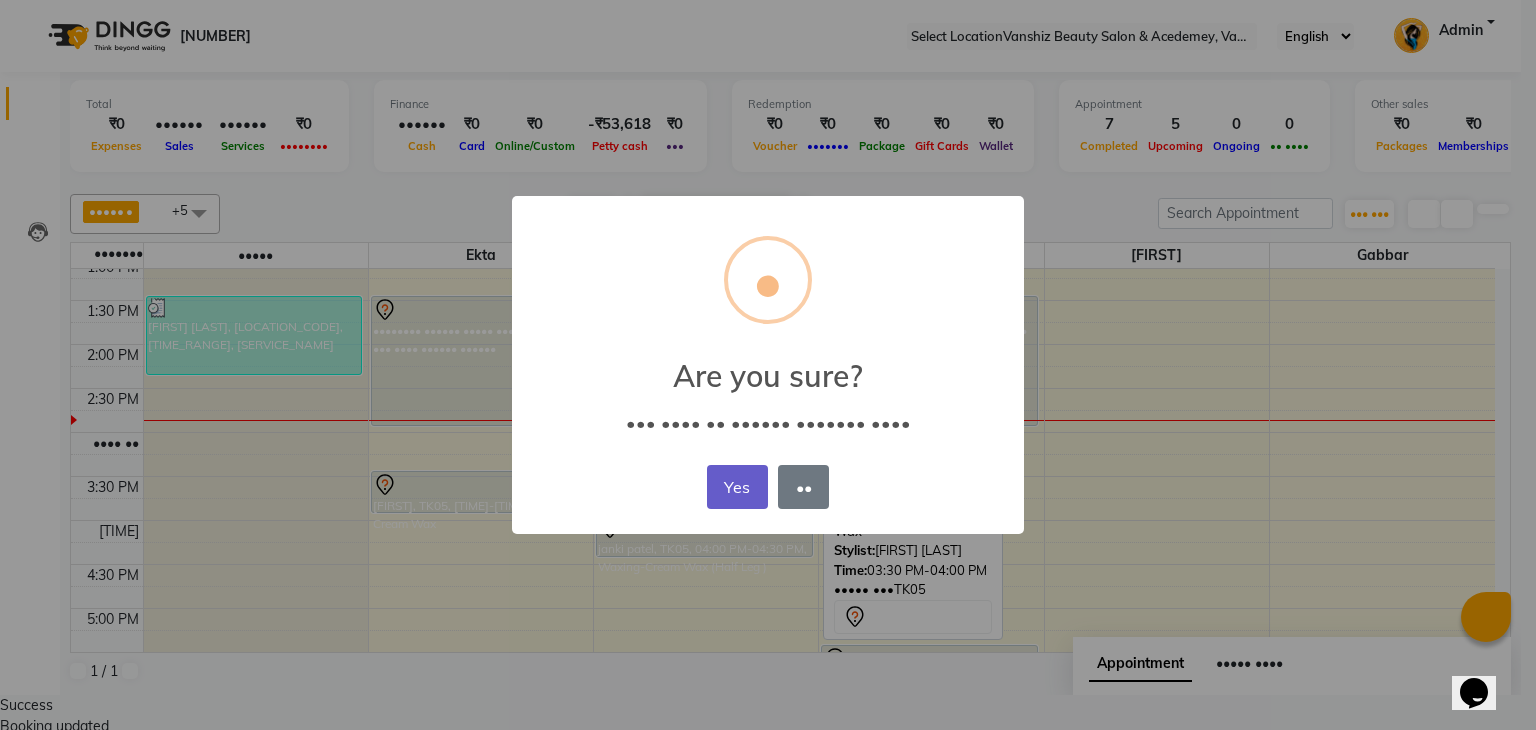 click on "Yes" at bounding box center (737, 487) 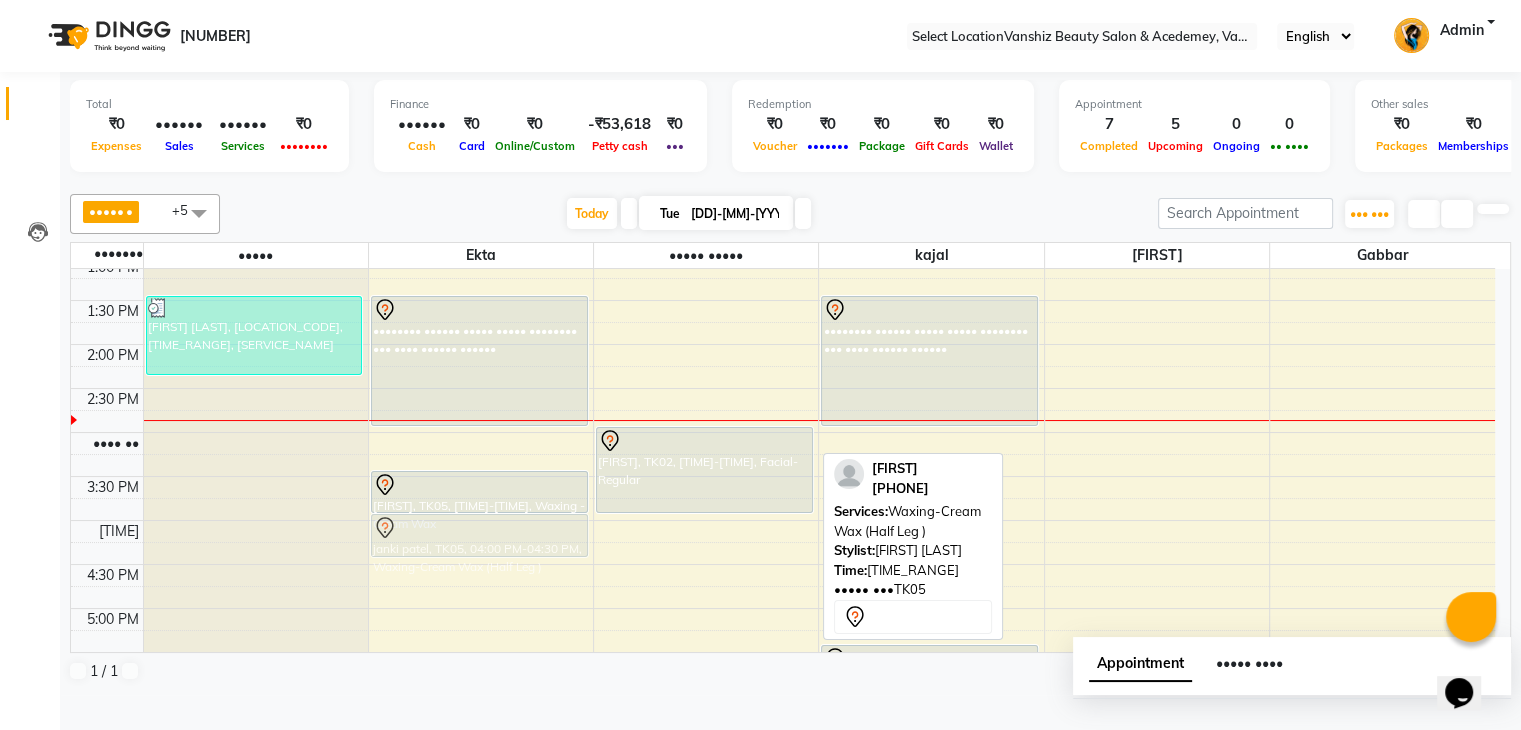 drag, startPoint x: 767, startPoint y: 544, endPoint x: 628, endPoint y: 545, distance: 139.0036 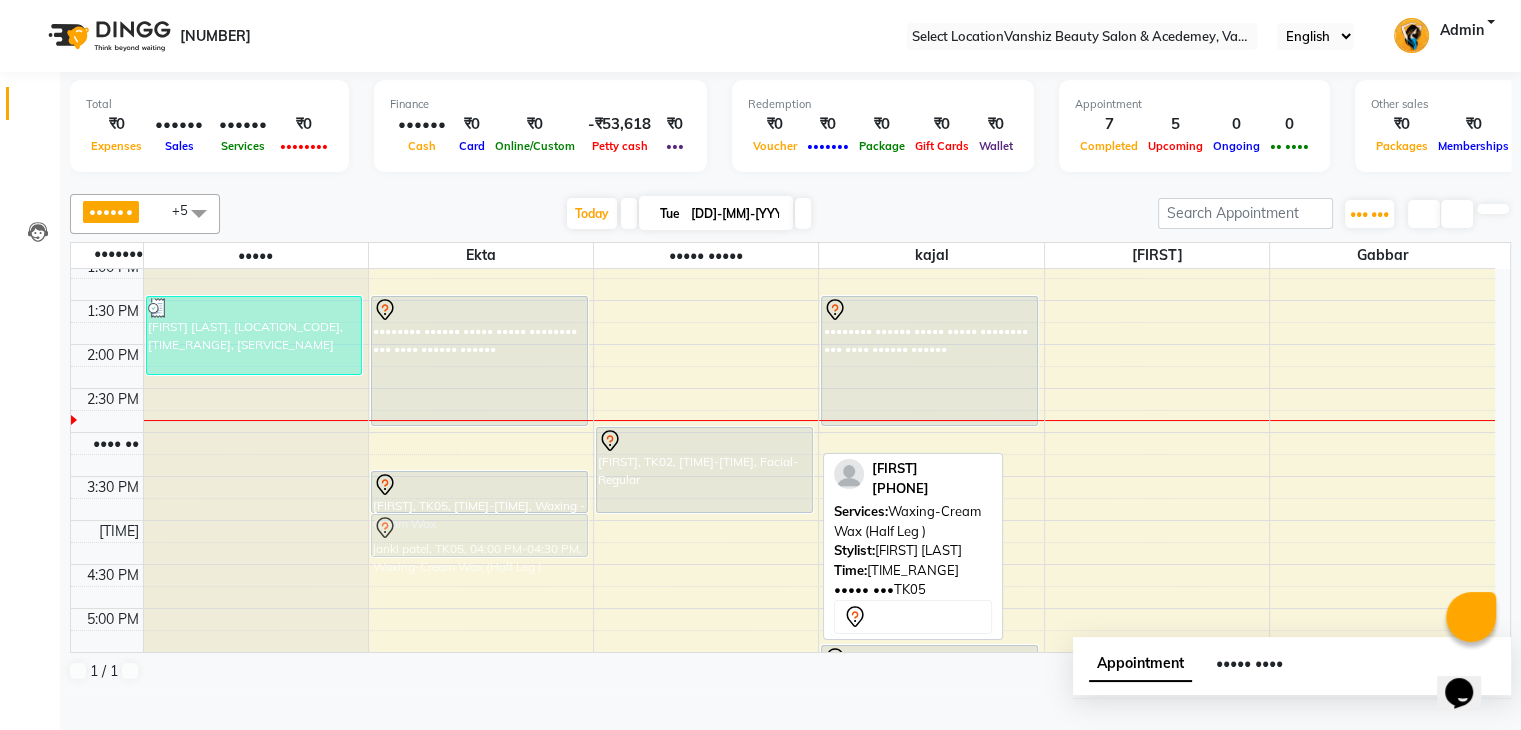 click on "full body 8:00 AM 8:30 AM 9:00 AM 9:30 AM 10:00 AM 10:30 AM 11:00 AM 11:30 AM 12:00 PM 12:30 PM 1:00 PM 1:30 PM 2:00 PM 2:30 PM 3:00 PM 3:30 PM 4:00 PM 4:30 PM 5:00 PM 5:30 PM 6:00 PM 6:30 PM 7:00 PM 7:30 PM 8:00 PM 8:30 PM [FIRST] [LAST], TK04, 12:15 PM-01:10 PM, Hair wash+cut+blowdry (regular) [FIRST] [LAST], TK01, 01:30 PM-02:25 PM, Hair wash+cut+blowdry (regular) [FIRST] [LAST], TK01, 11:45 AM-12:00 PM, Waxing - Cream Wax [FIRST] [LAST], TK01, 12:00 PM-12:30 PM, Waxing-Cream Wax (Half Leg ) nirupama gosai, TK02, 01:30 PM-03:00 PM, Root touch- streax janki patel, TK05, 03:30 PM-04:00 PM, Waxing - Cream Wax janki patel, TK05, 04:00 PM-04:30 PM, Waxing-Cream Wax (Half Leg ) [FIRST] [LAST], TK01, 12:15 PM-12:35 PM, eyebro nirupama gosai, TK02, 03:00 PM-04:00 PM, Facial- Regular janki patel, TK05, 04:00 PM-04:30 PM, Waxing-Cream Wax (Half Leg ) [FIRST] [LAST], TK01, 12:00 PM-12:30 PM, Waxing-Cream Wax (Half Leg )" at bounding box center [783, 388] 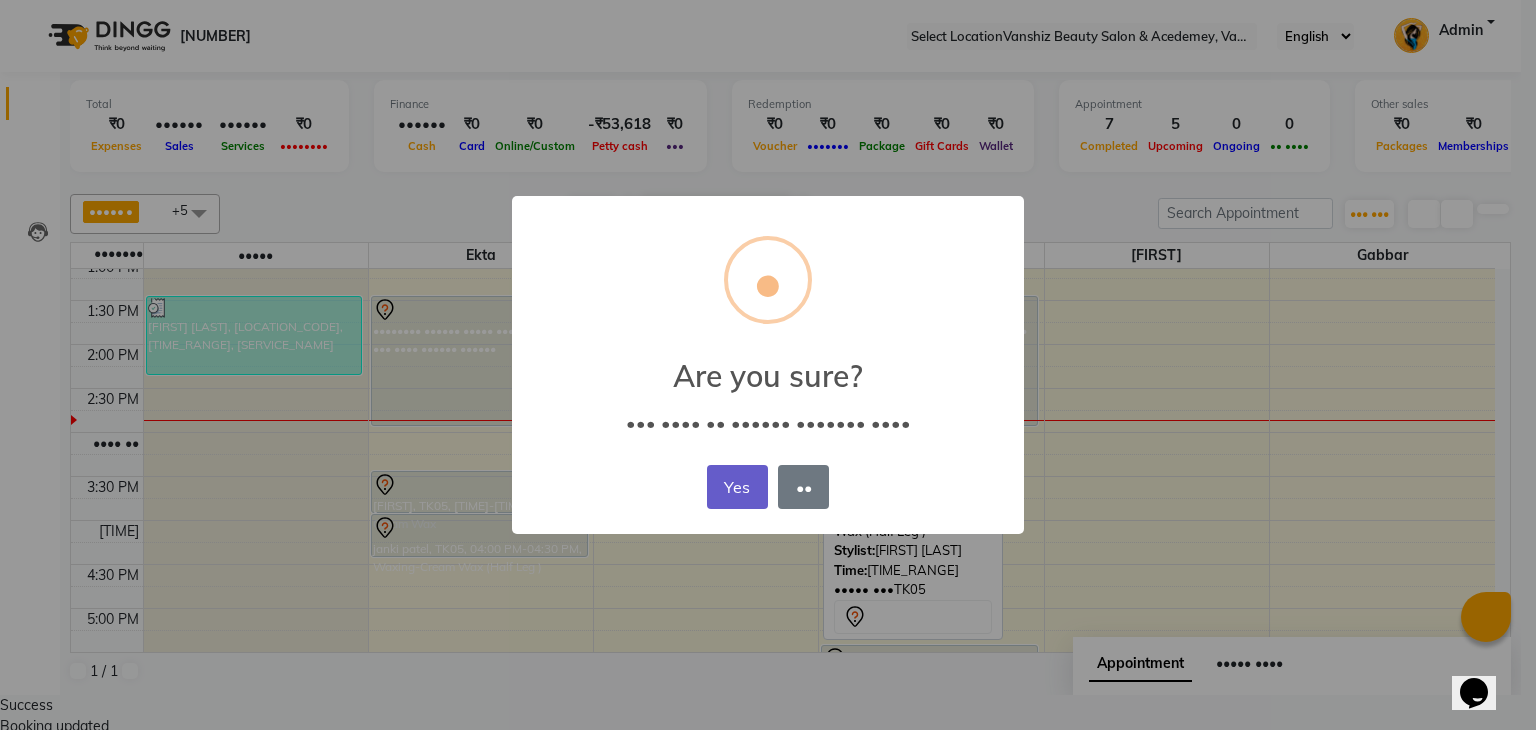 click on "Yes" at bounding box center (737, 487) 